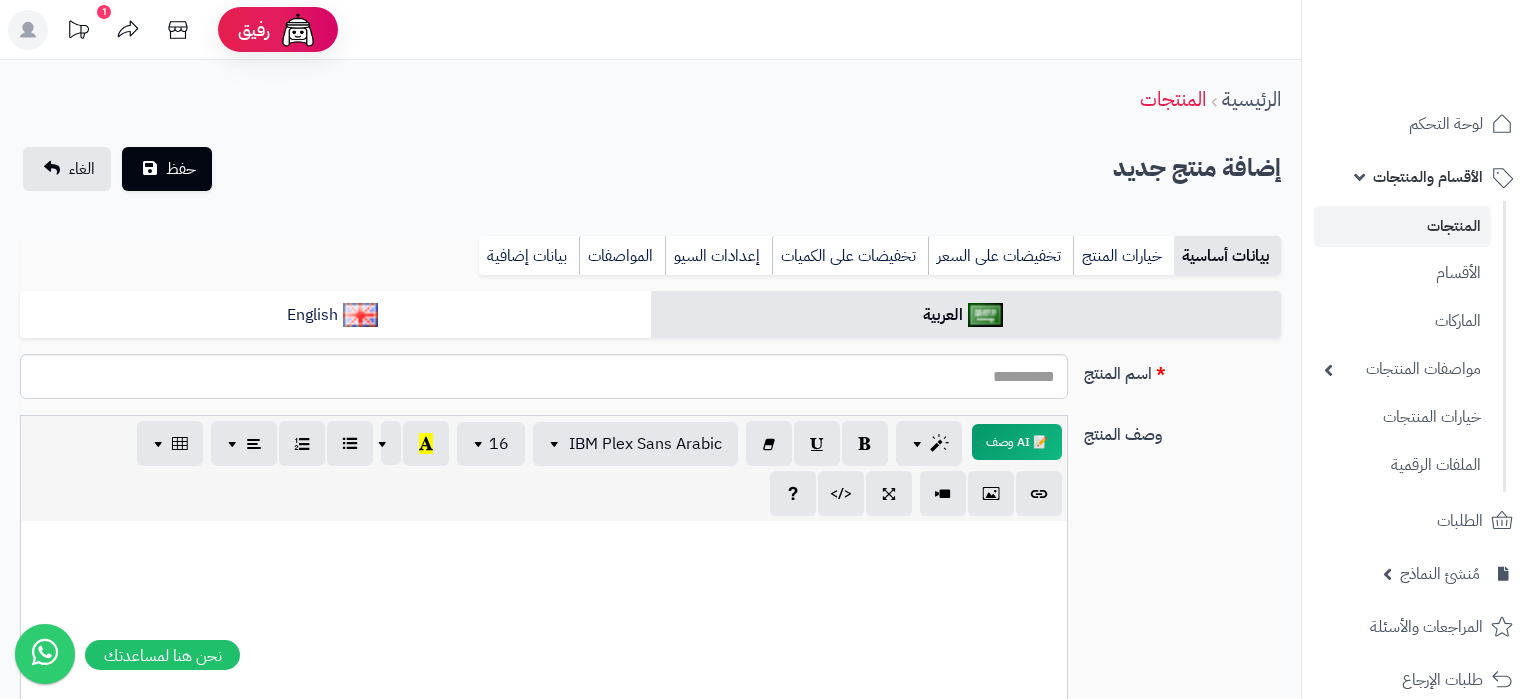 select 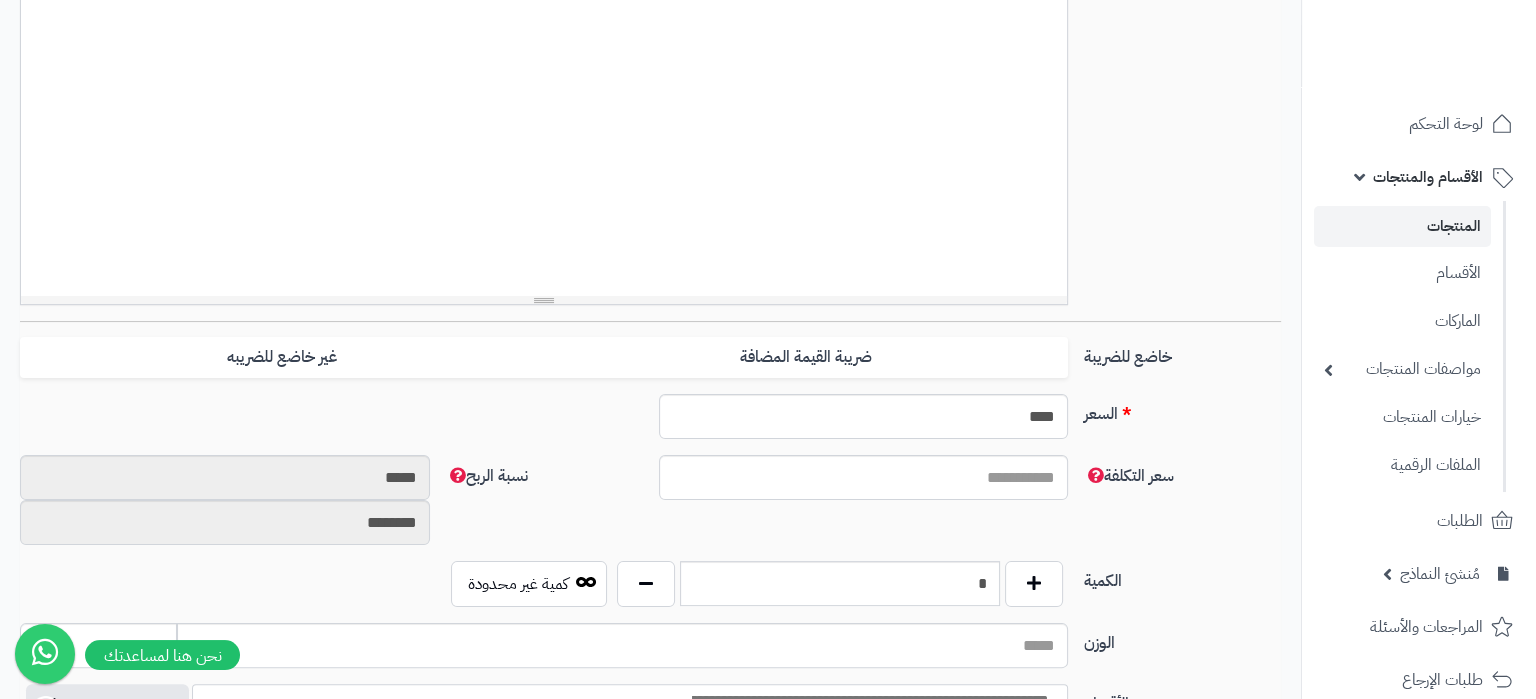 scroll, scrollTop: 0, scrollLeft: 0, axis: both 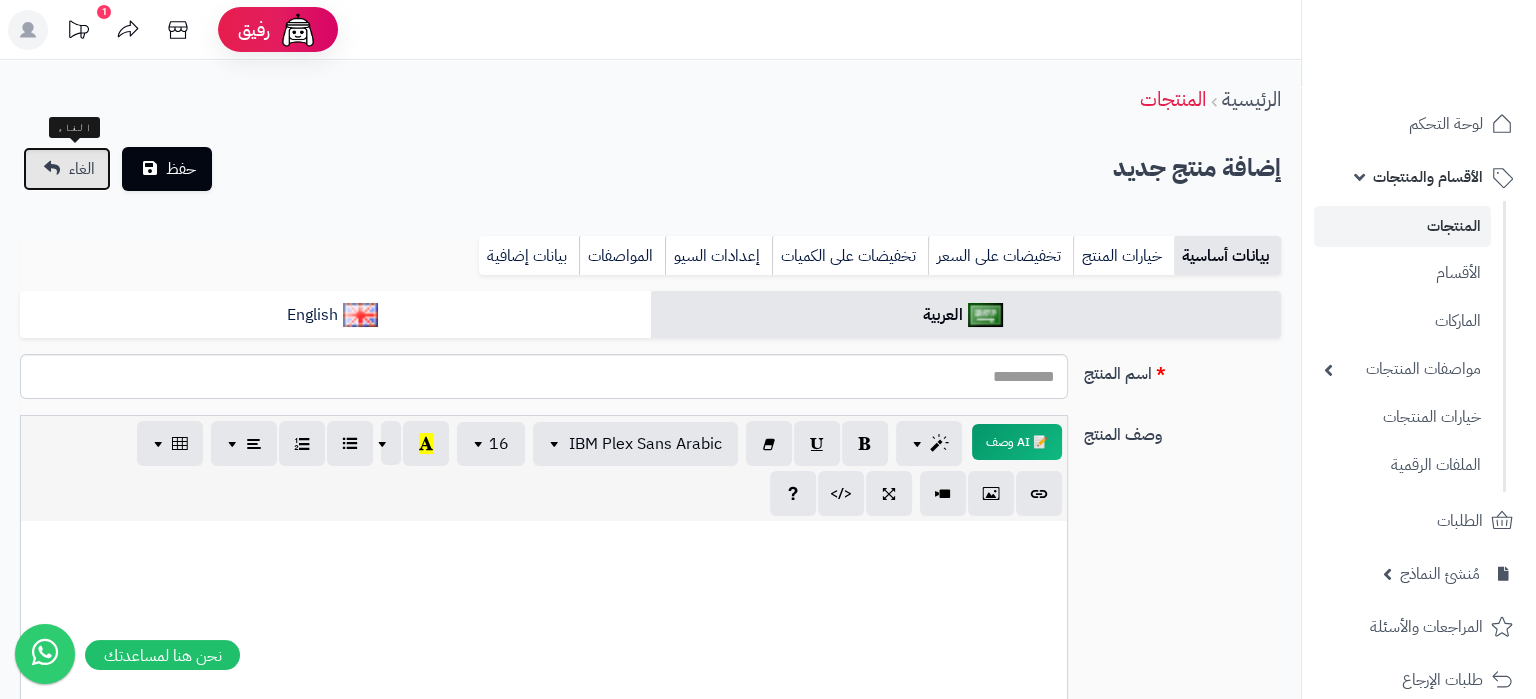 click on "الغاء" at bounding box center [67, 169] 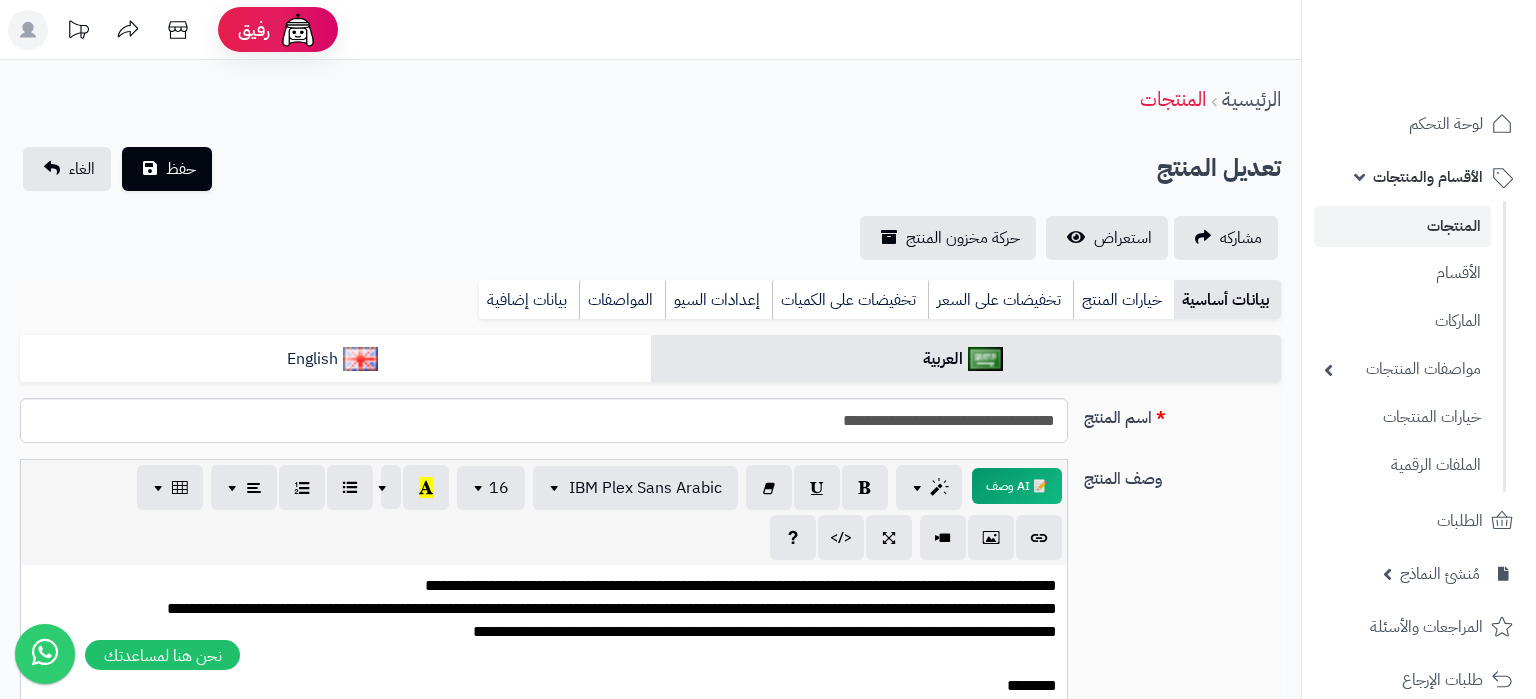 scroll, scrollTop: 0, scrollLeft: 0, axis: both 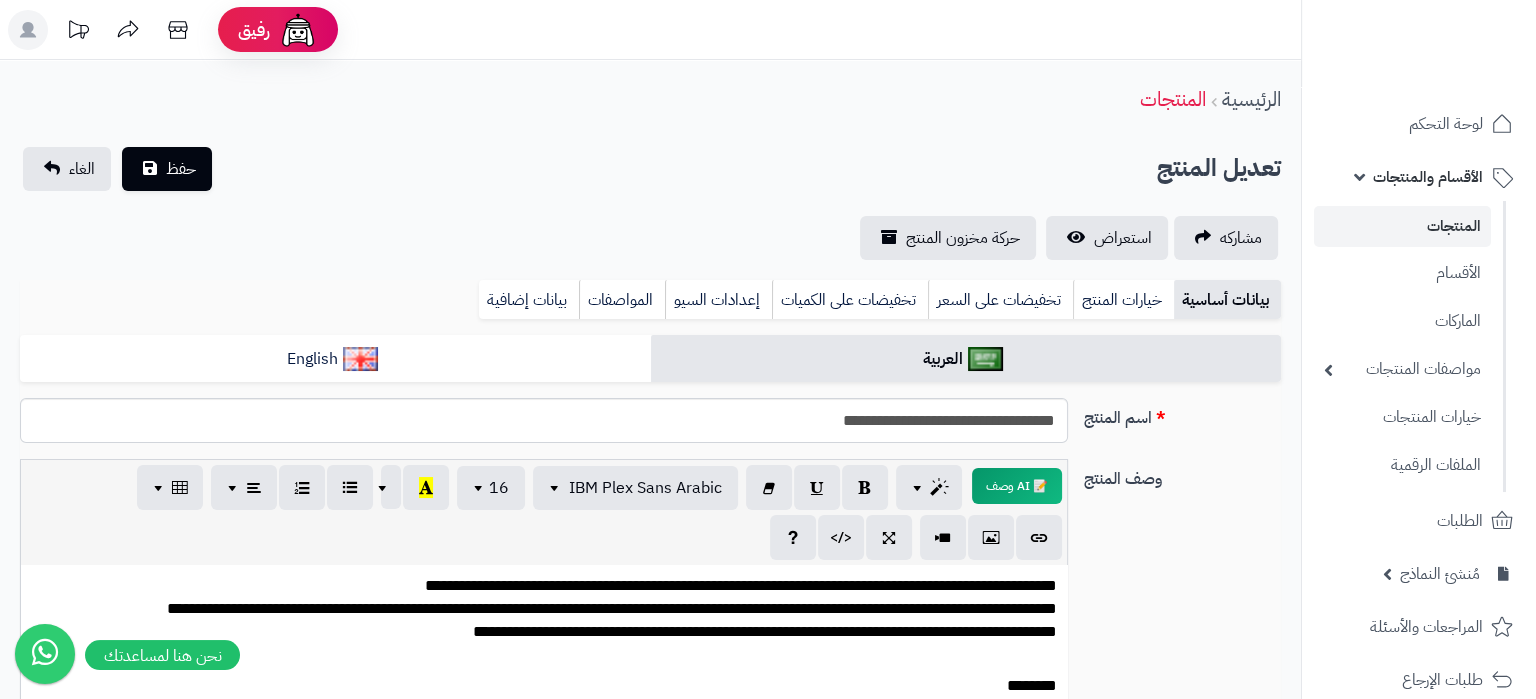 click on "**********" at bounding box center (544, 609) 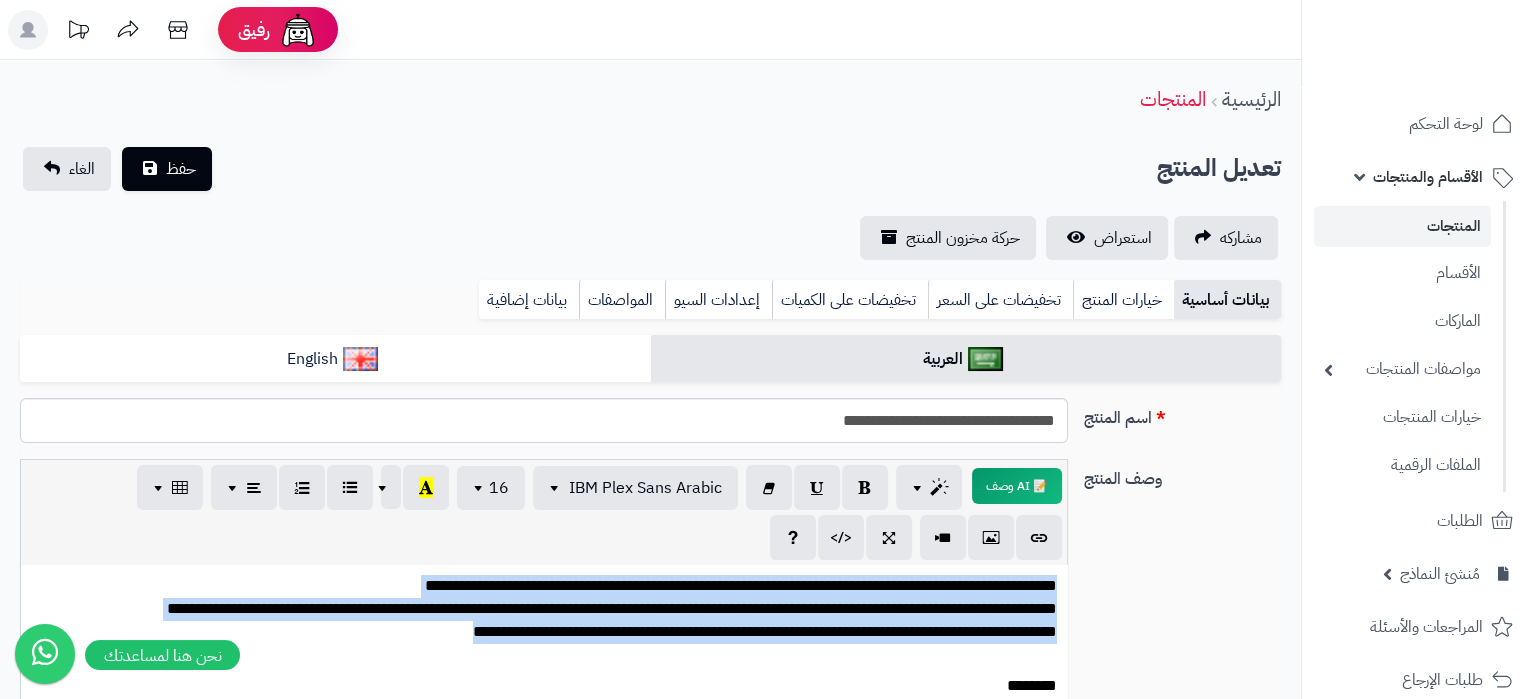 copy on "**********" 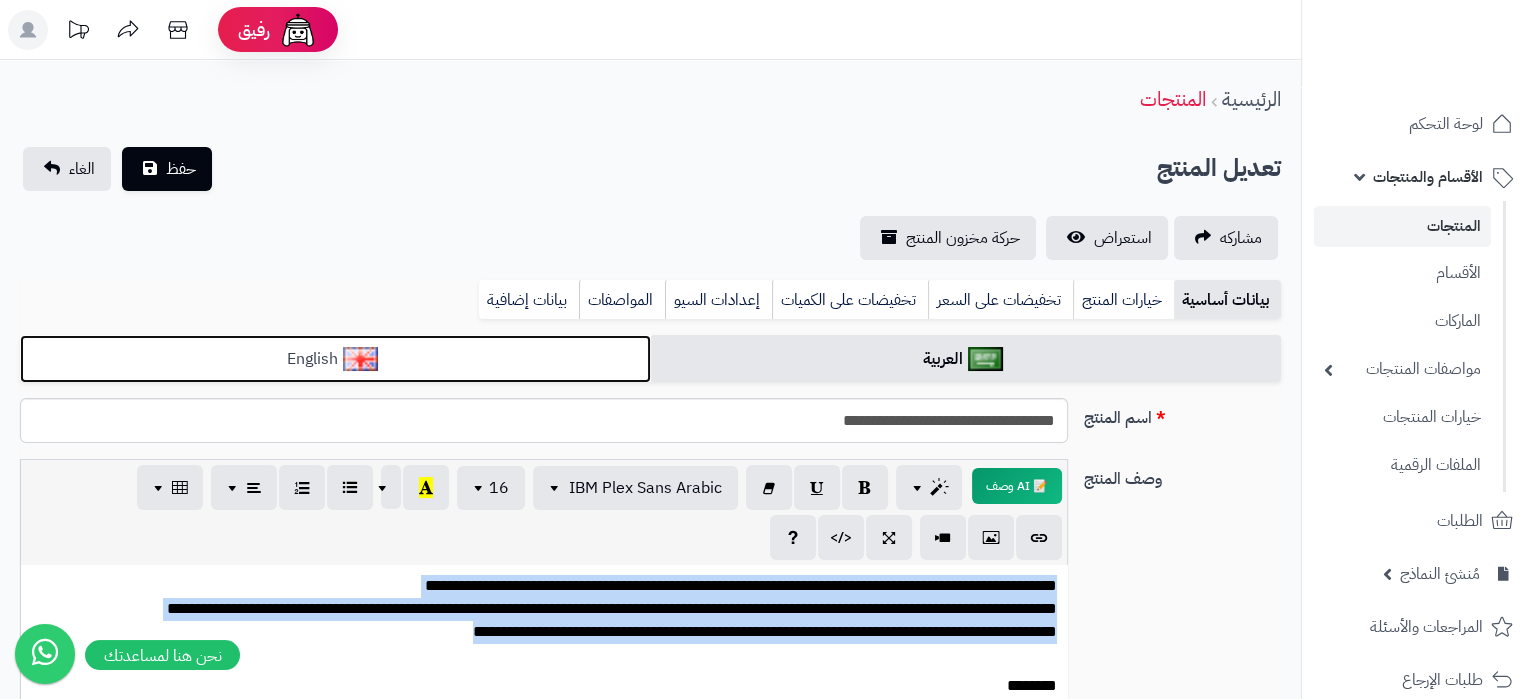 click on "English" at bounding box center [335, 359] 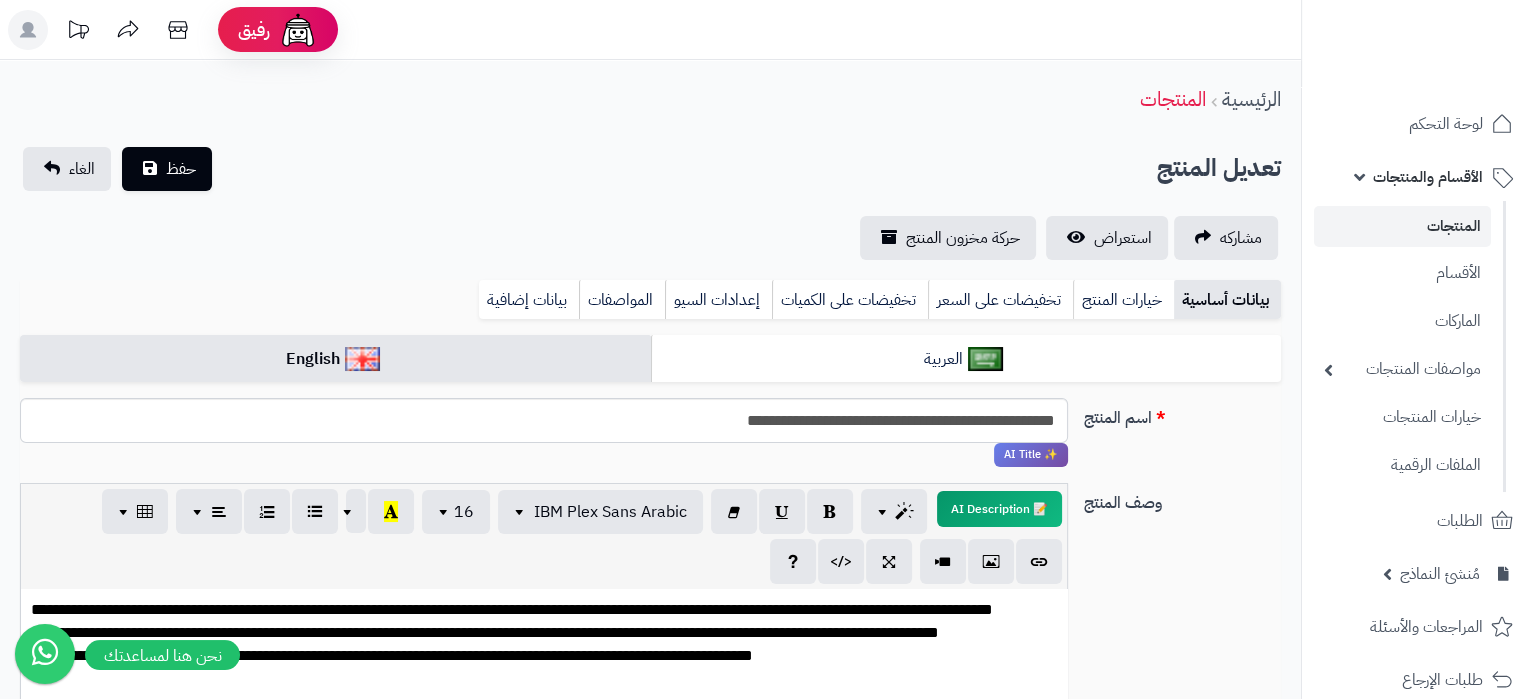 click on "**********" at bounding box center [544, 656] 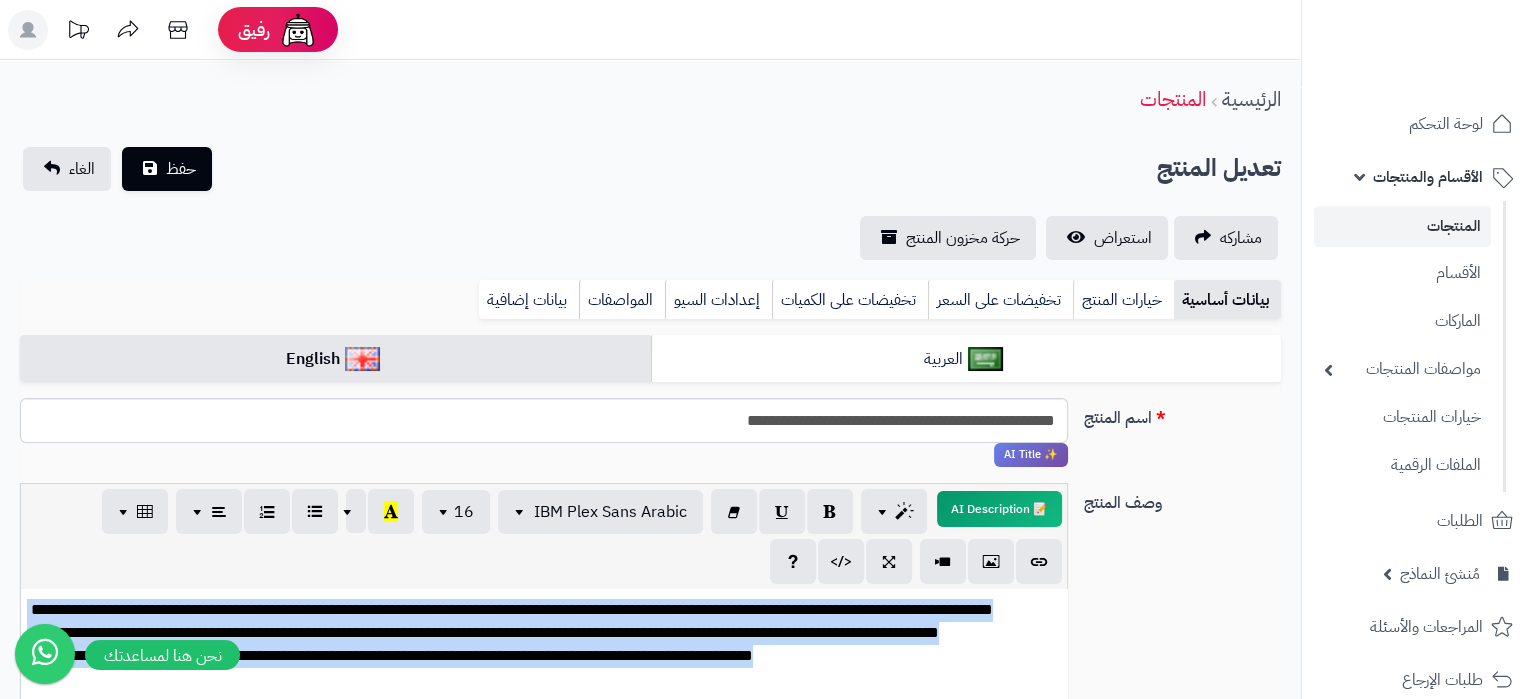 copy on "**********" 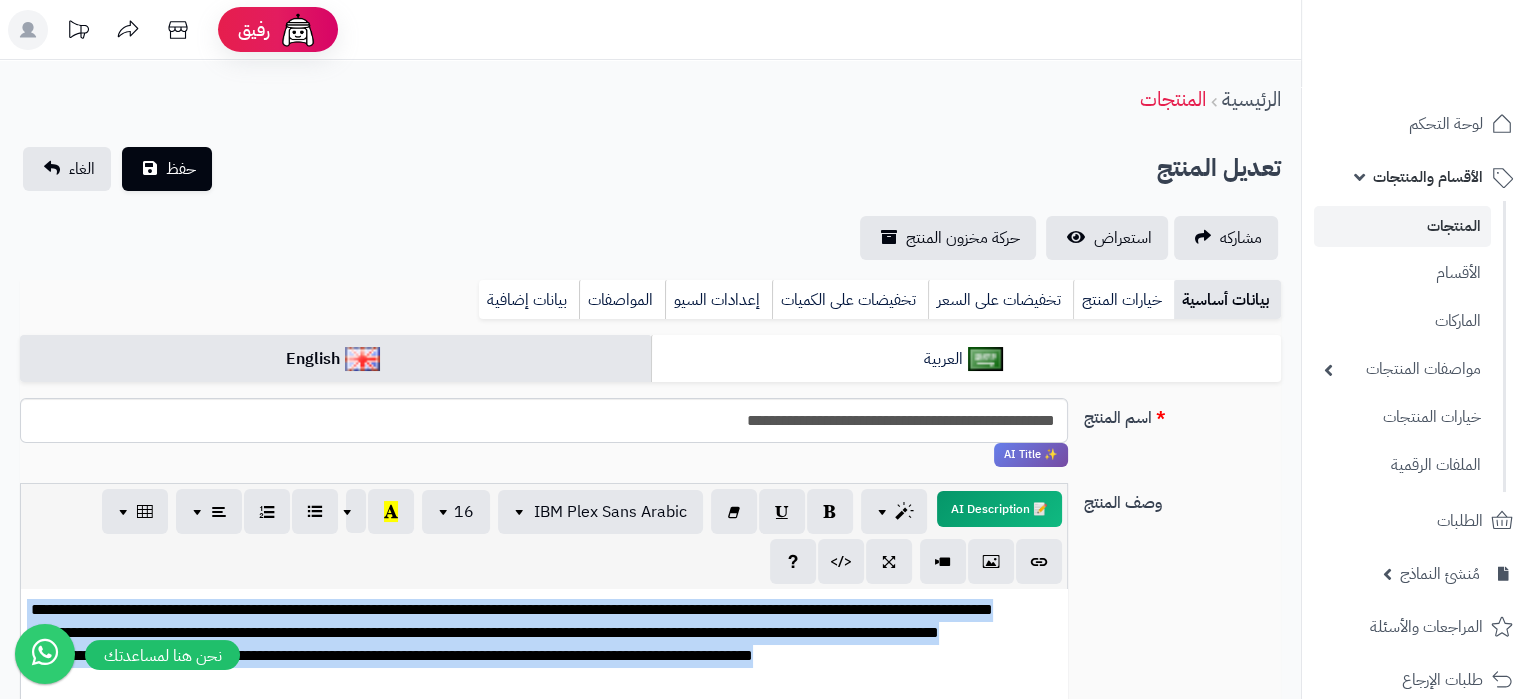copy on "**********" 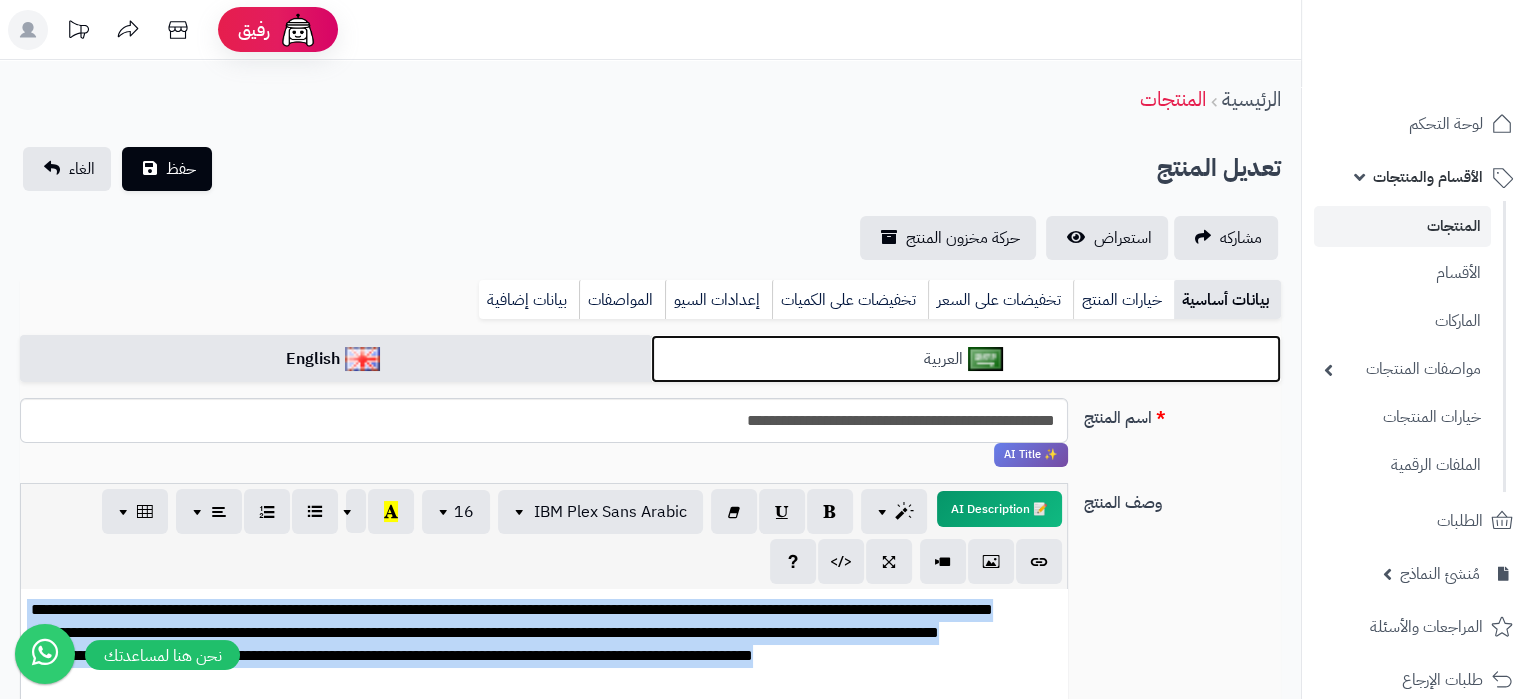 click on "العربية" at bounding box center [966, 359] 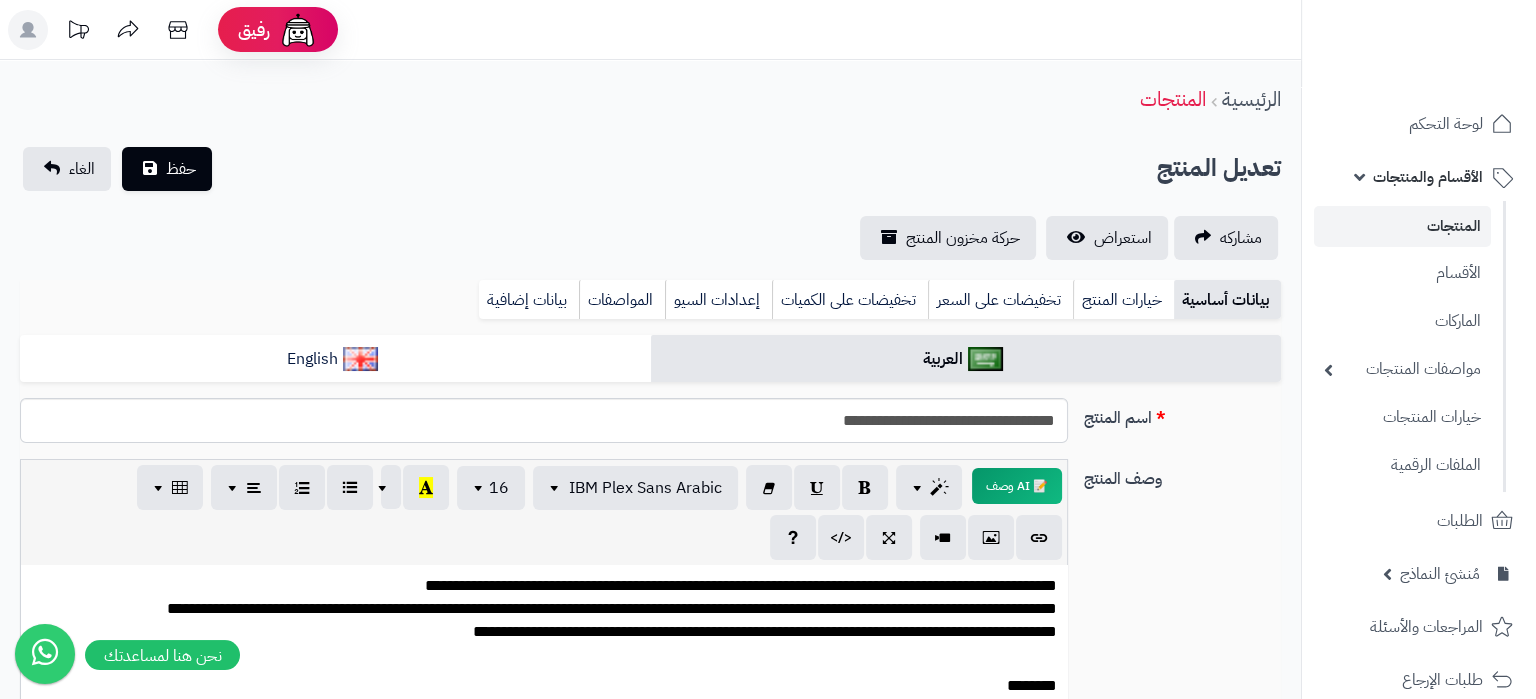 click on "**********" at bounding box center (544, 1143) 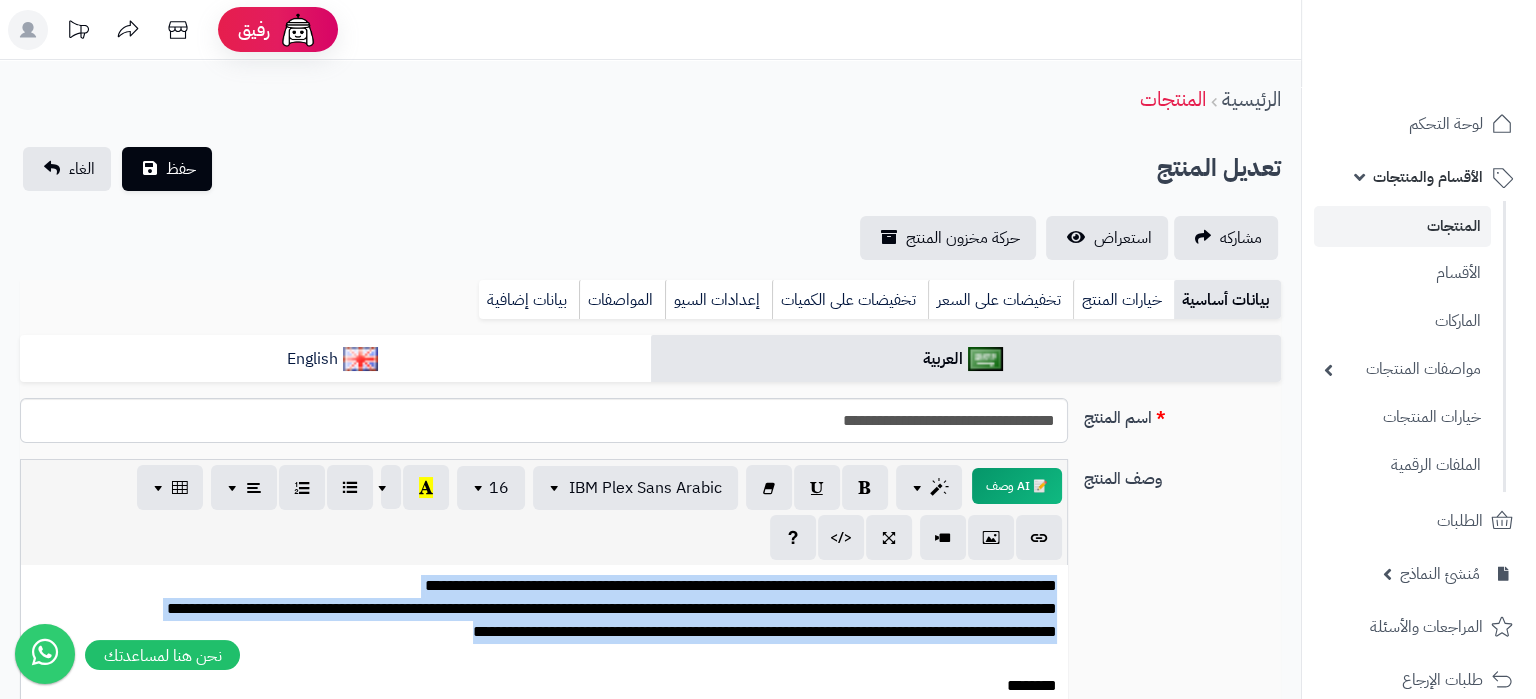 copy on "**********" 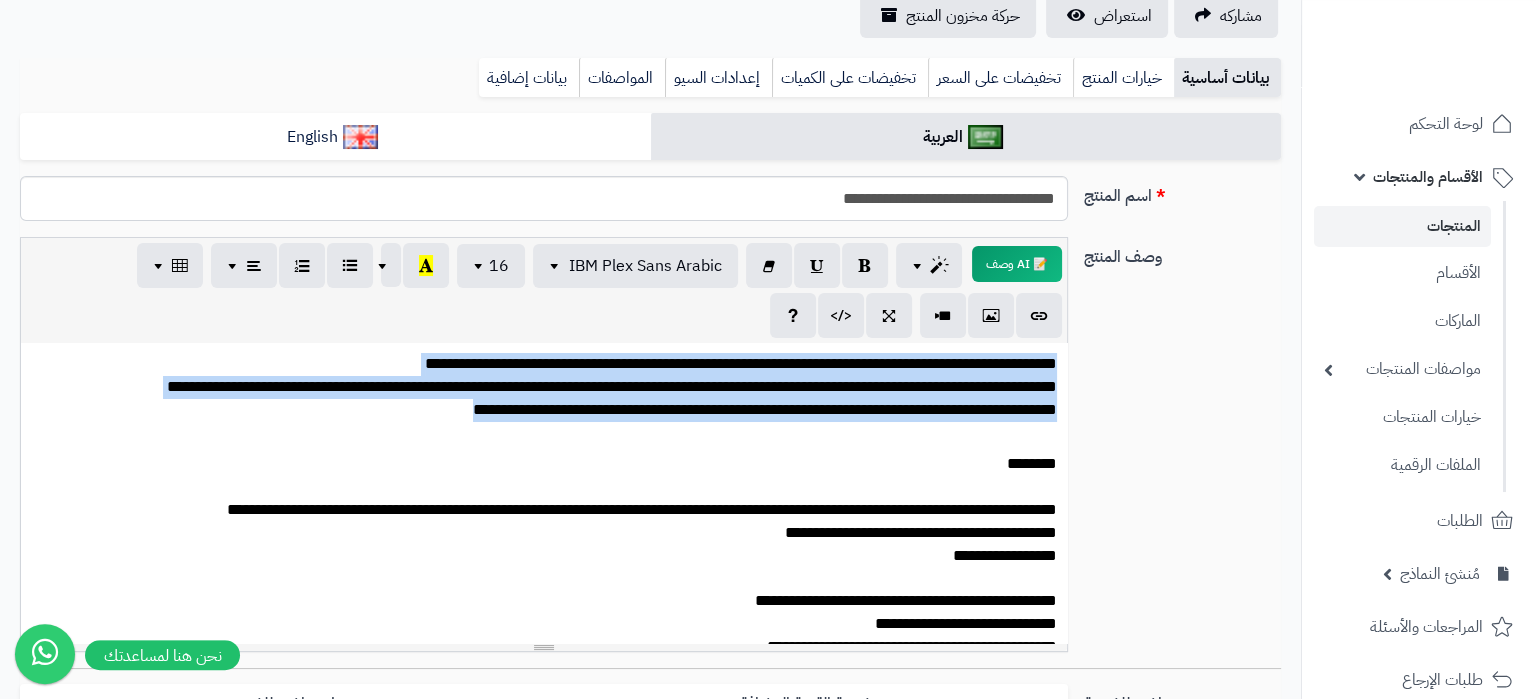 scroll, scrollTop: 0, scrollLeft: 0, axis: both 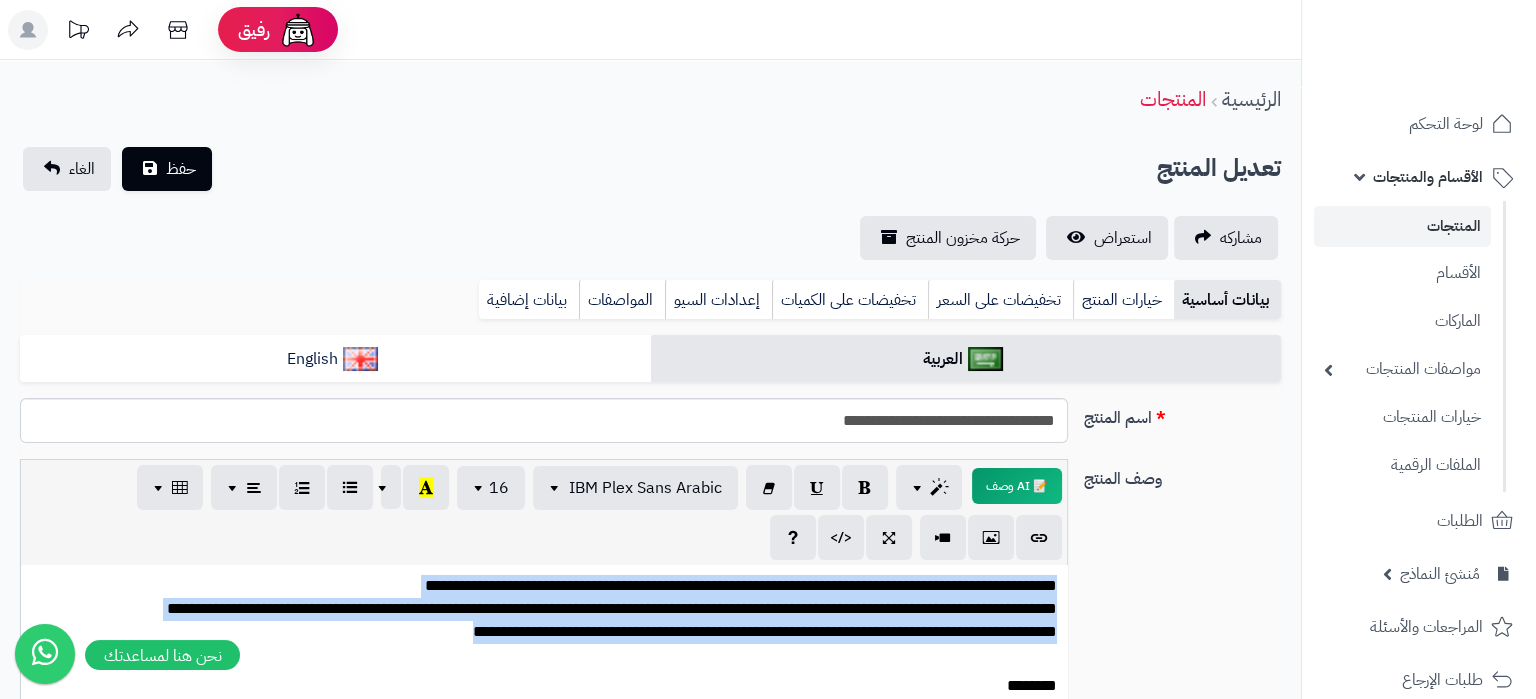 copy on "**********" 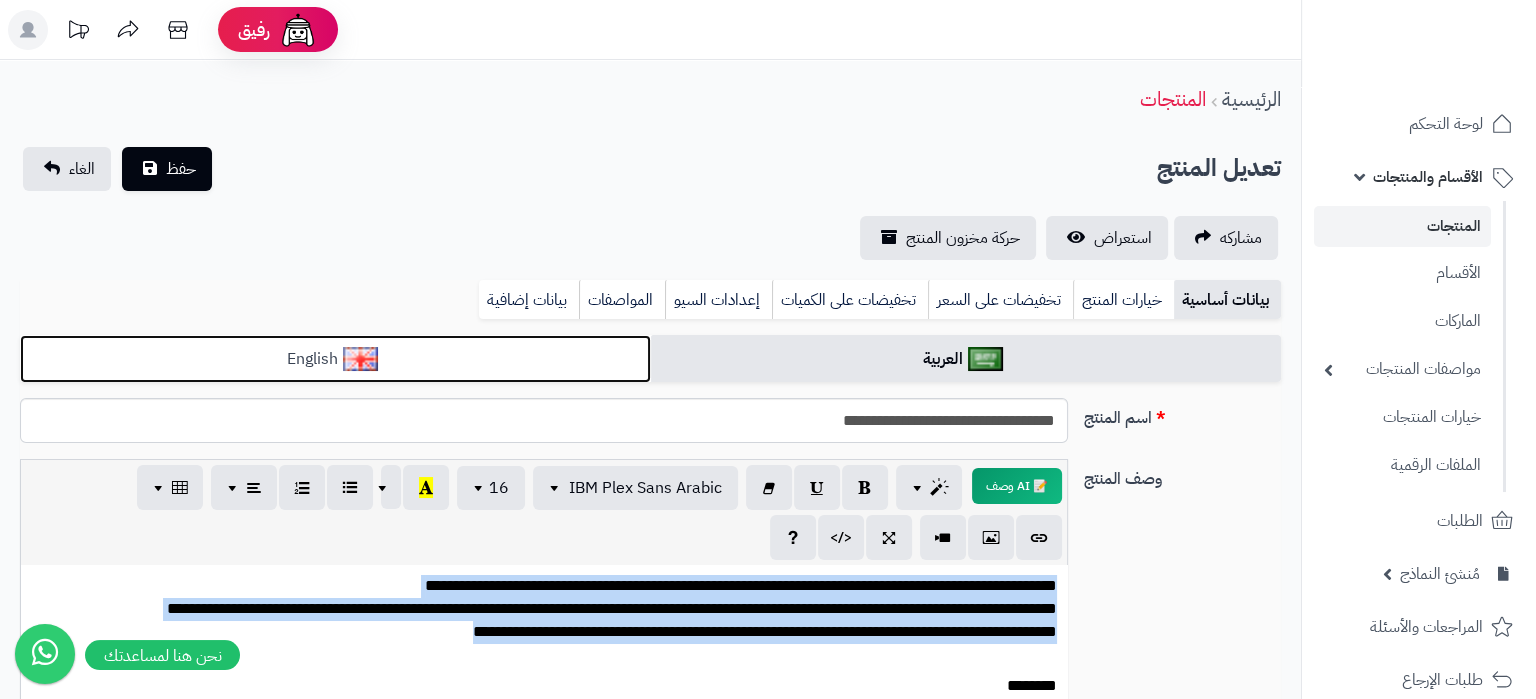 click on "English" at bounding box center (335, 359) 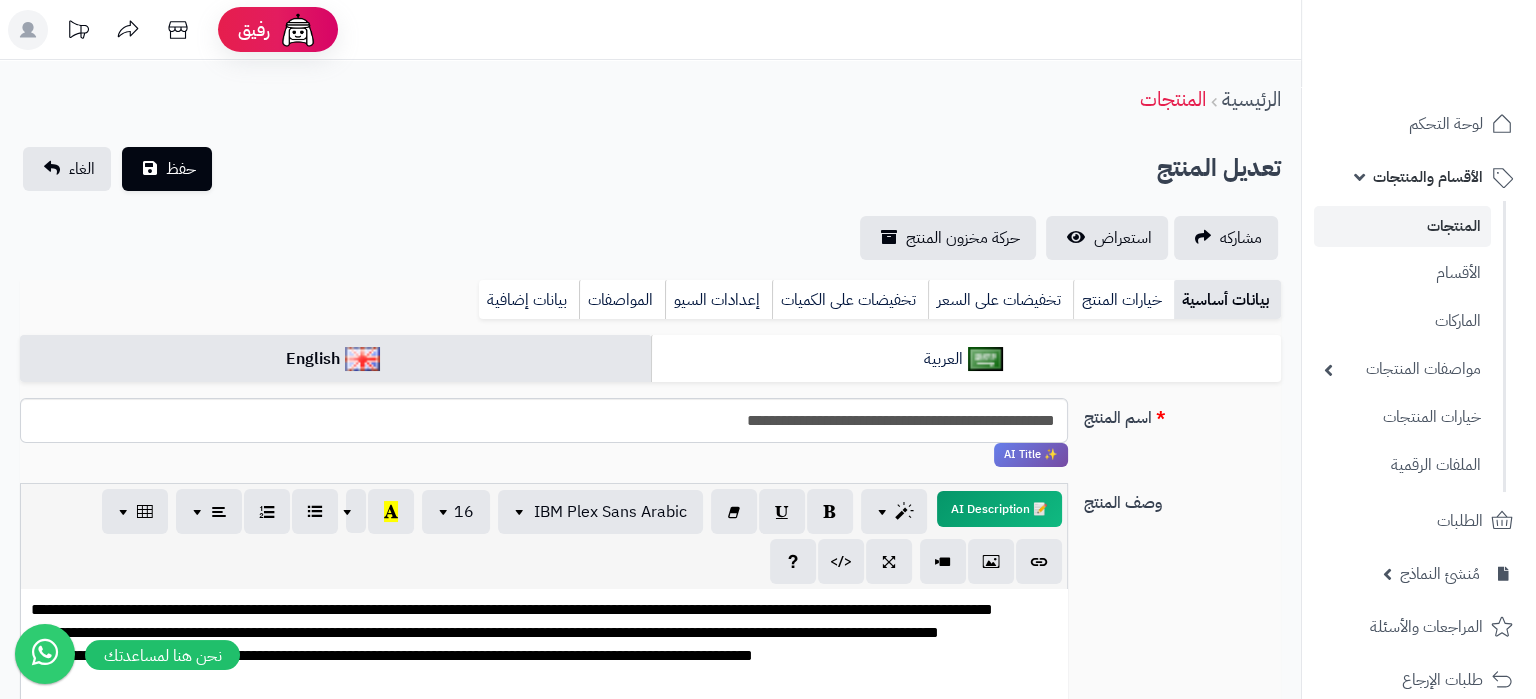 click on "**********" at bounding box center (544, 656) 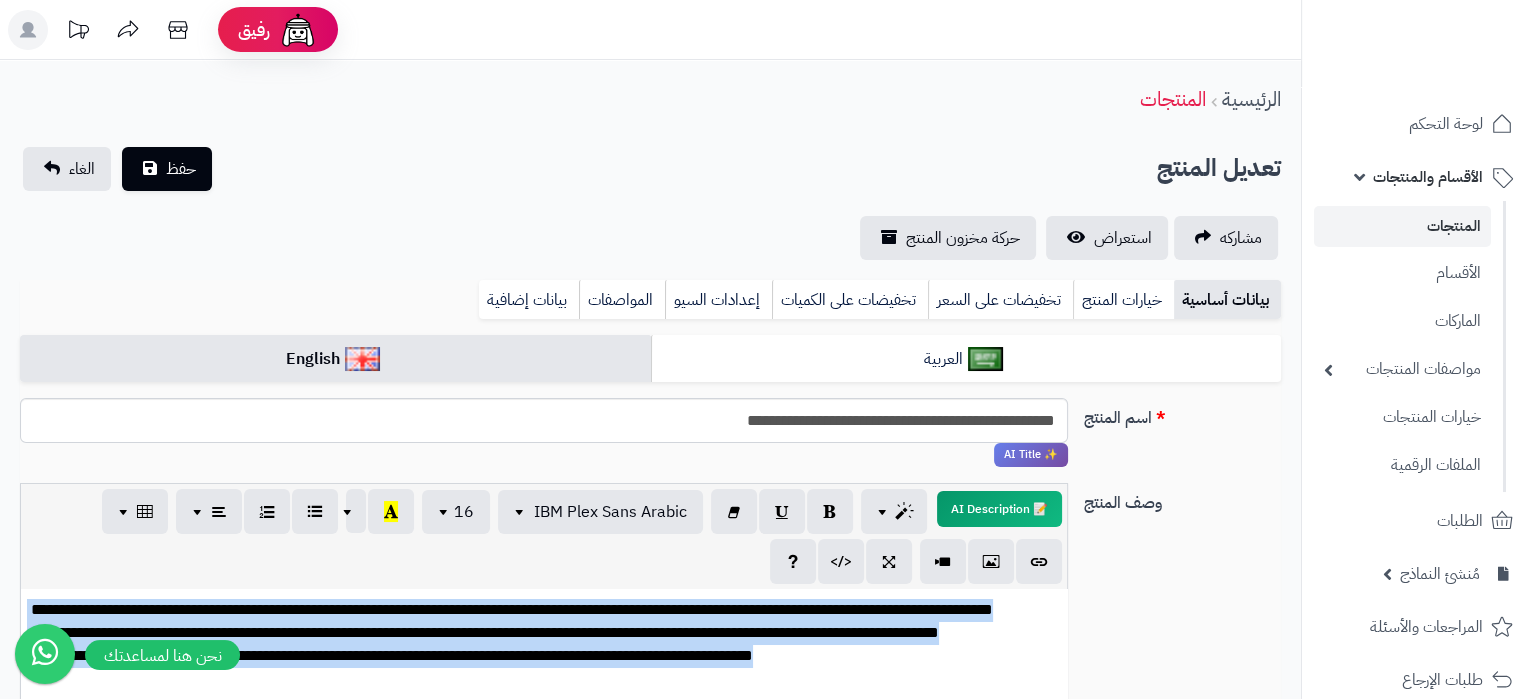 copy on "**********" 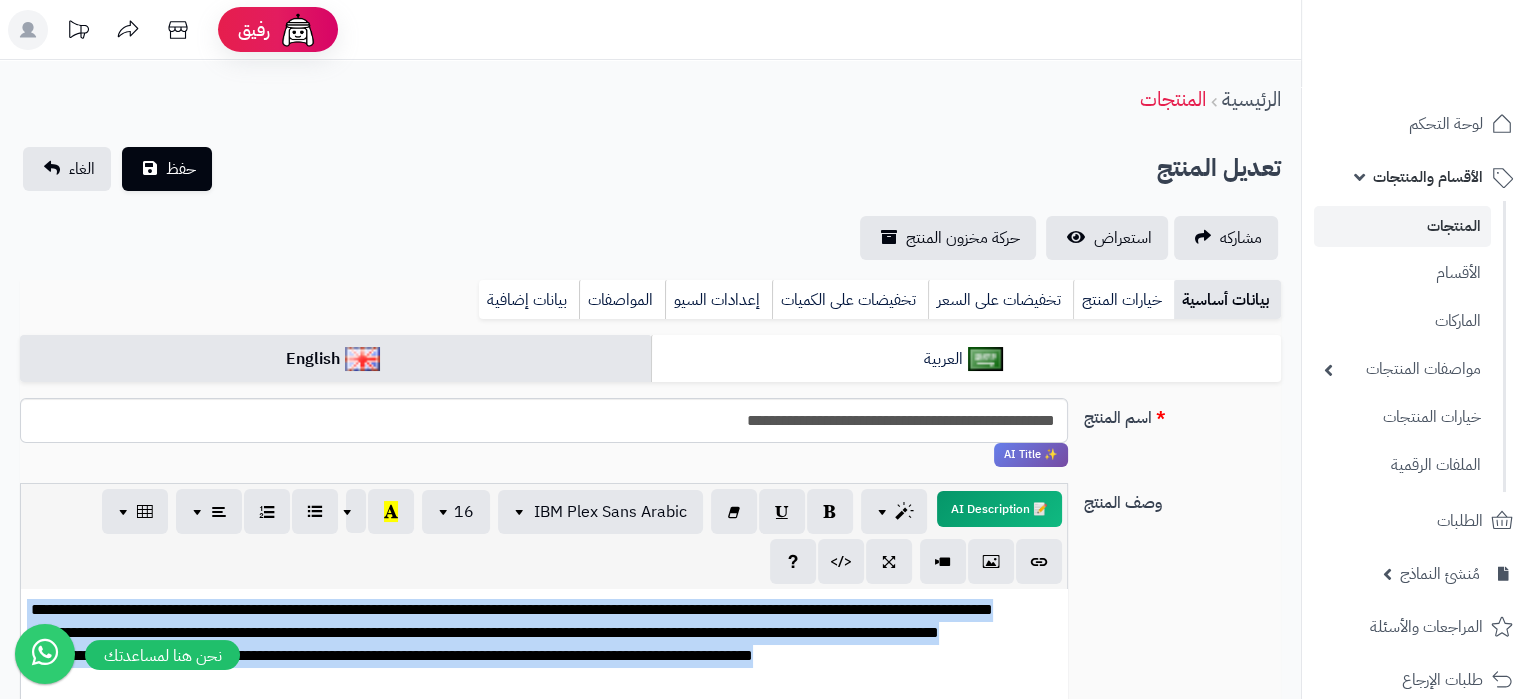 copy on "**********" 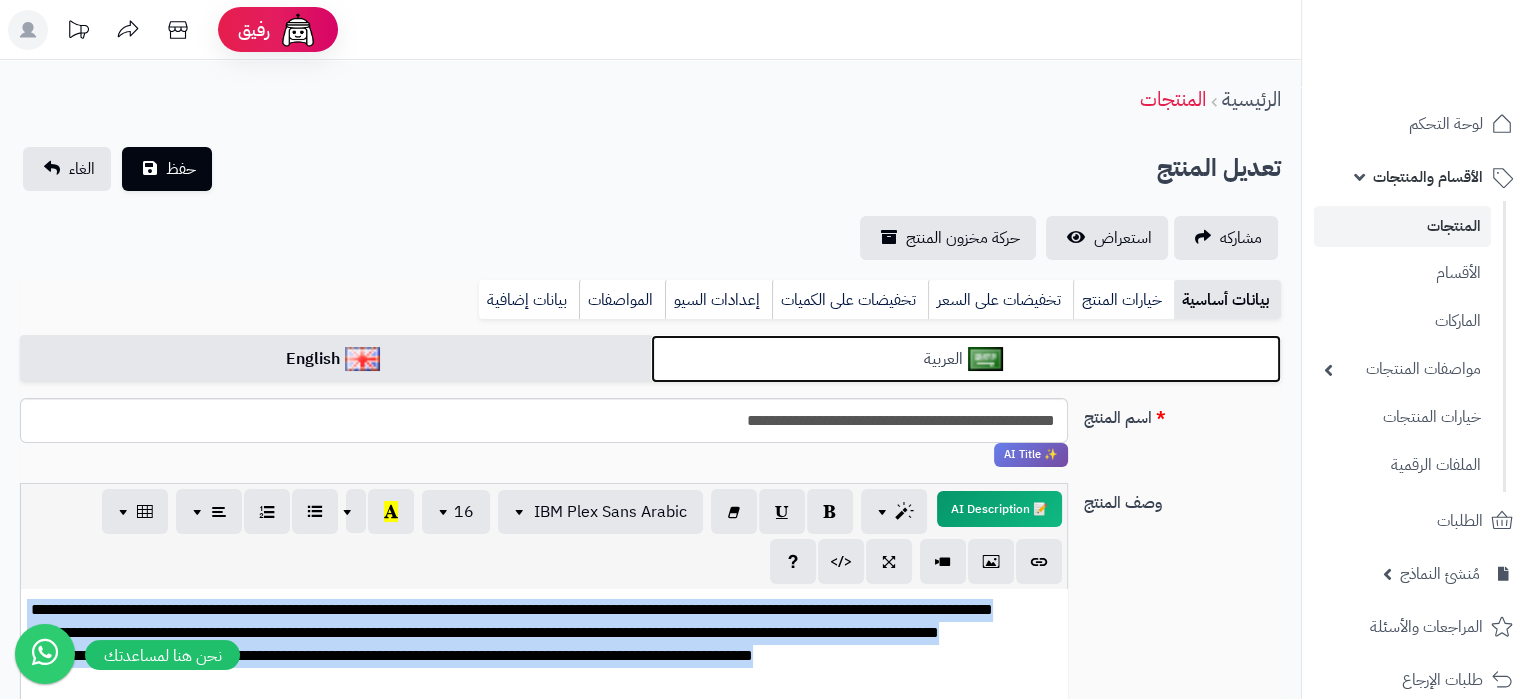 click on "العربية" at bounding box center (966, 359) 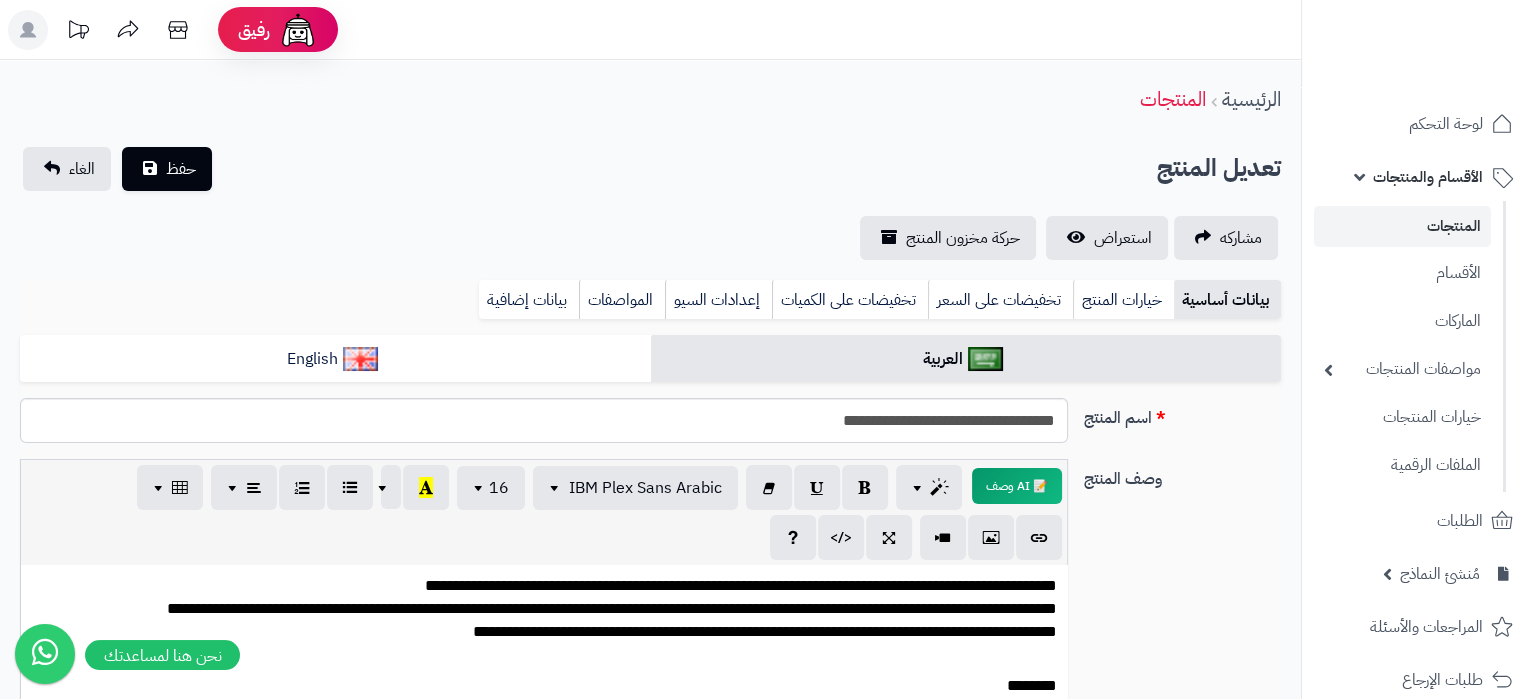 click on "**********" at bounding box center (544, 609) 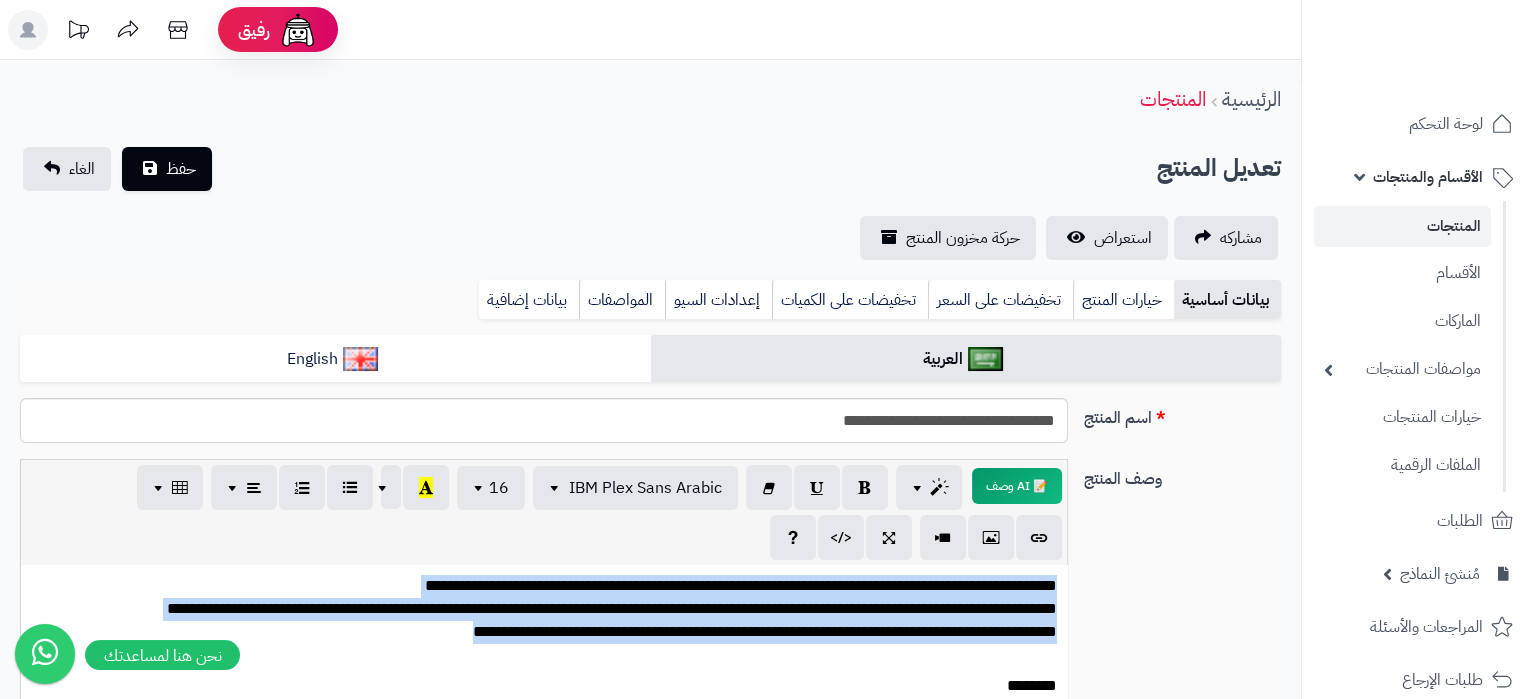 copy on "**********" 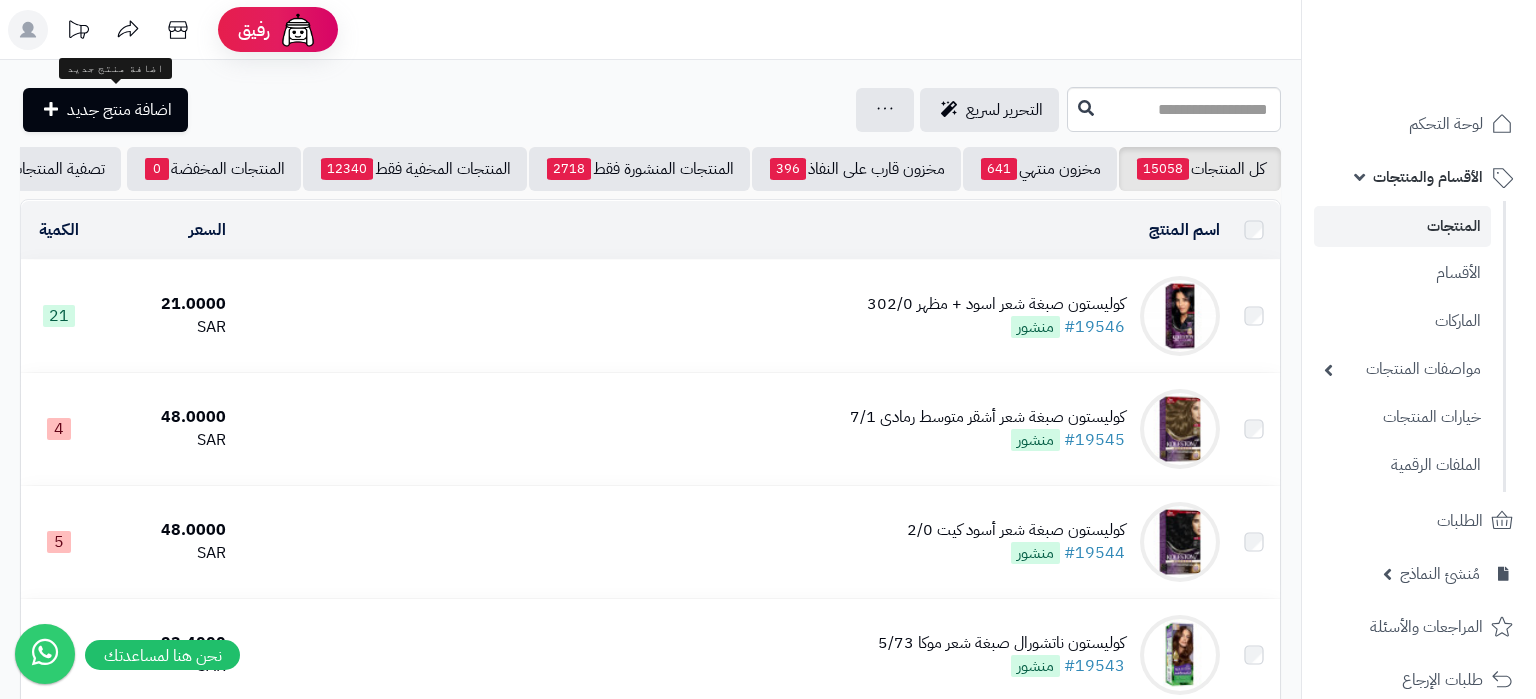 scroll, scrollTop: 0, scrollLeft: 0, axis: both 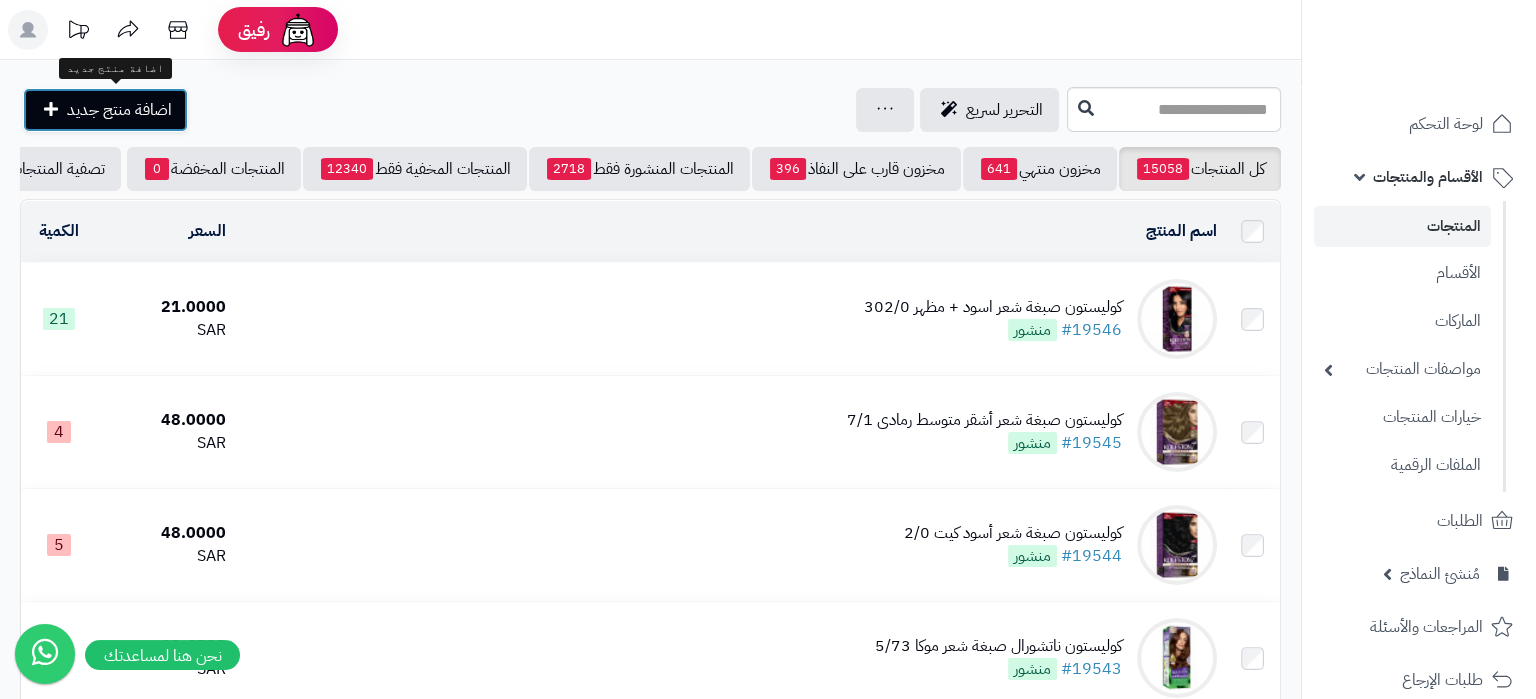 click on "اضافة منتج جديد" at bounding box center (105, 110) 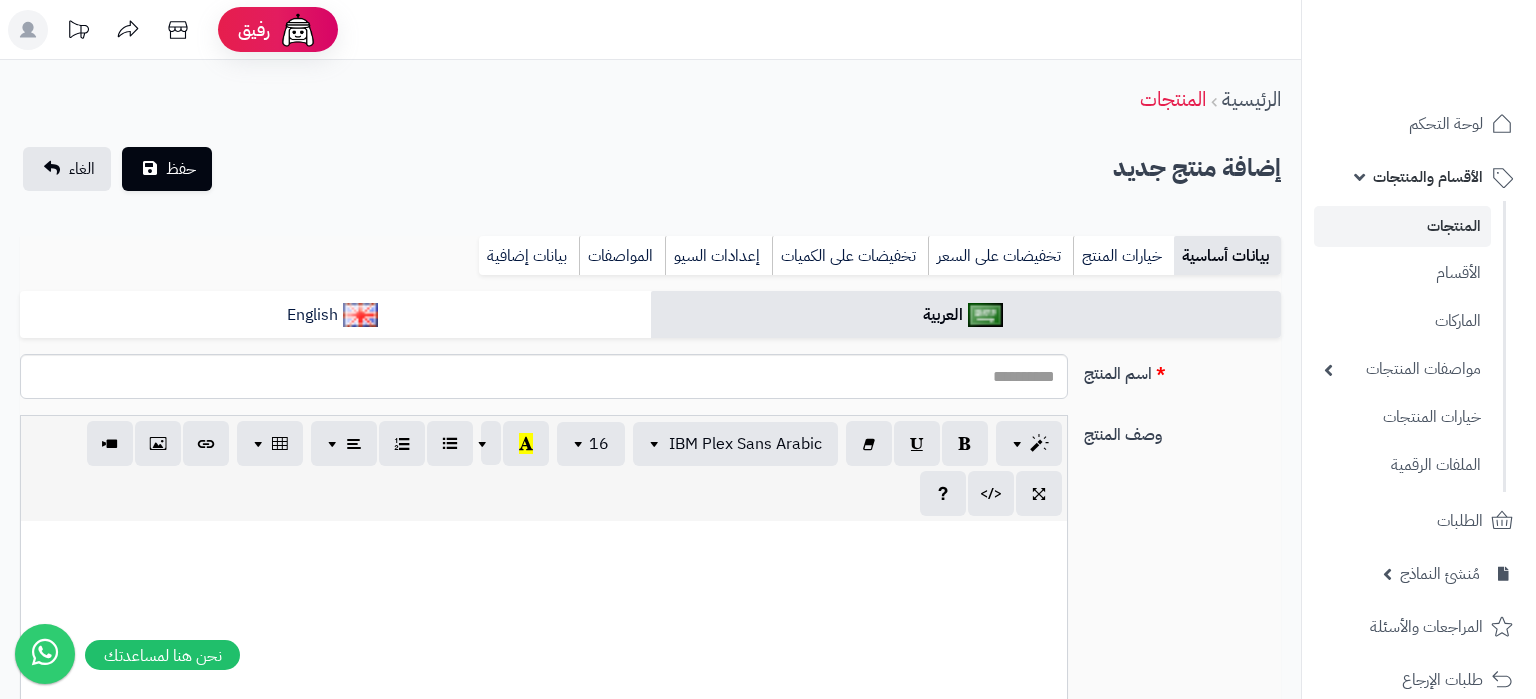 select 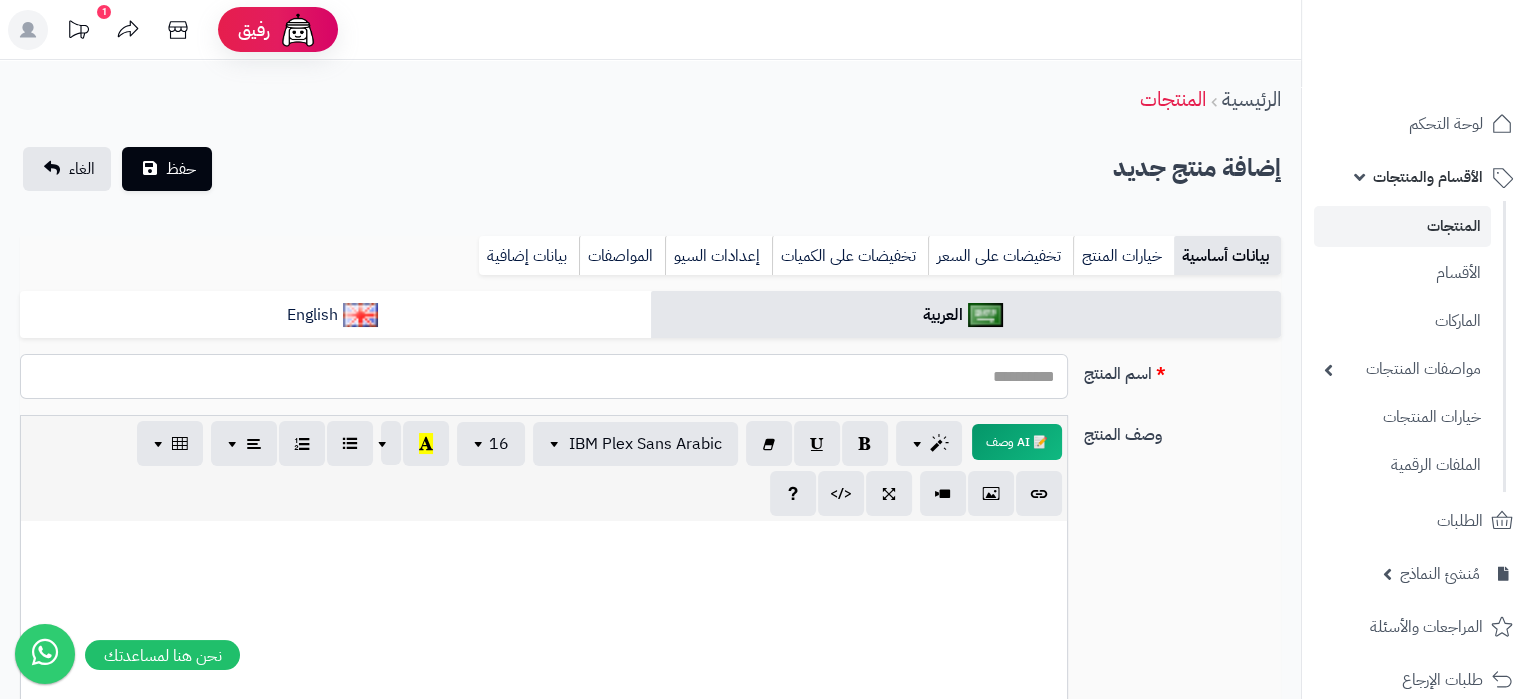click on "اسم المنتج" at bounding box center (544, 376) 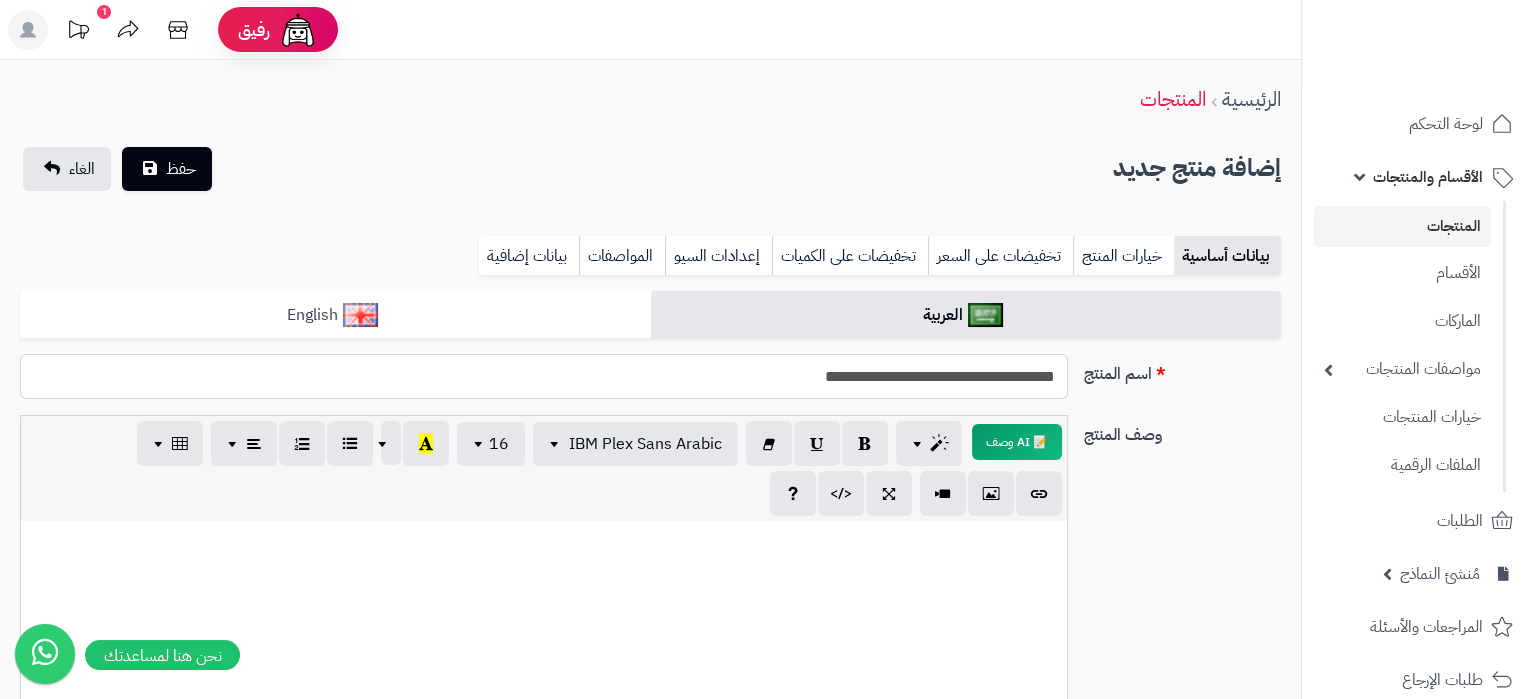 type on "**********" 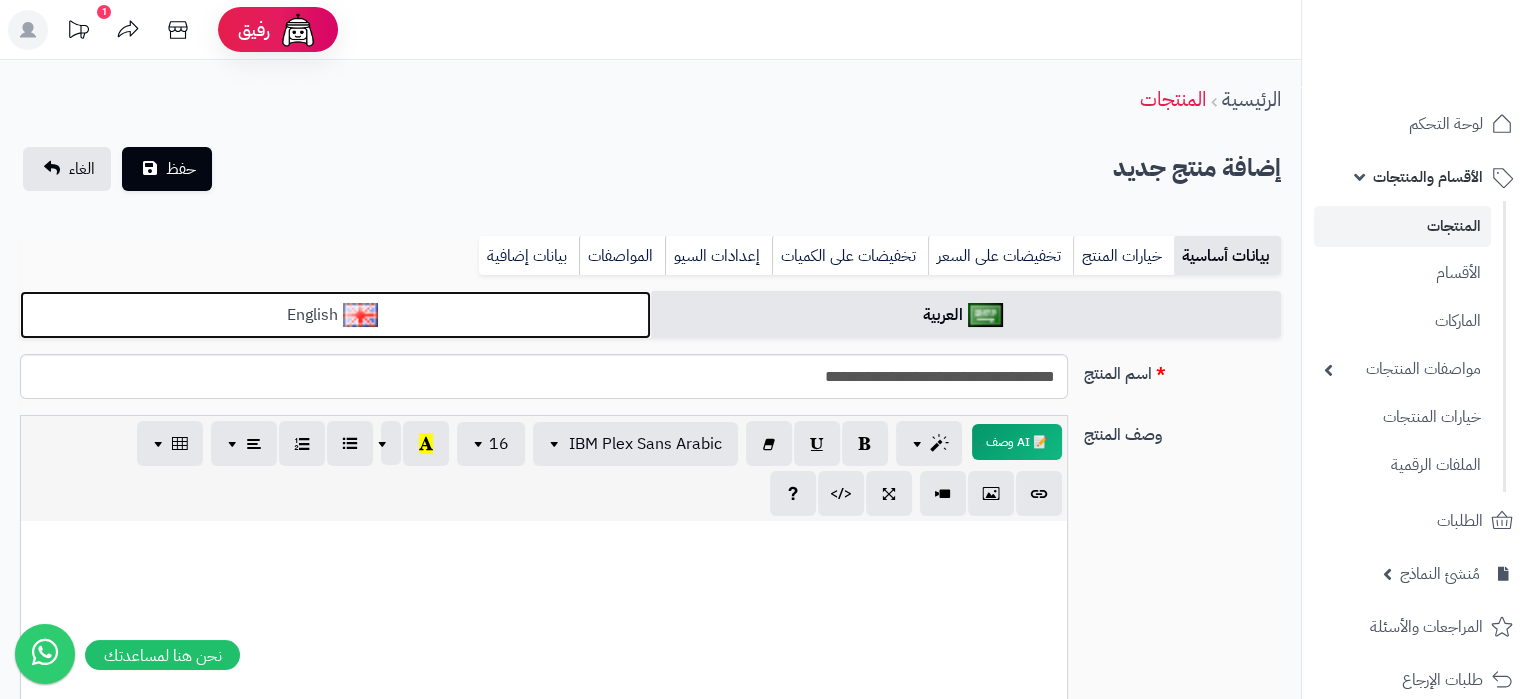 click on "English" at bounding box center (335, 315) 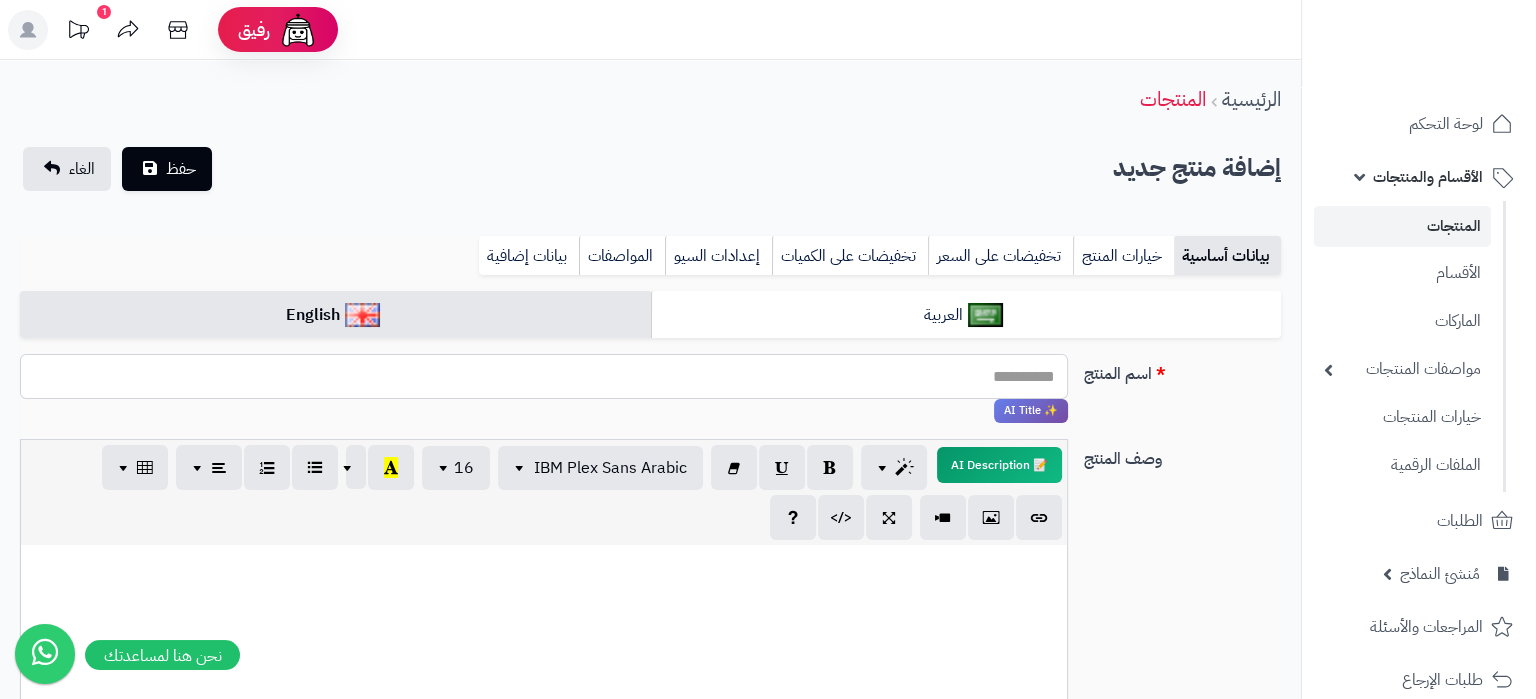 click on "اسم المنتج" at bounding box center [544, 376] 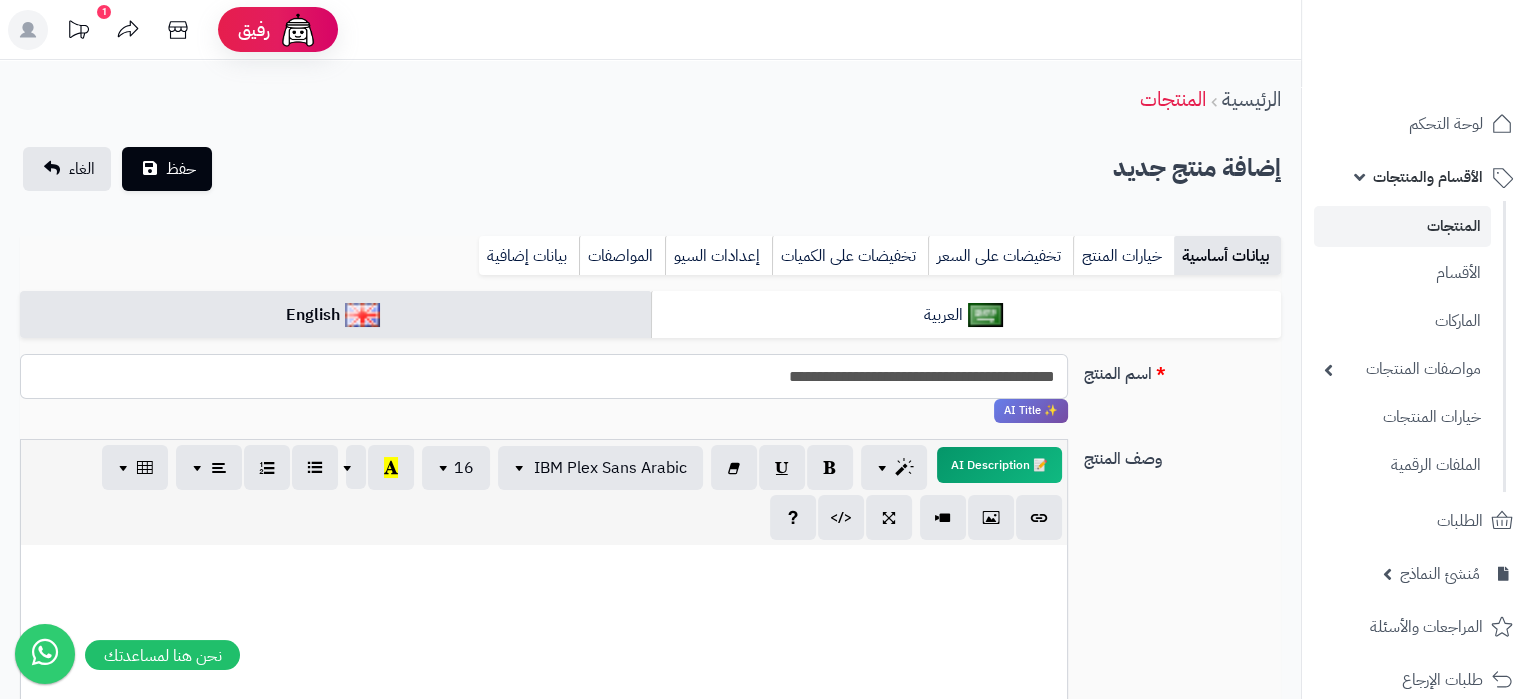 type on "**********" 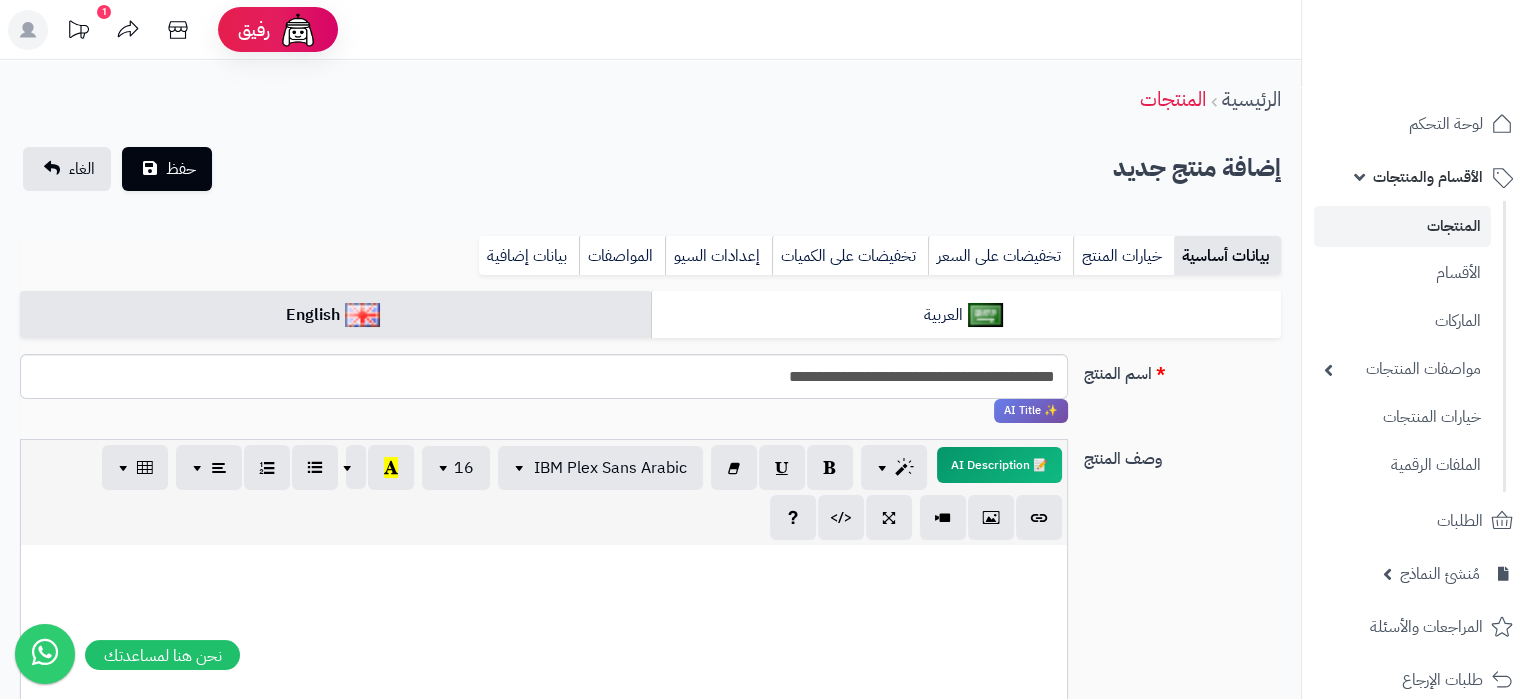 click at bounding box center (544, 695) 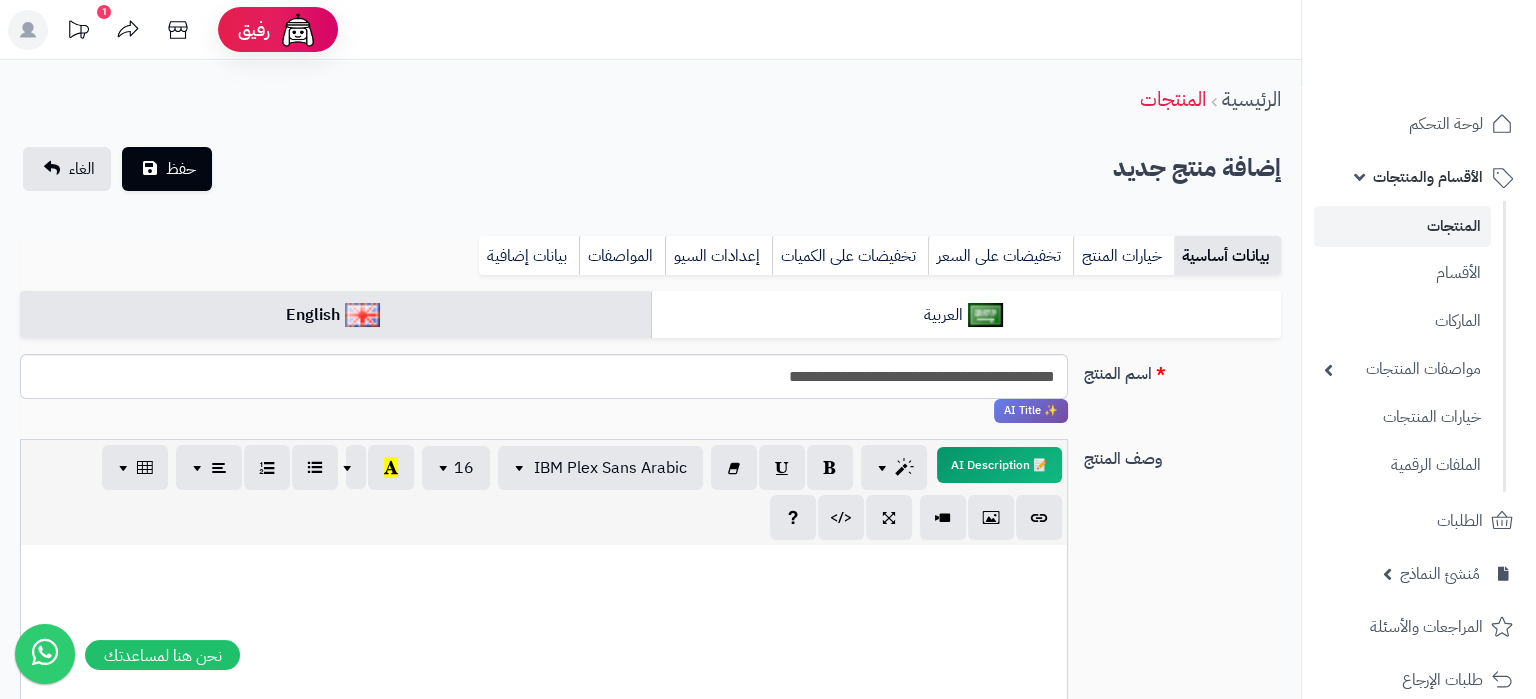 click on "بيانات أساسية خيارات المنتج تخفيضات على السعر تخفيضات على الكميات إعدادات السيو المواصفات نقاط المكافآت بيانات إضافية" at bounding box center (650, 263) 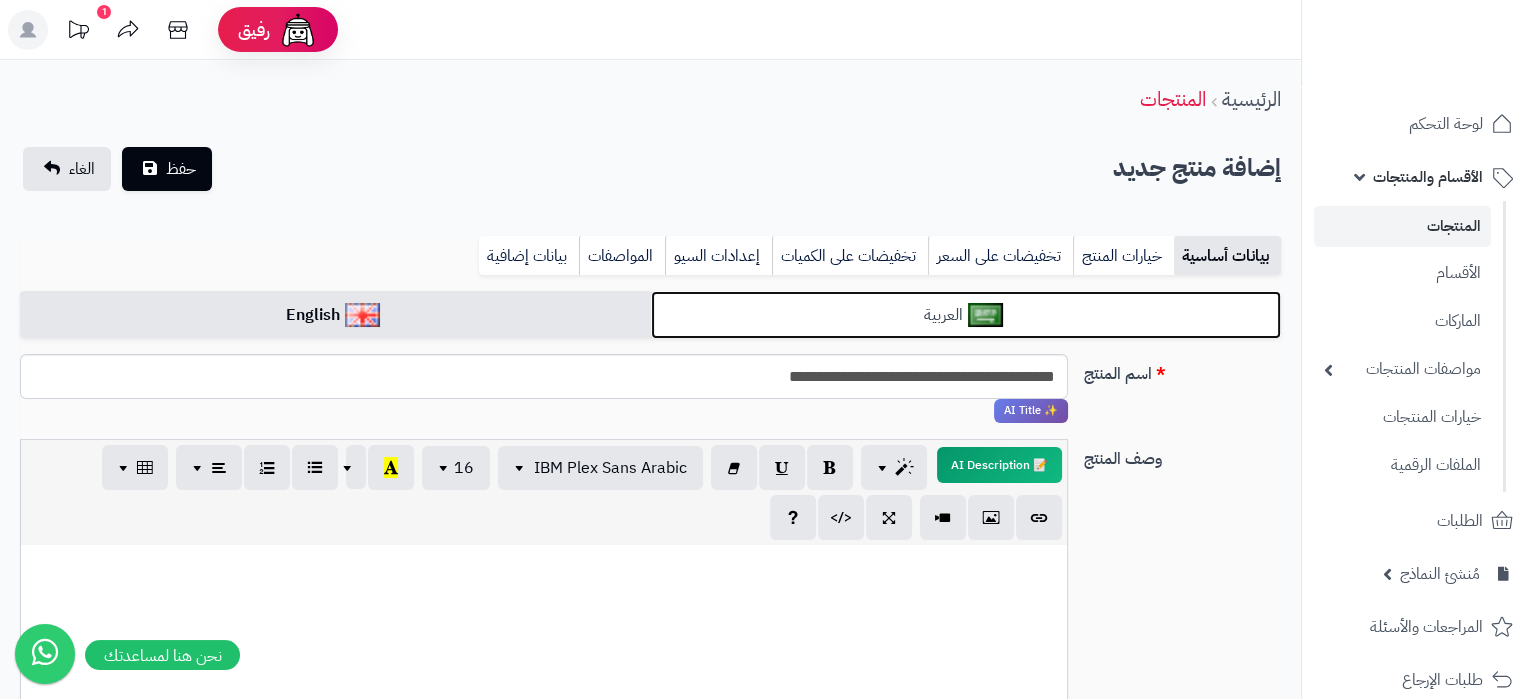 click on "العربية" at bounding box center [966, 315] 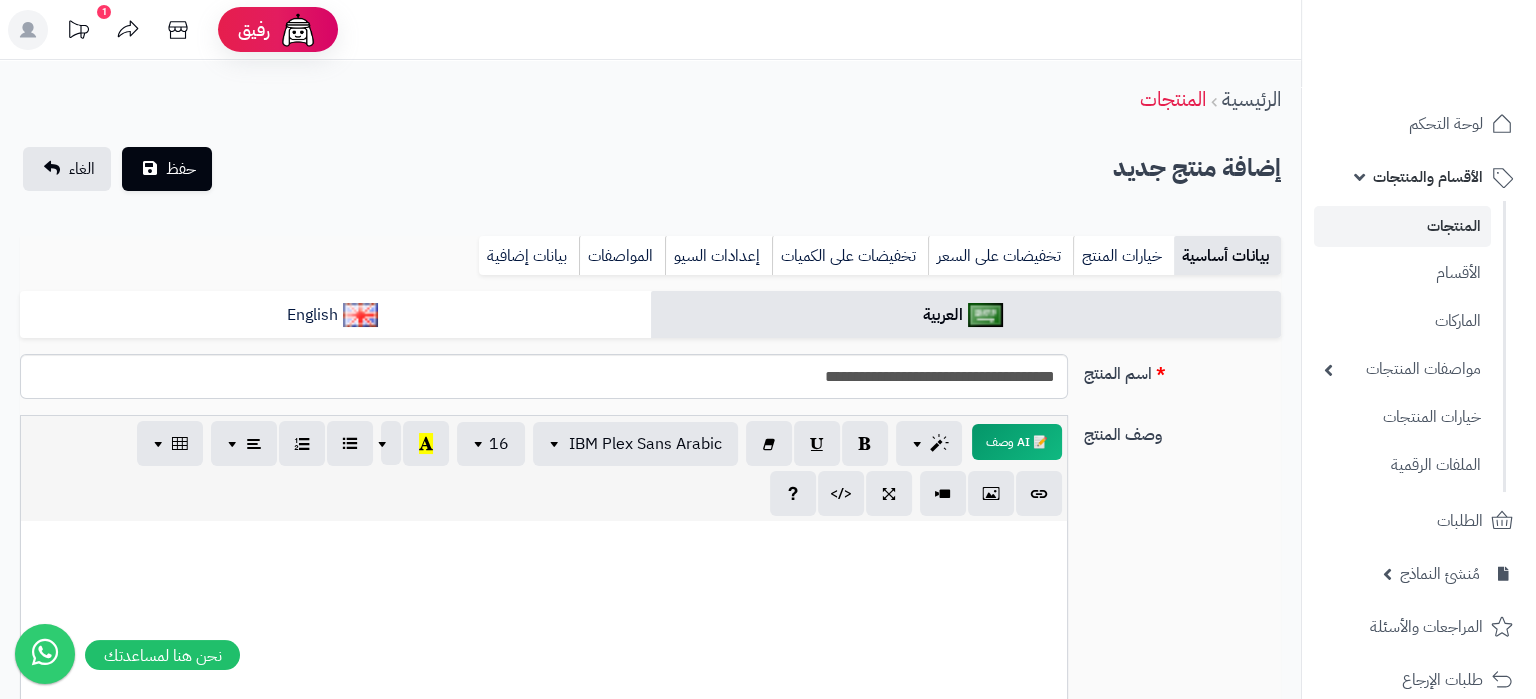 click at bounding box center (544, 671) 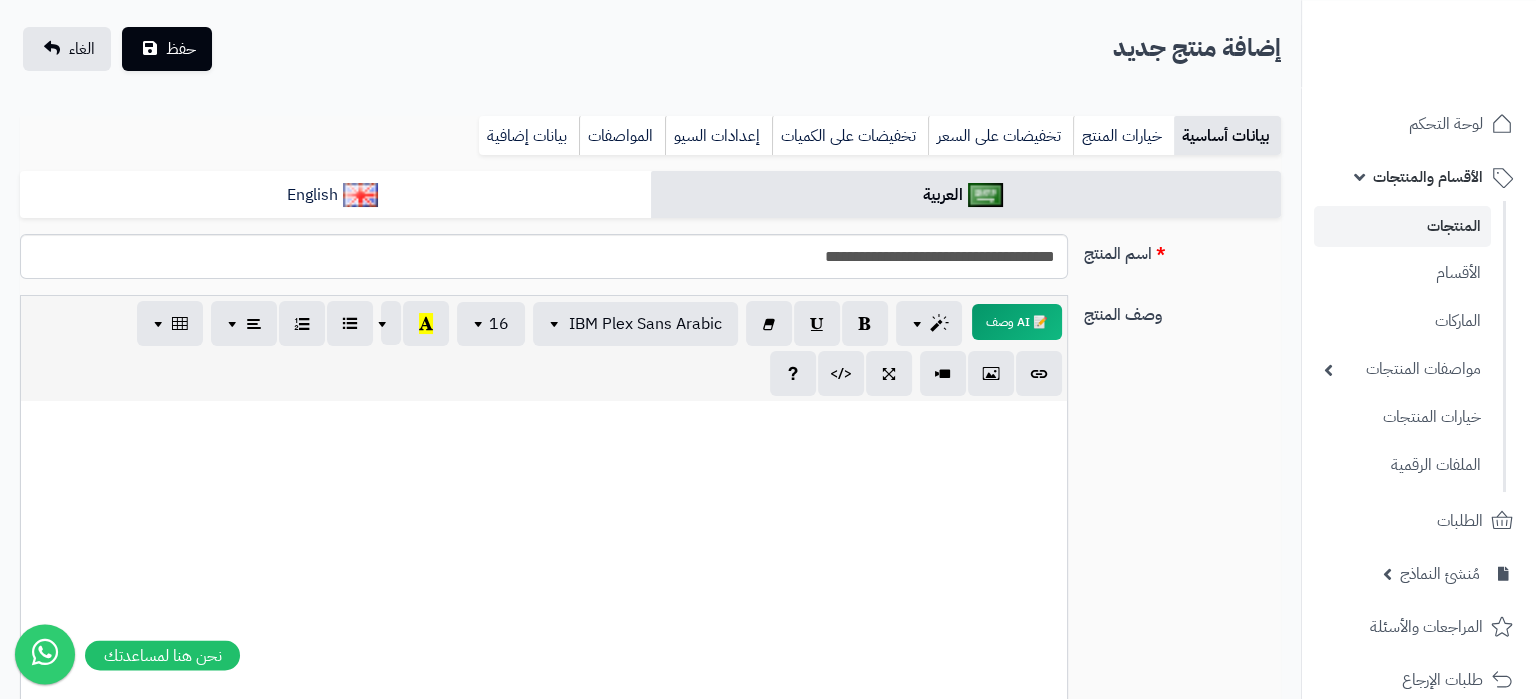 scroll, scrollTop: 210, scrollLeft: 0, axis: vertical 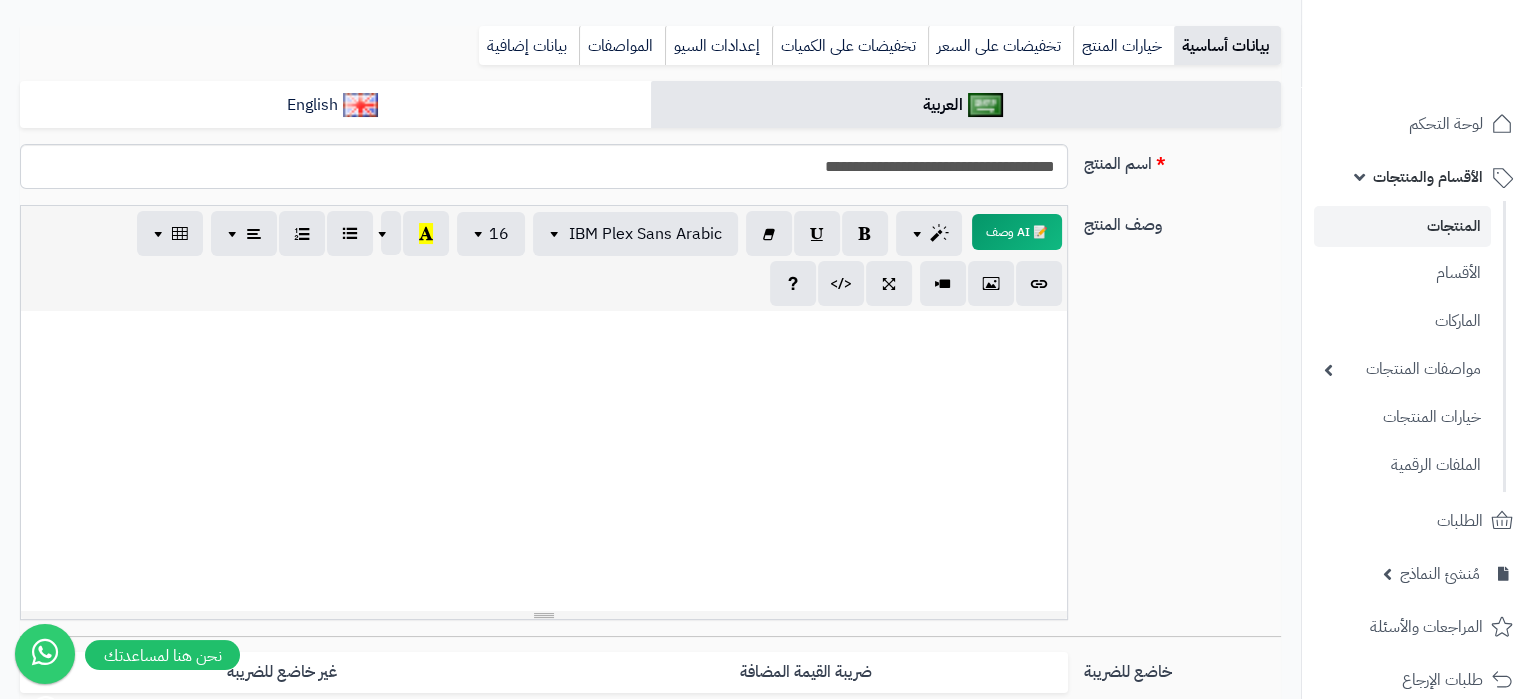 click at bounding box center (544, 461) 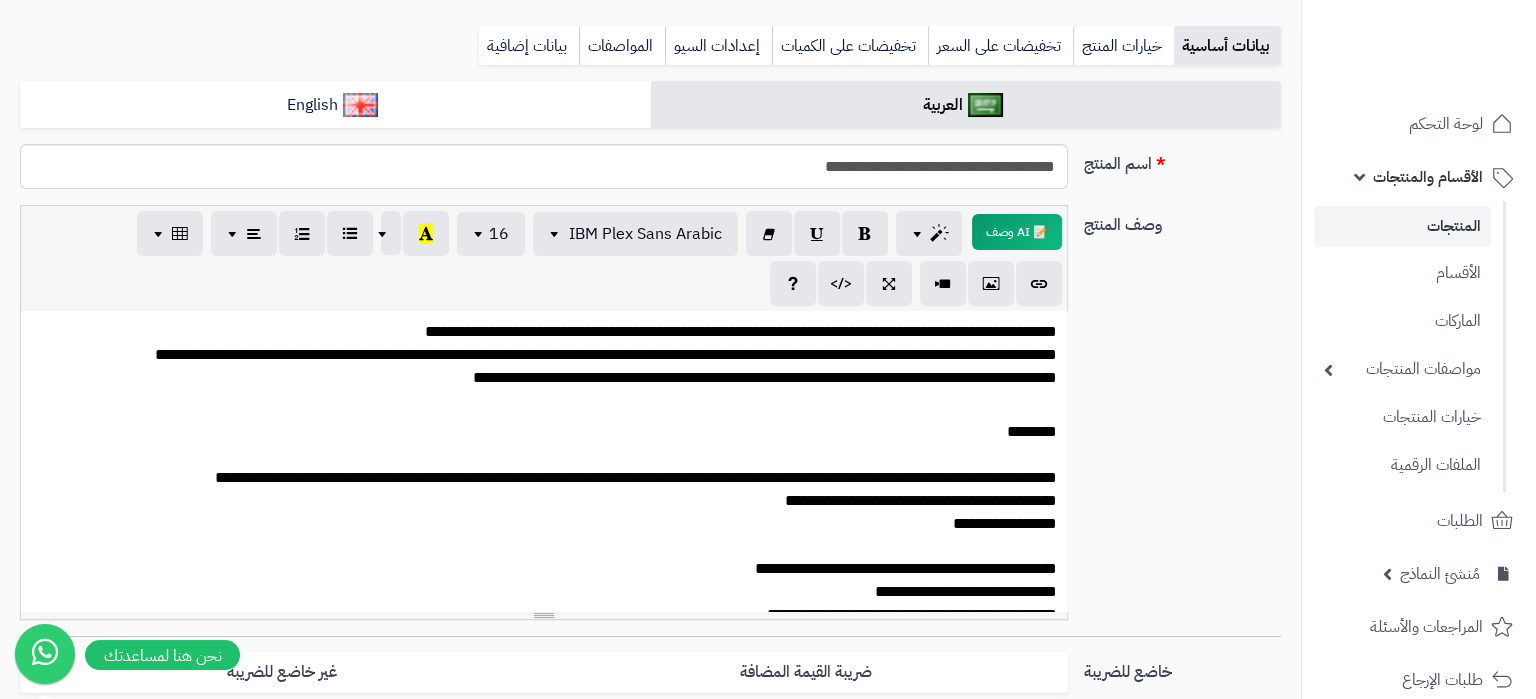 scroll, scrollTop: 771, scrollLeft: 0, axis: vertical 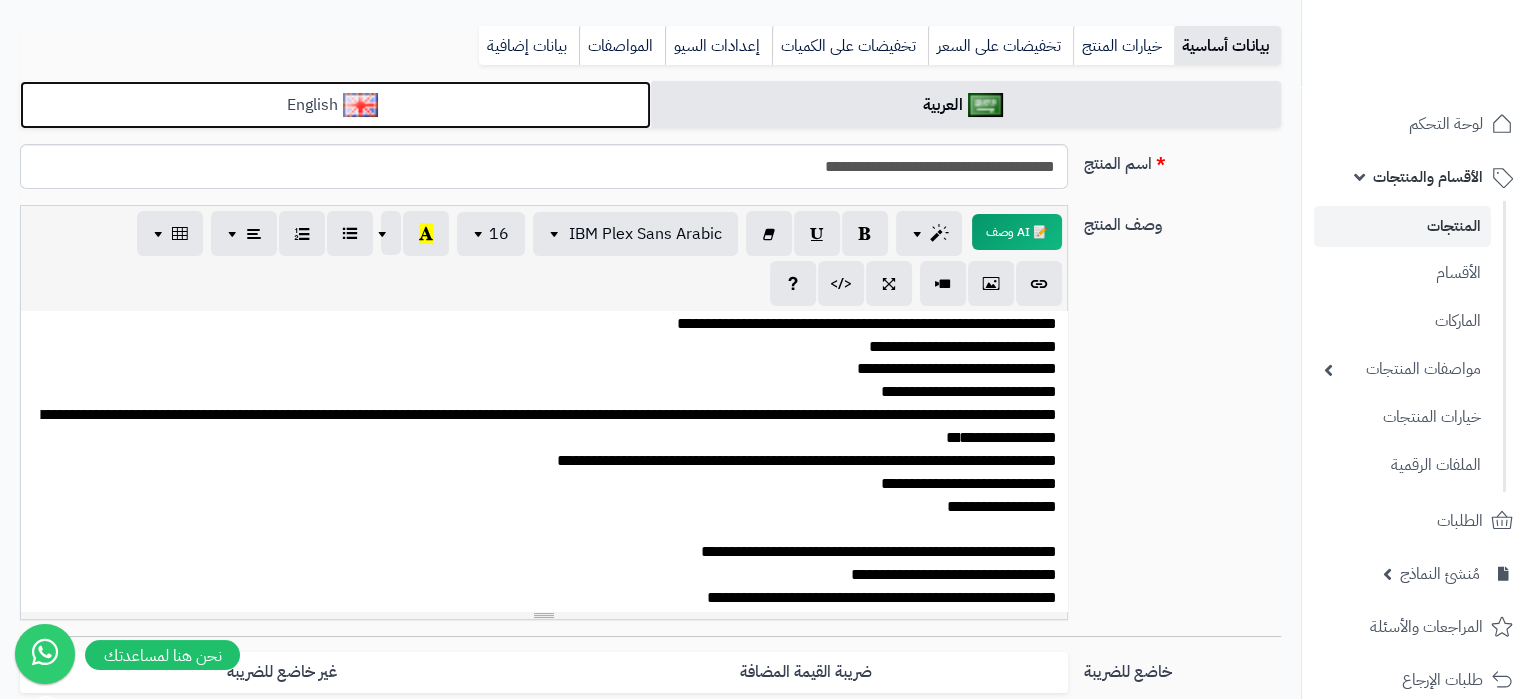 click on "English" at bounding box center (335, 105) 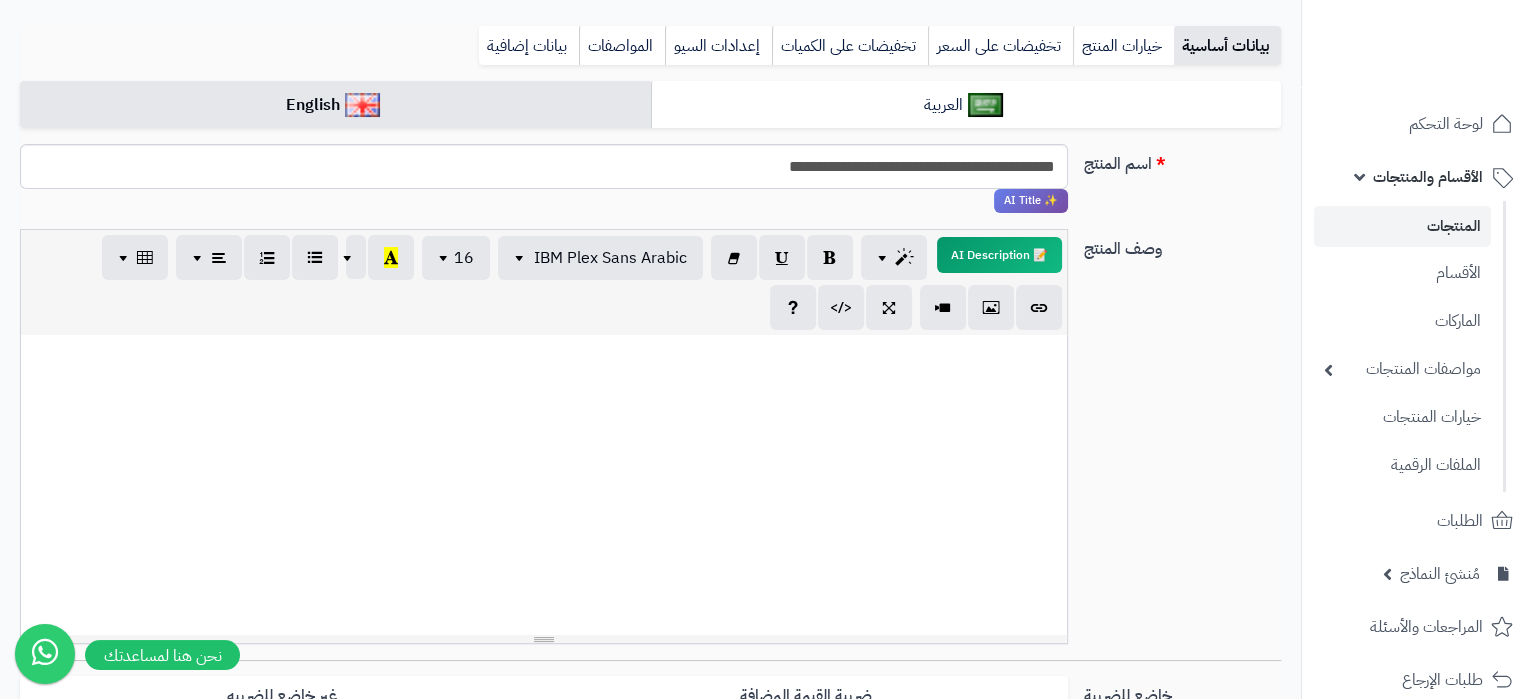 click at bounding box center (544, 485) 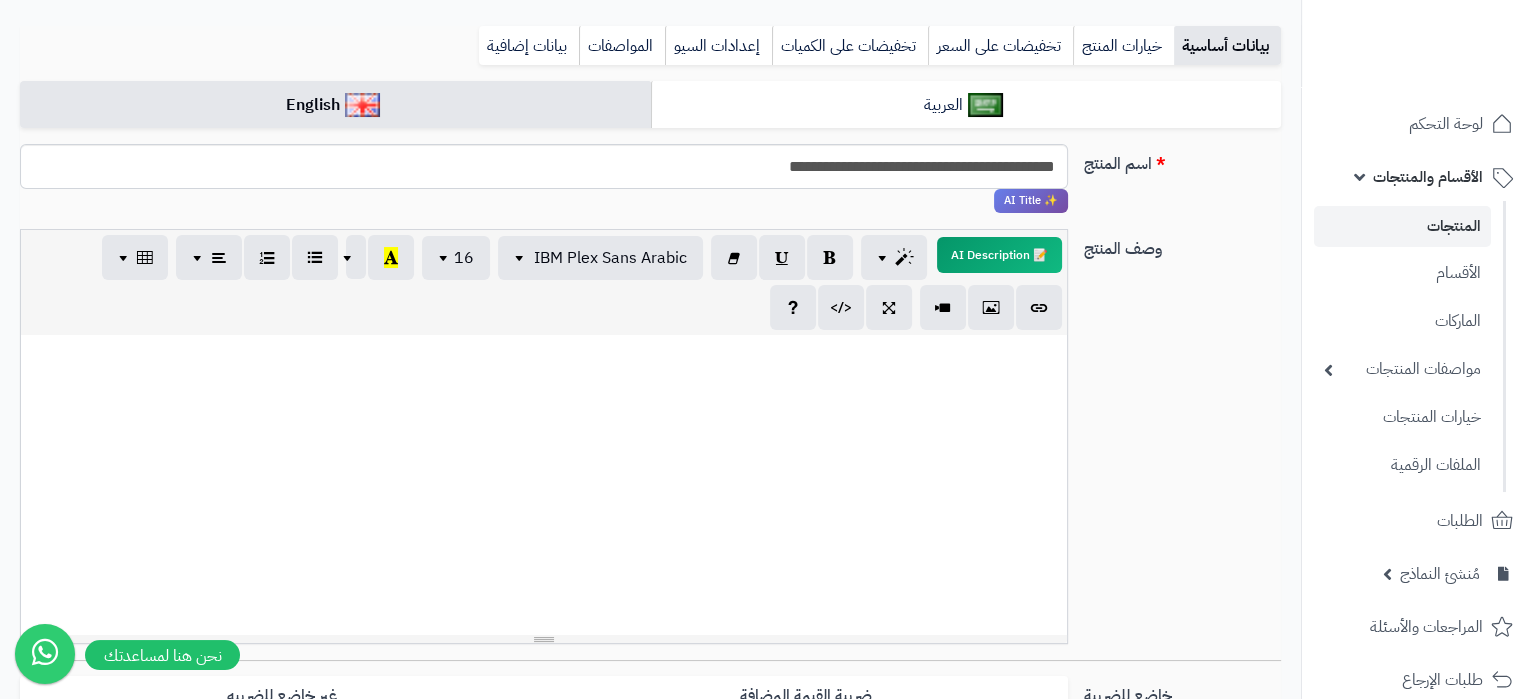 paste 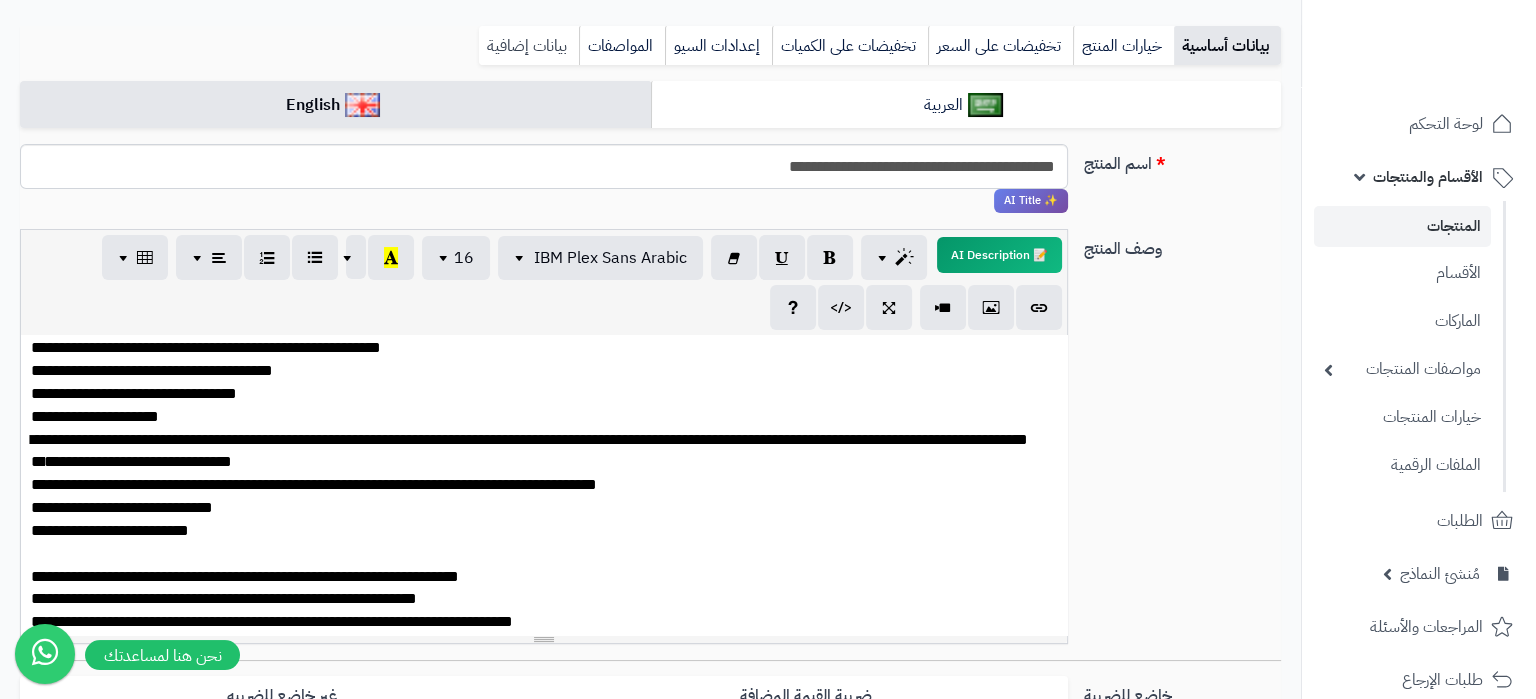 click on "بيانات إضافية" at bounding box center [529, 46] 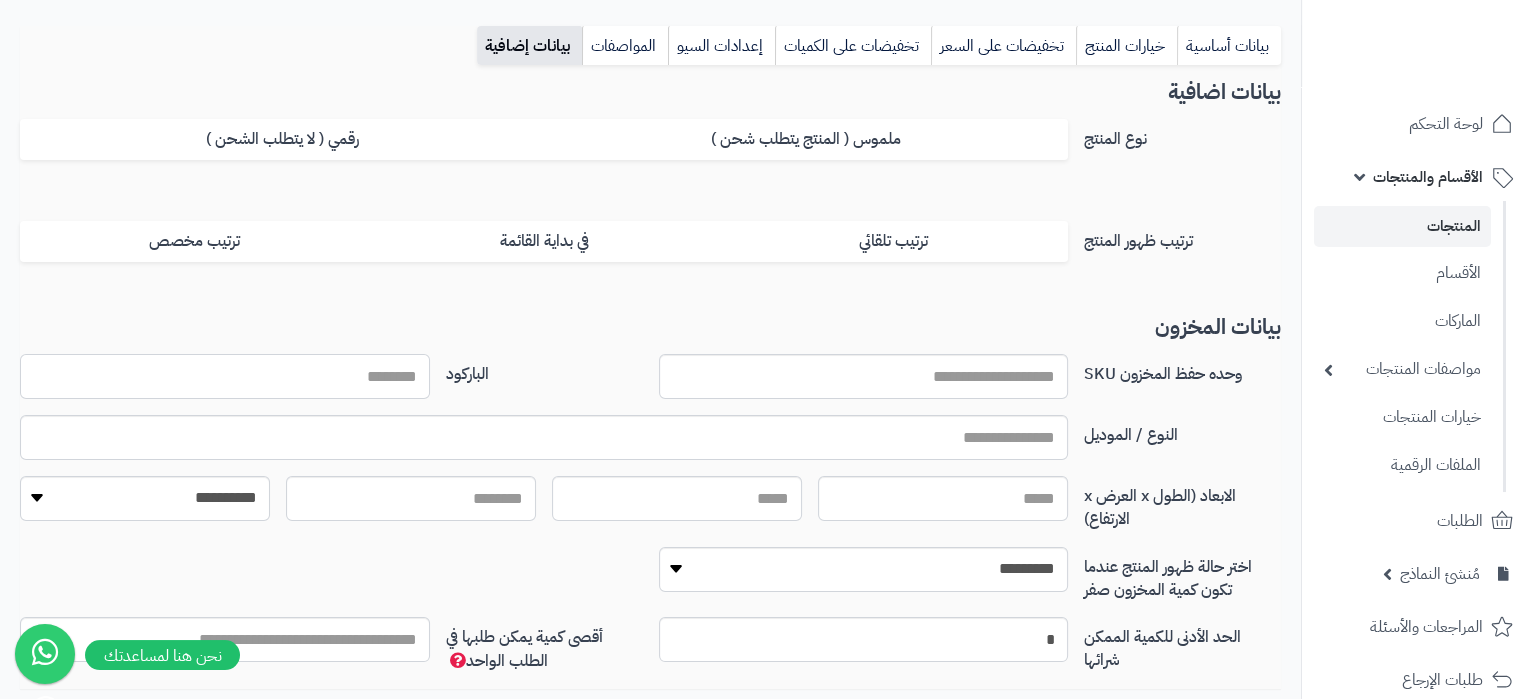 click on "الباركود" at bounding box center [225, 376] 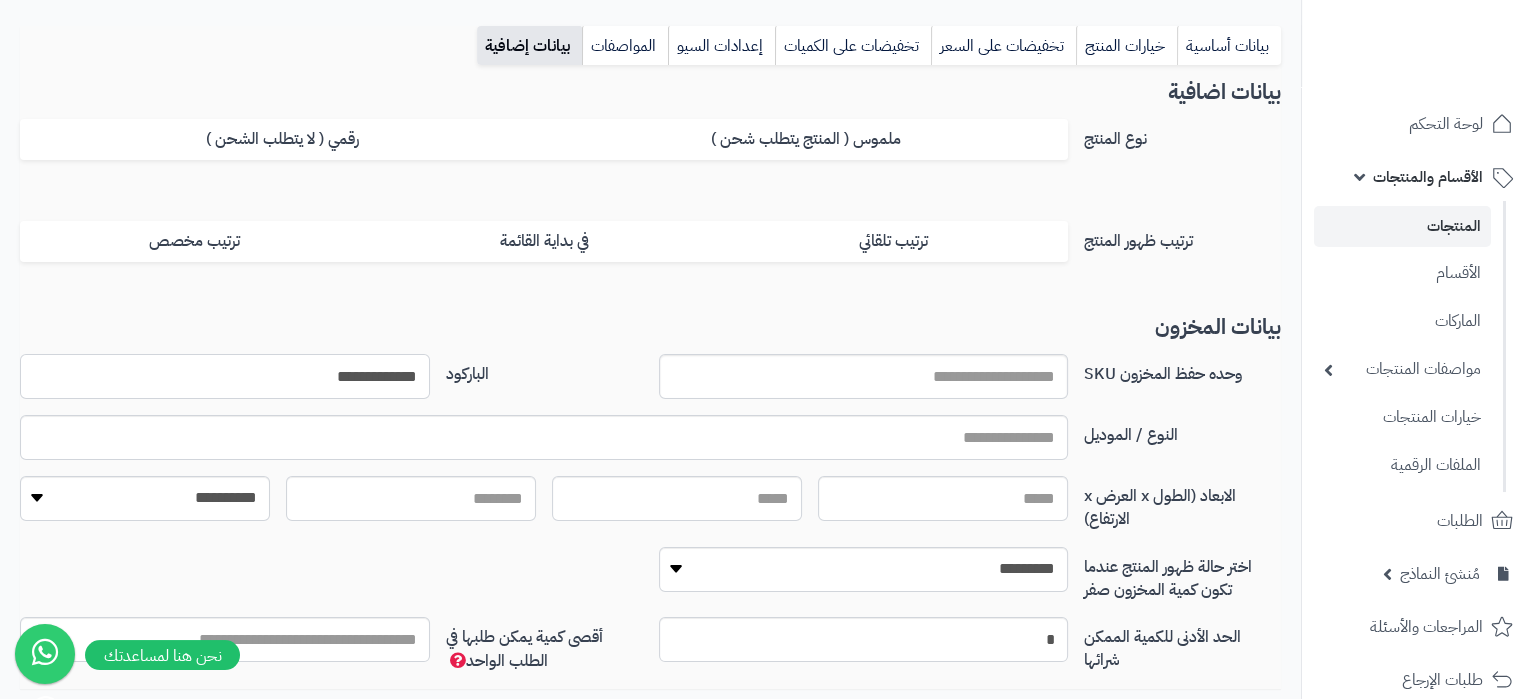 type on "**********" 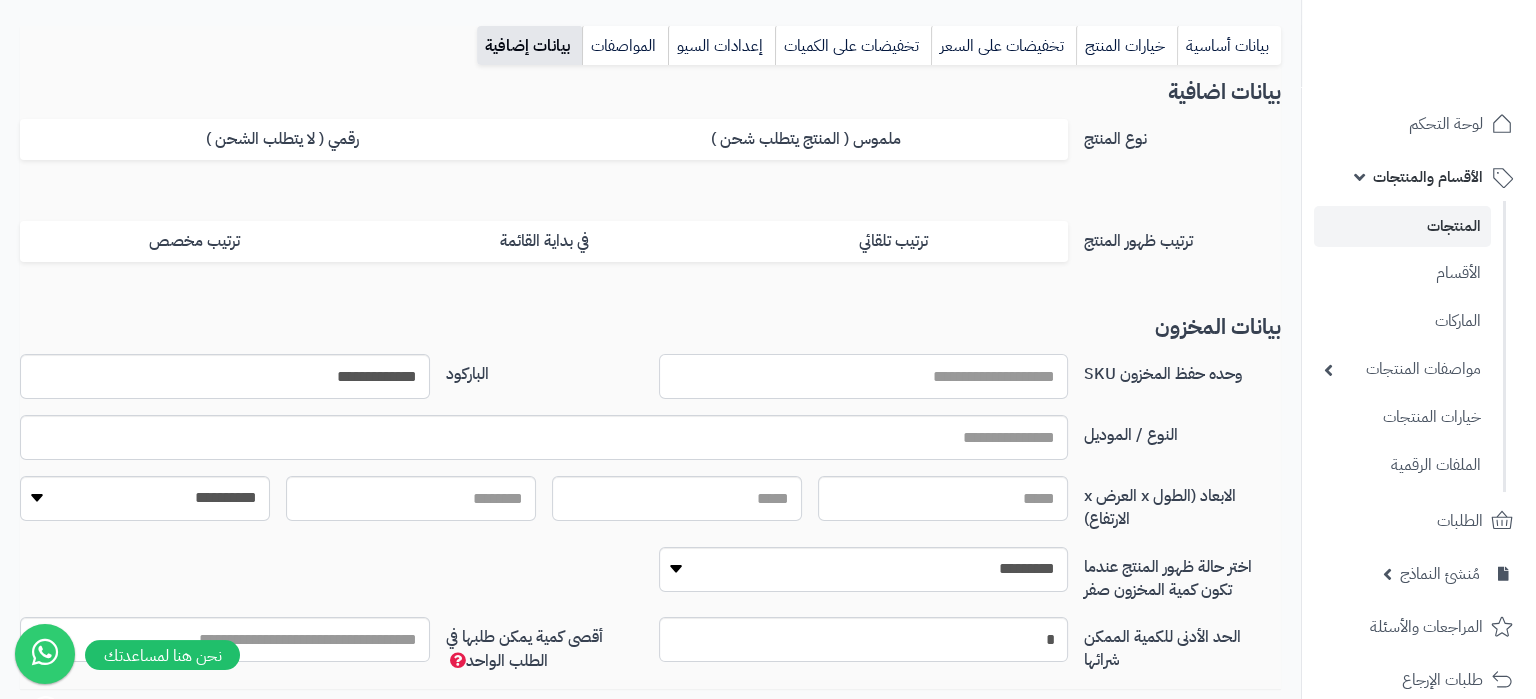 click on "وحده حفظ المخزون SKU" at bounding box center [864, 376] 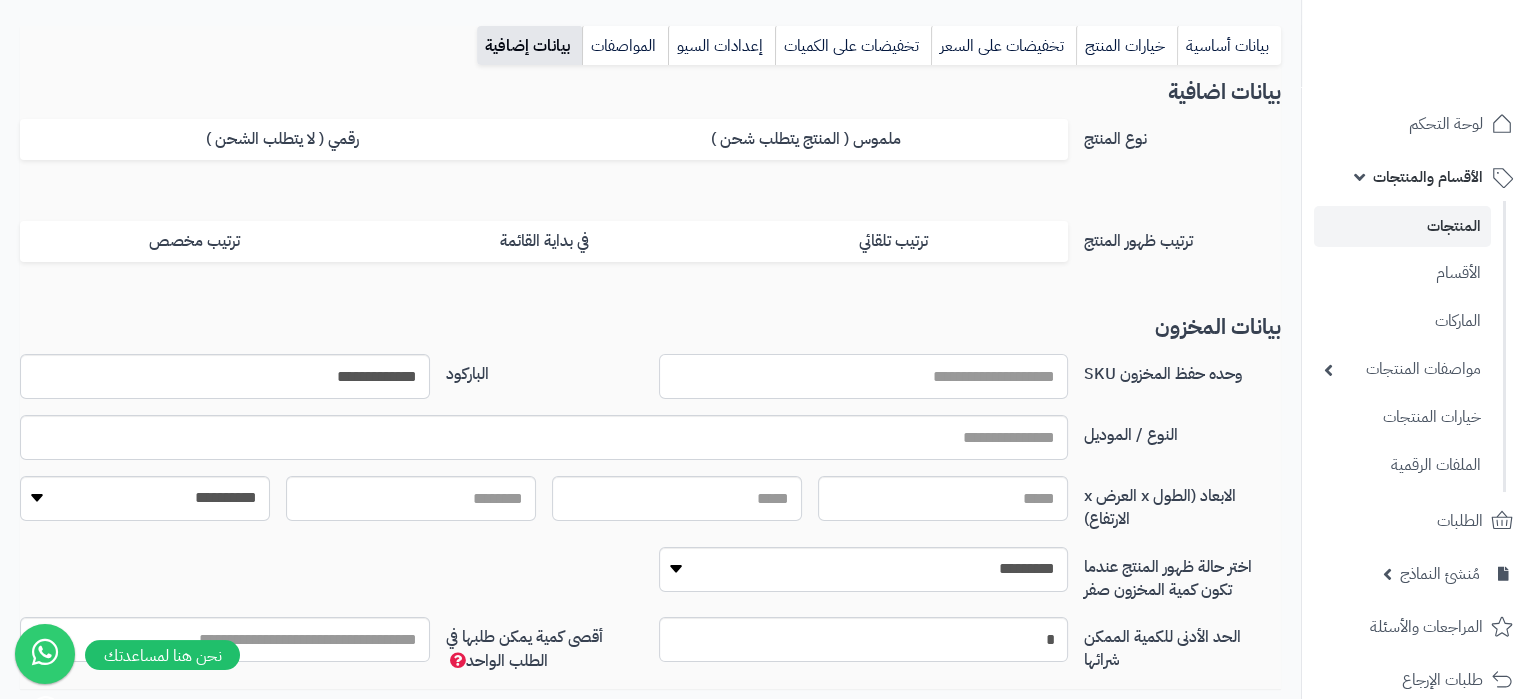 paste on "**********" 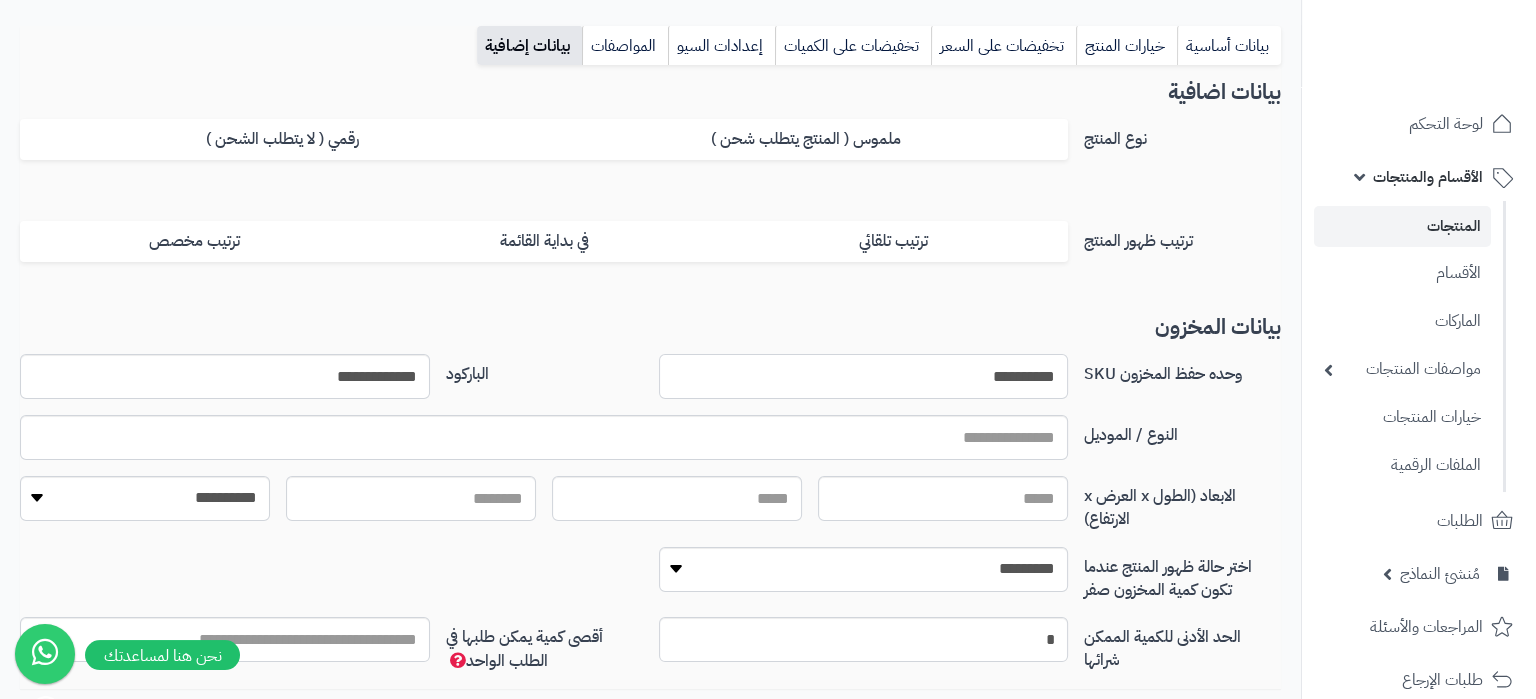 type on "**********" 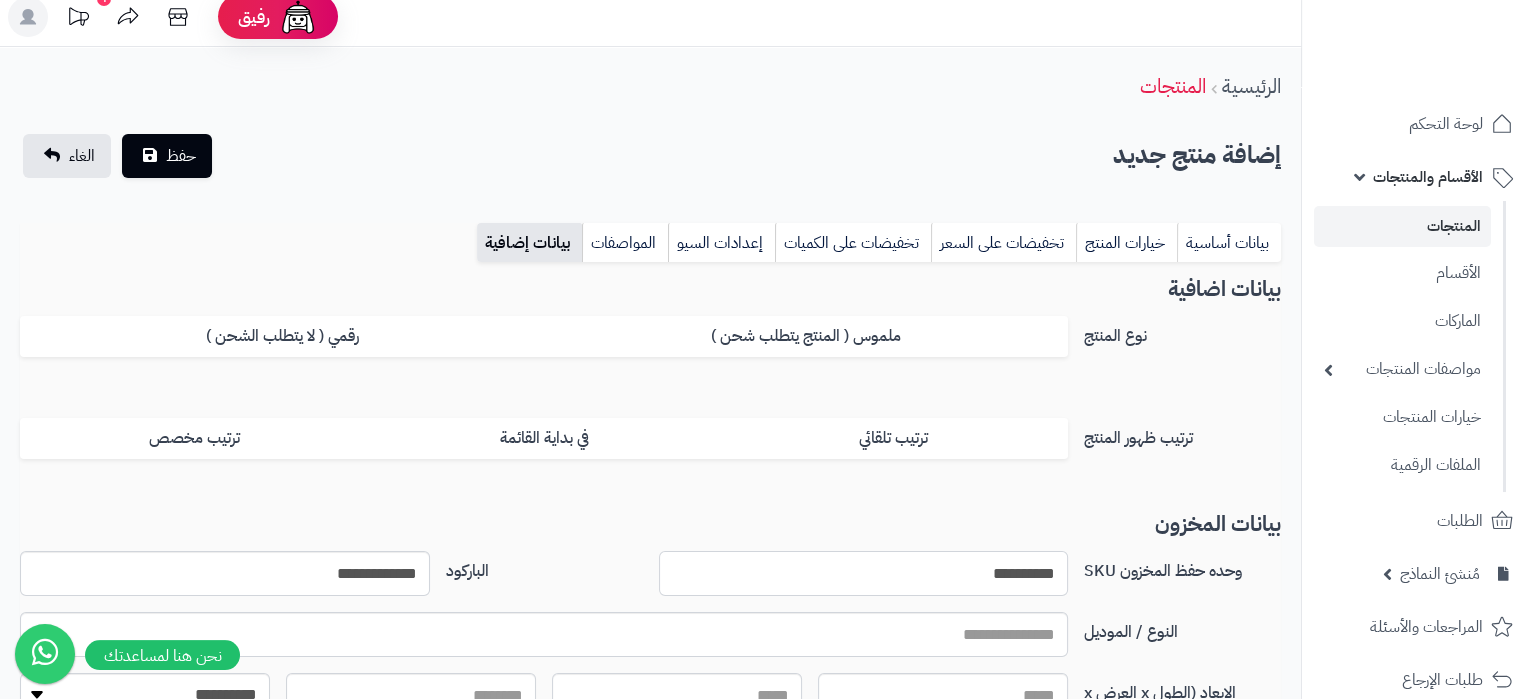 scroll, scrollTop: 0, scrollLeft: 0, axis: both 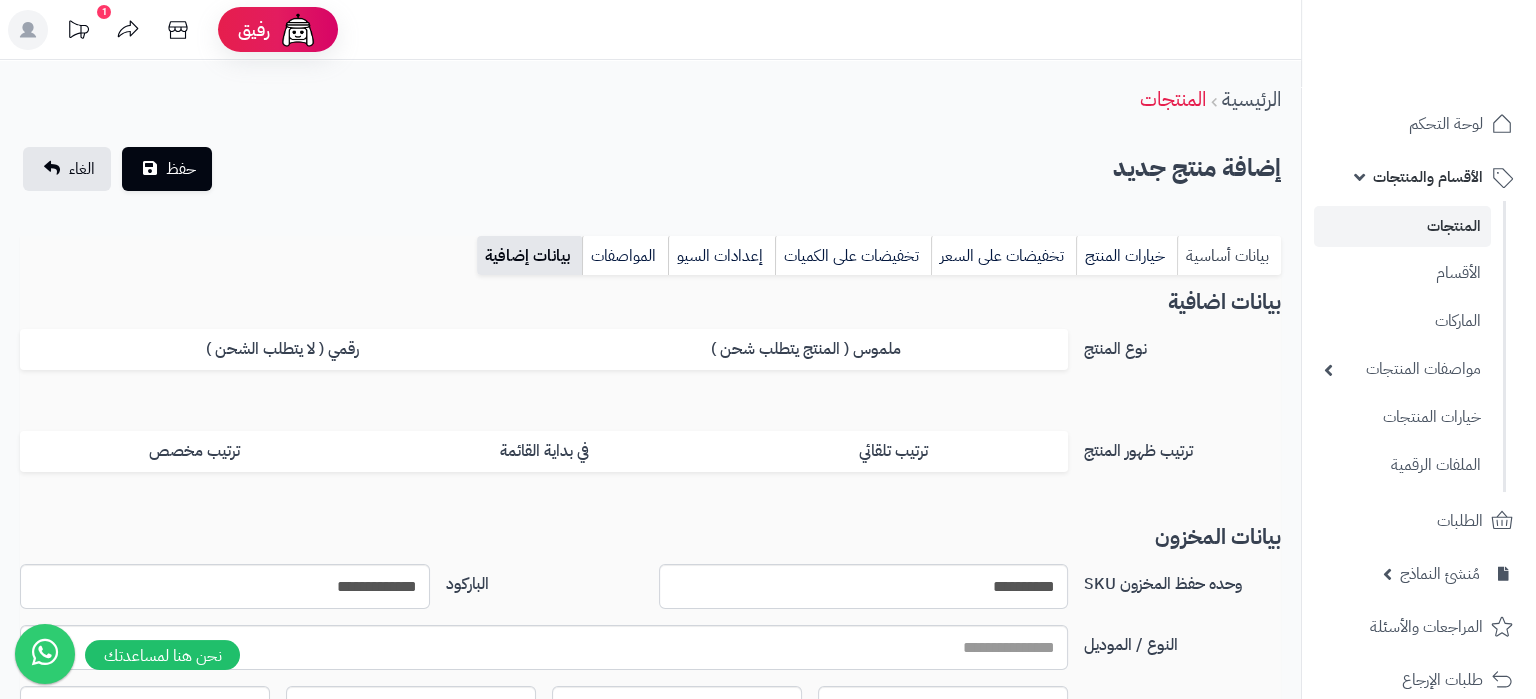click on "بيانات أساسية" at bounding box center [1229, 256] 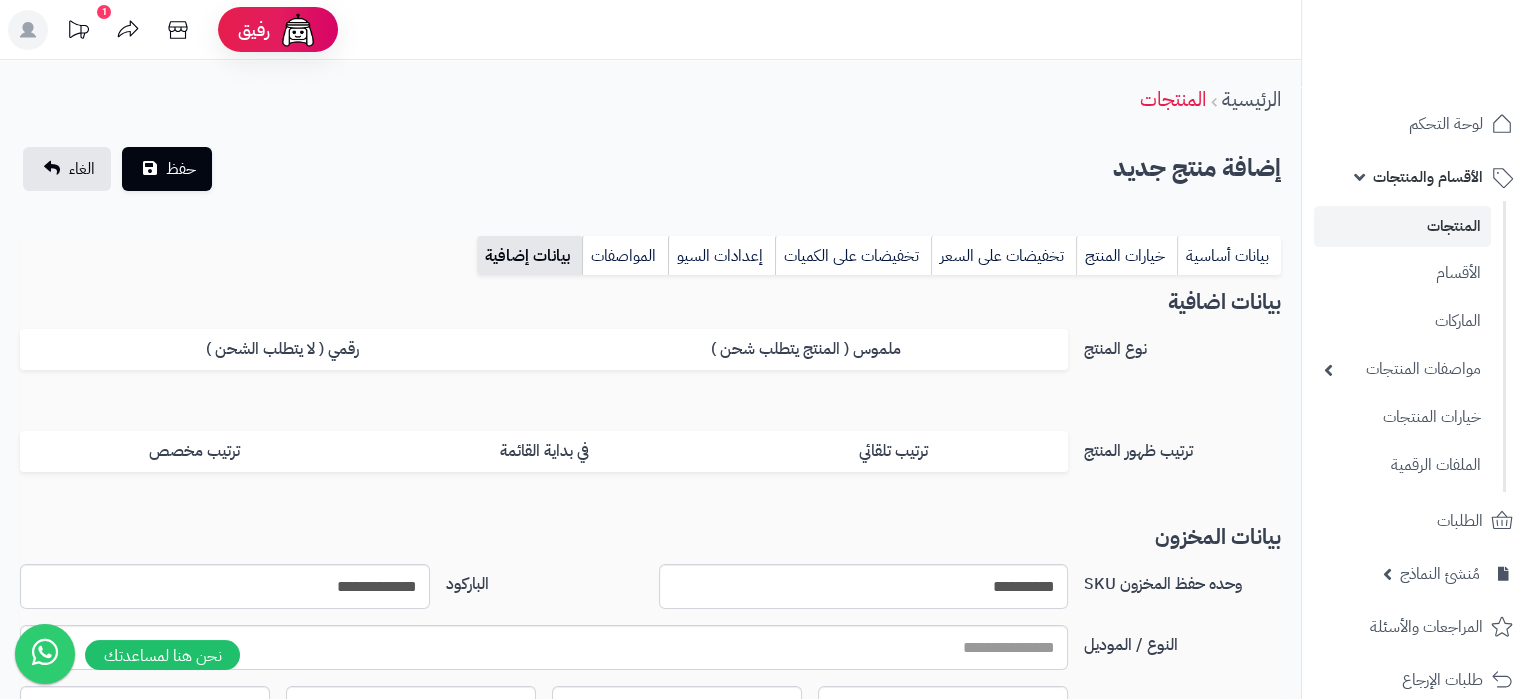 scroll, scrollTop: 1070, scrollLeft: 0, axis: vertical 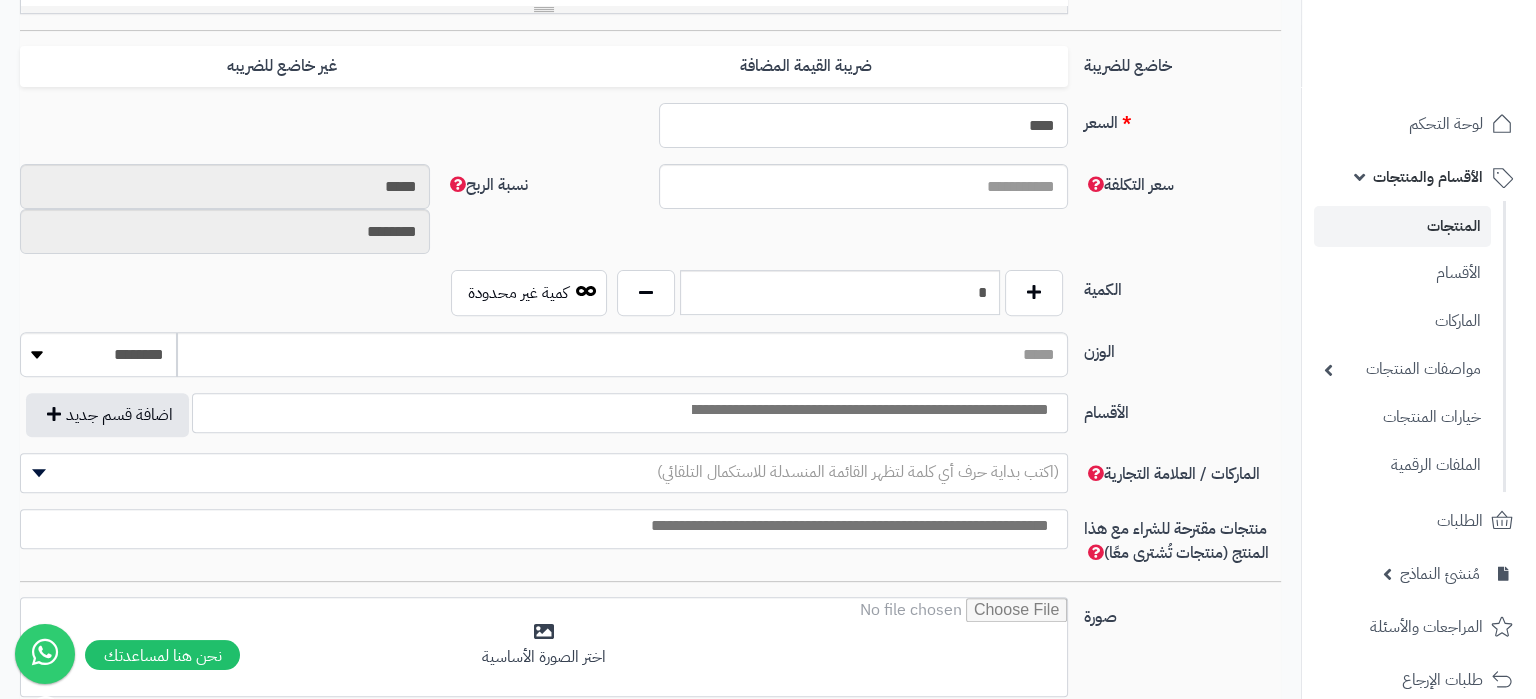 click on "****" at bounding box center [864, 125] 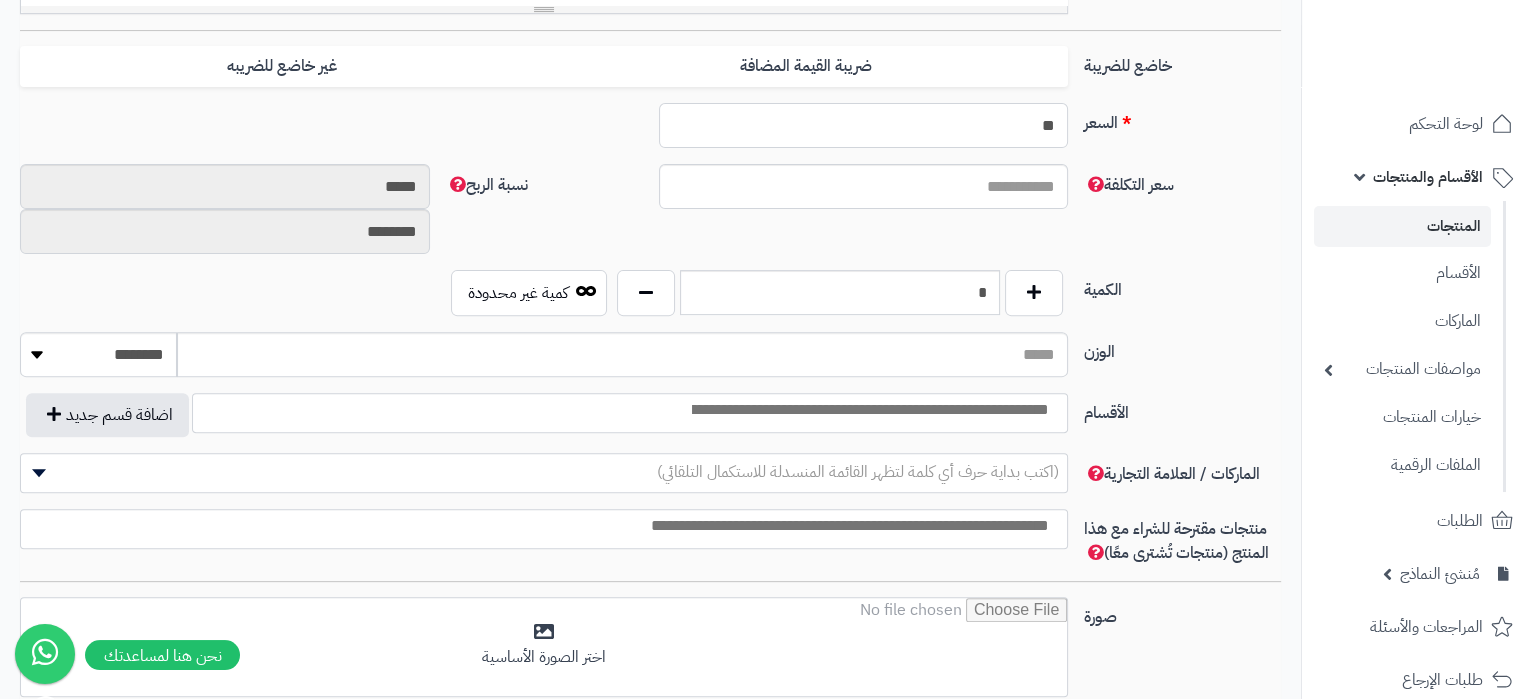 type on "**" 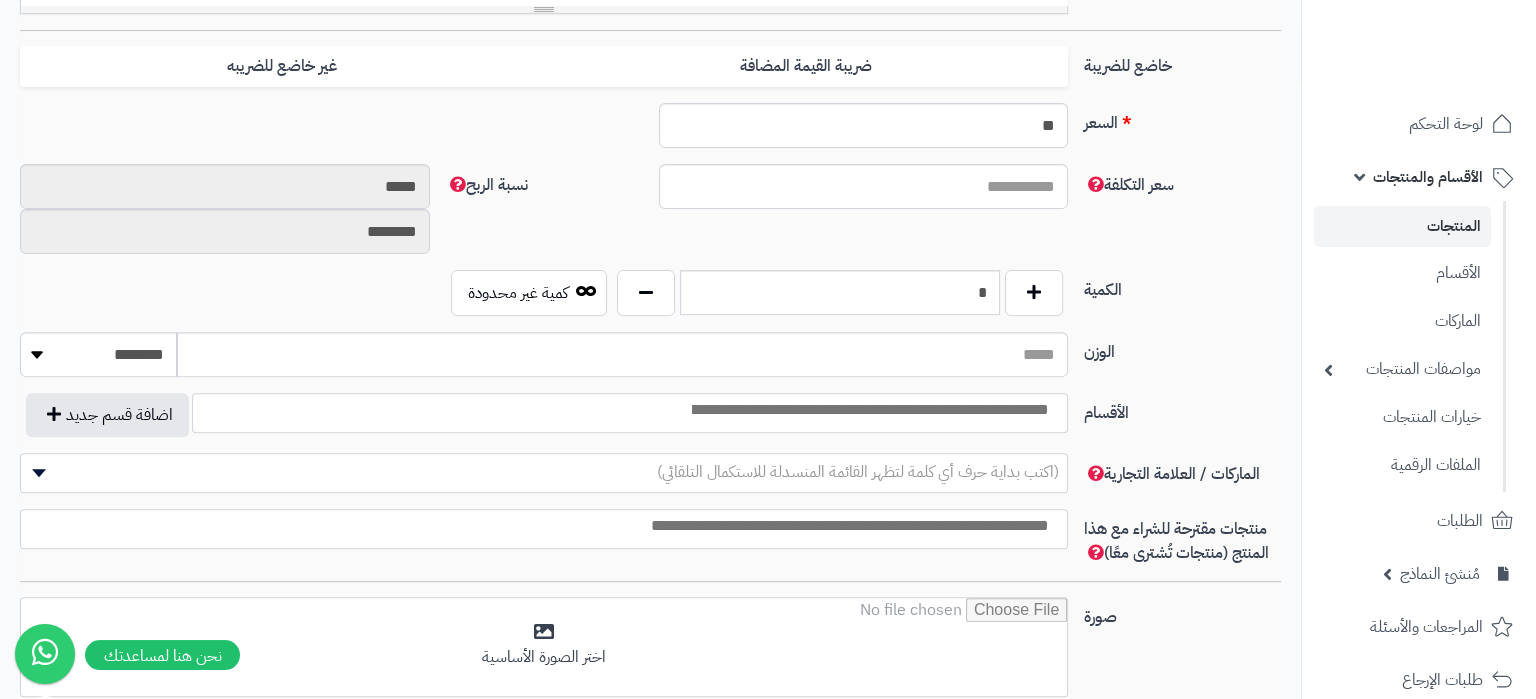 click on "خاضع للضريبة
ضريبة القيمة المضافة
غير خاضع للضريبه" at bounding box center [650, 74] 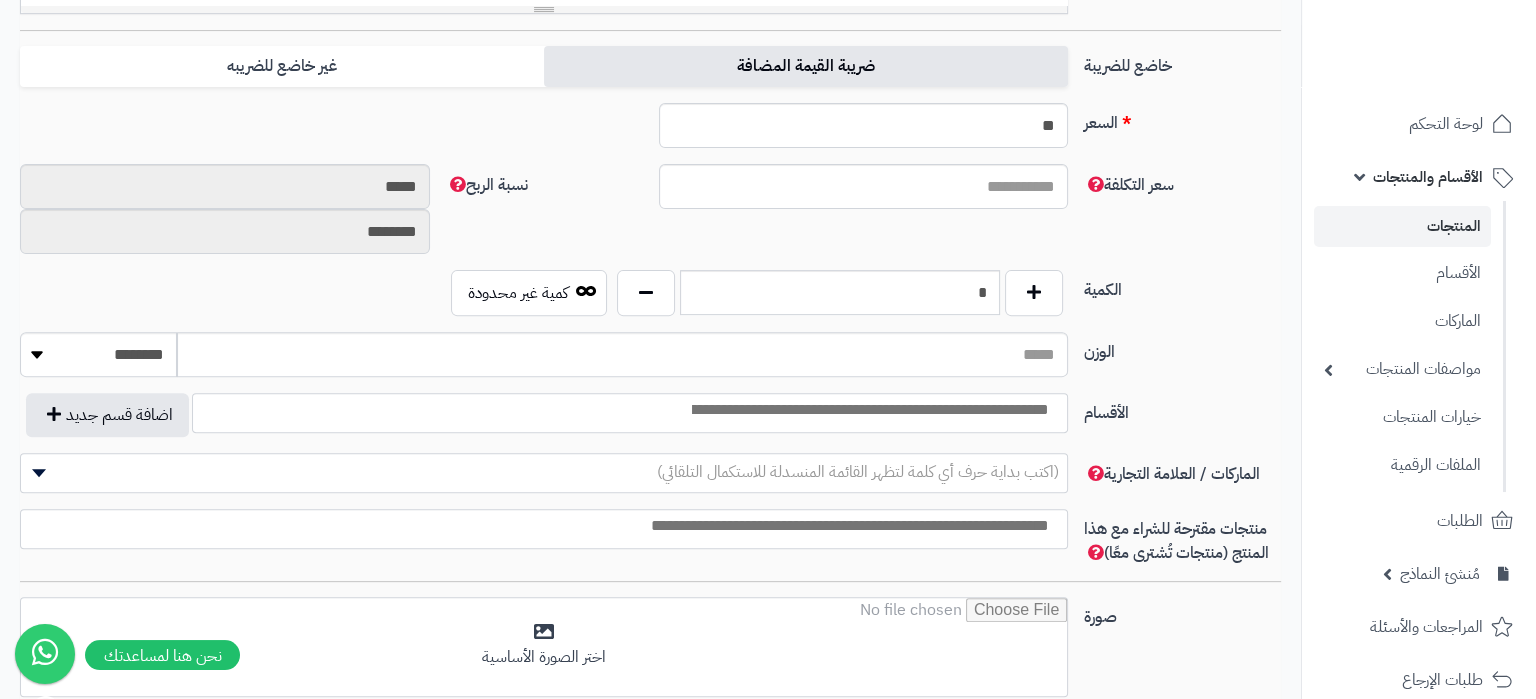 click on "ضريبة القيمة المضافة" at bounding box center (806, 66) 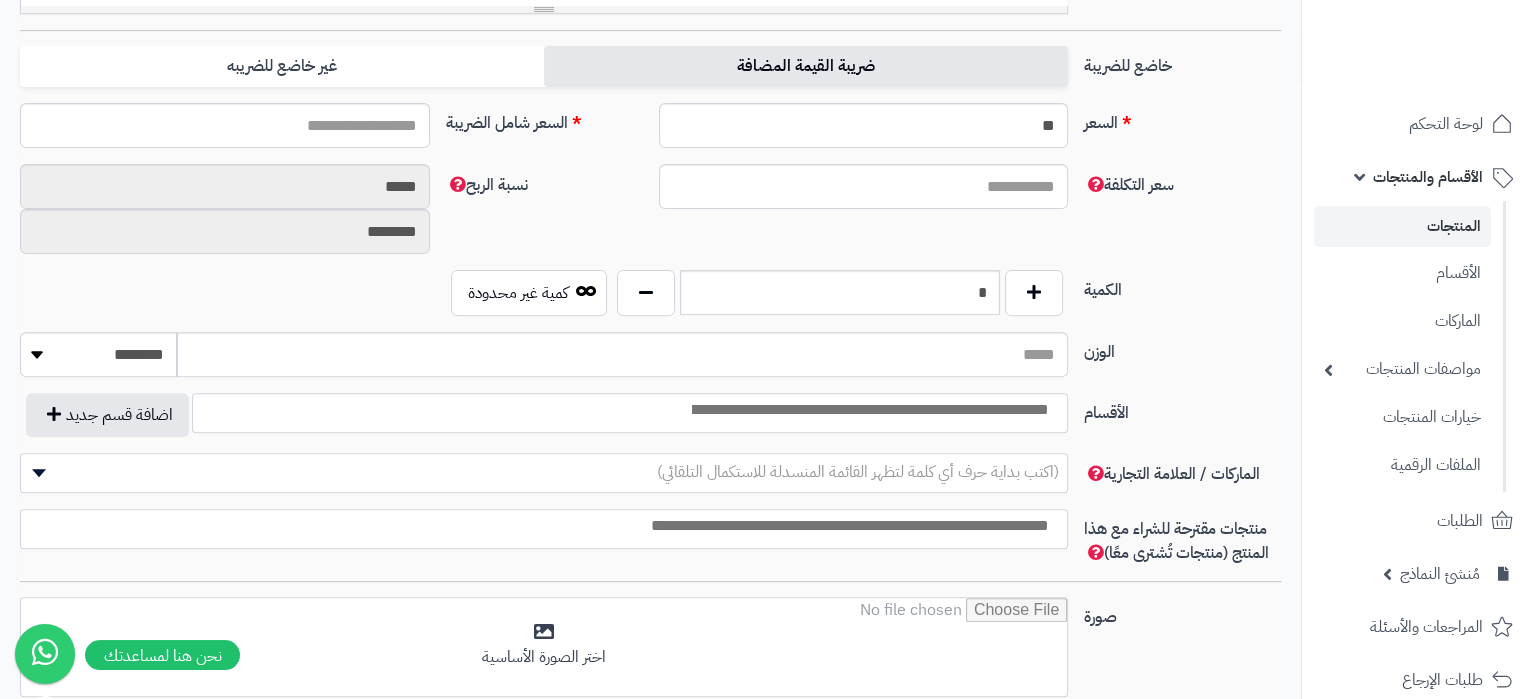 type on "*****" 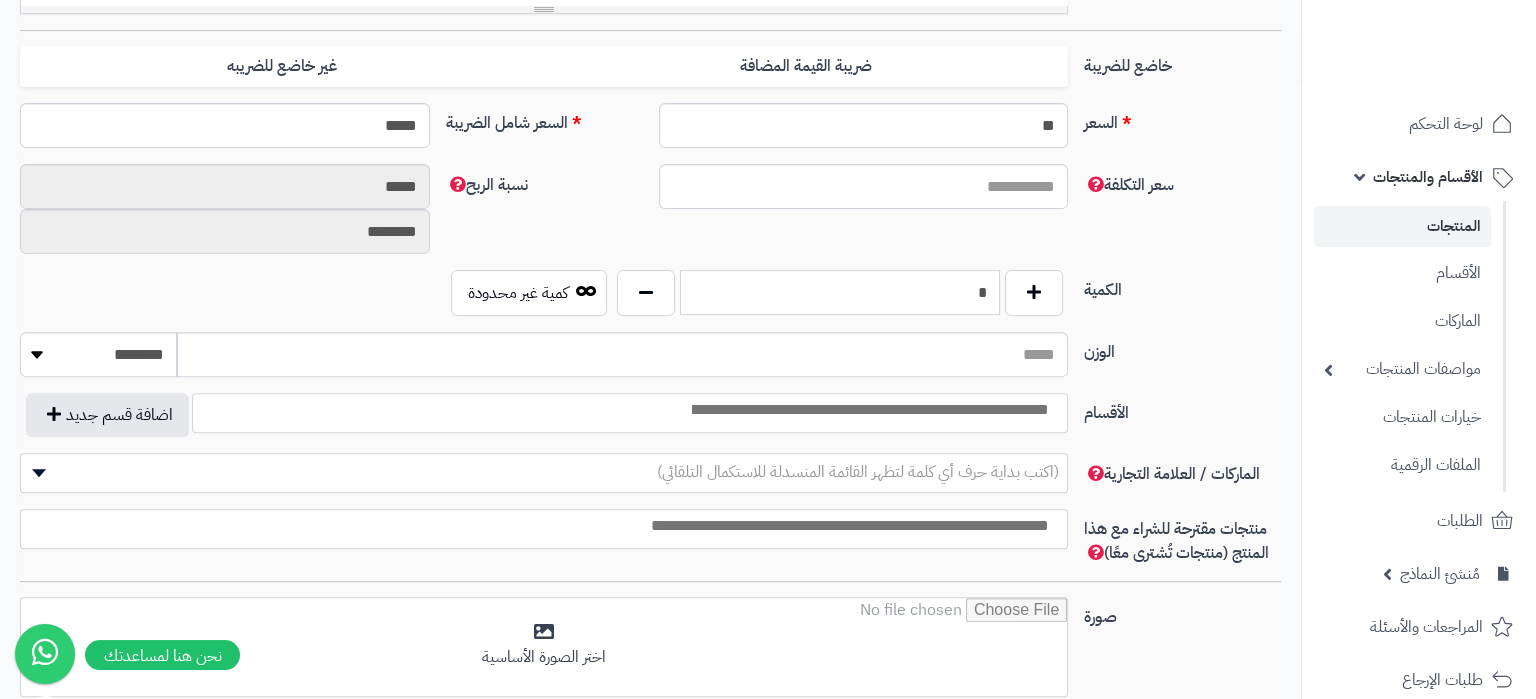 drag, startPoint x: 983, startPoint y: 293, endPoint x: 995, endPoint y: 296, distance: 12.369317 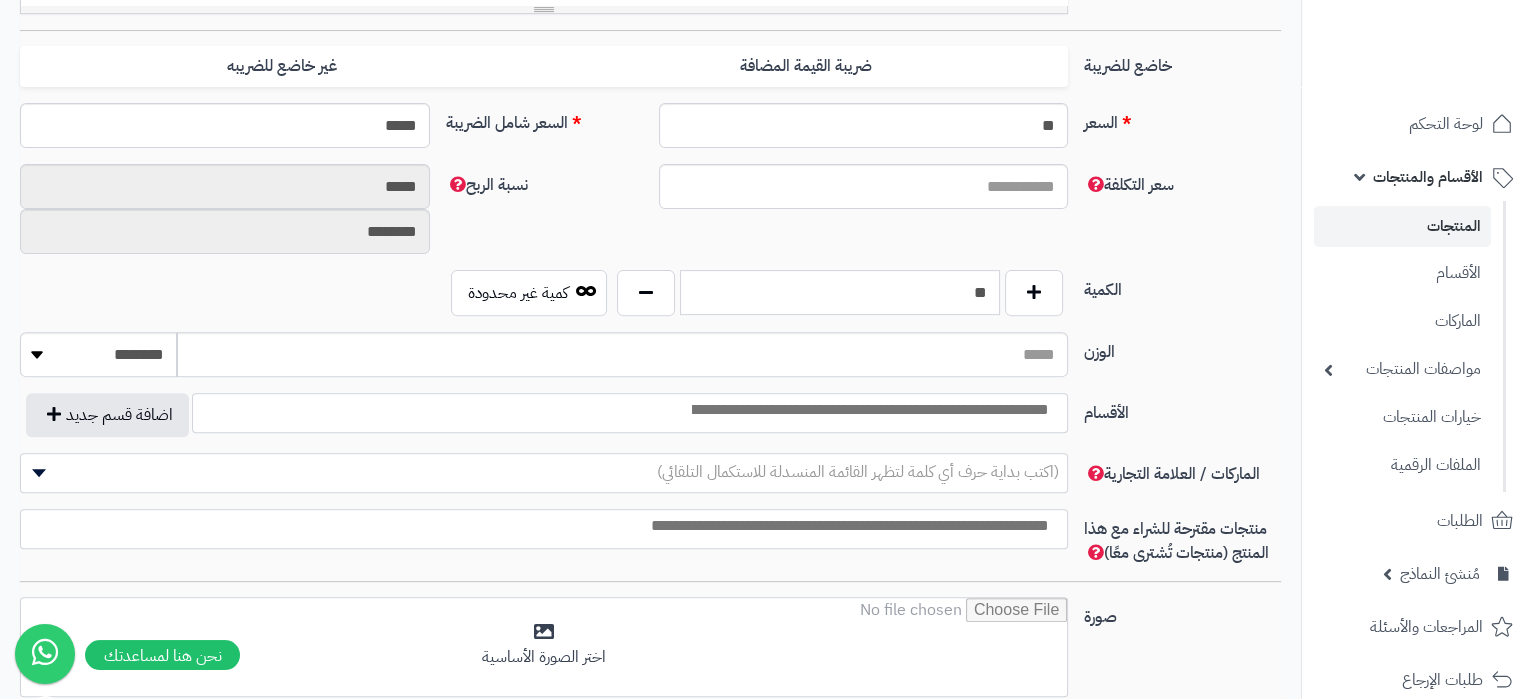 type on "**" 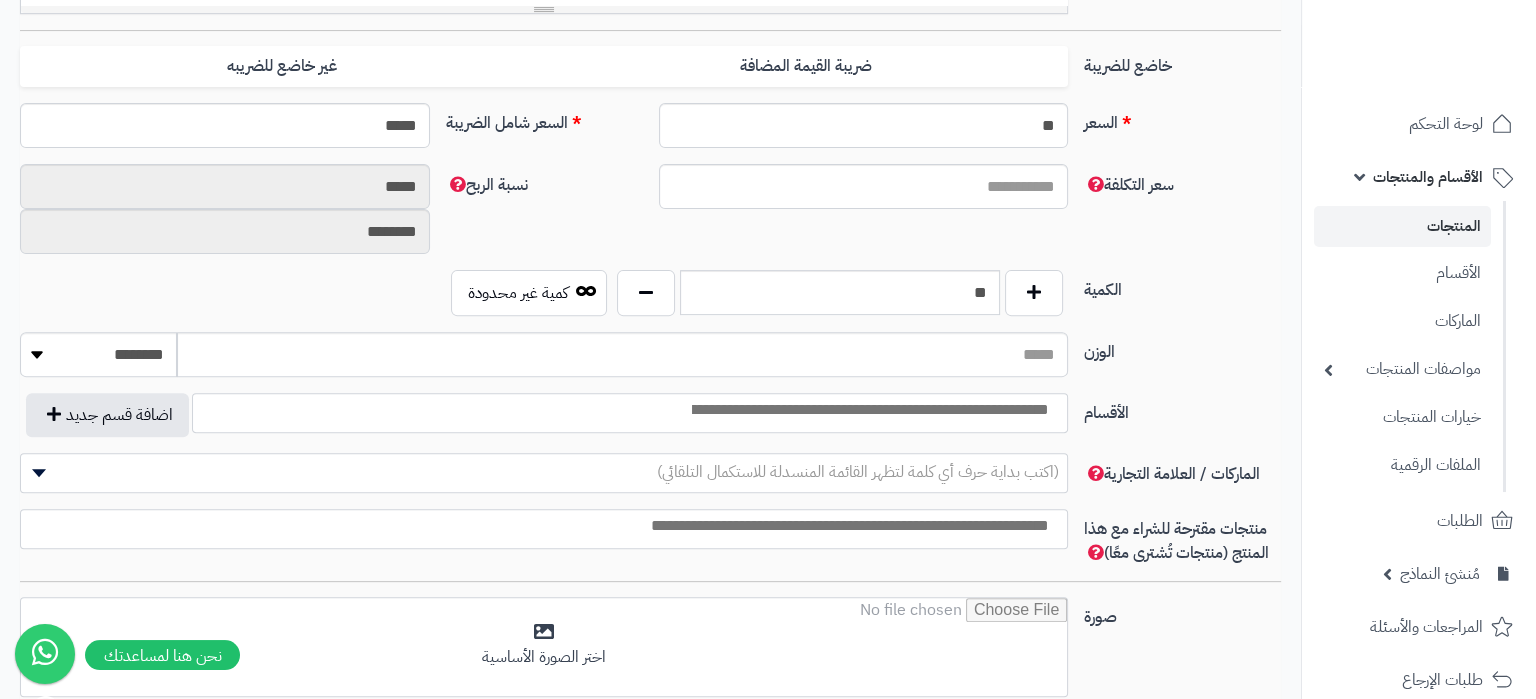 click at bounding box center [869, 410] 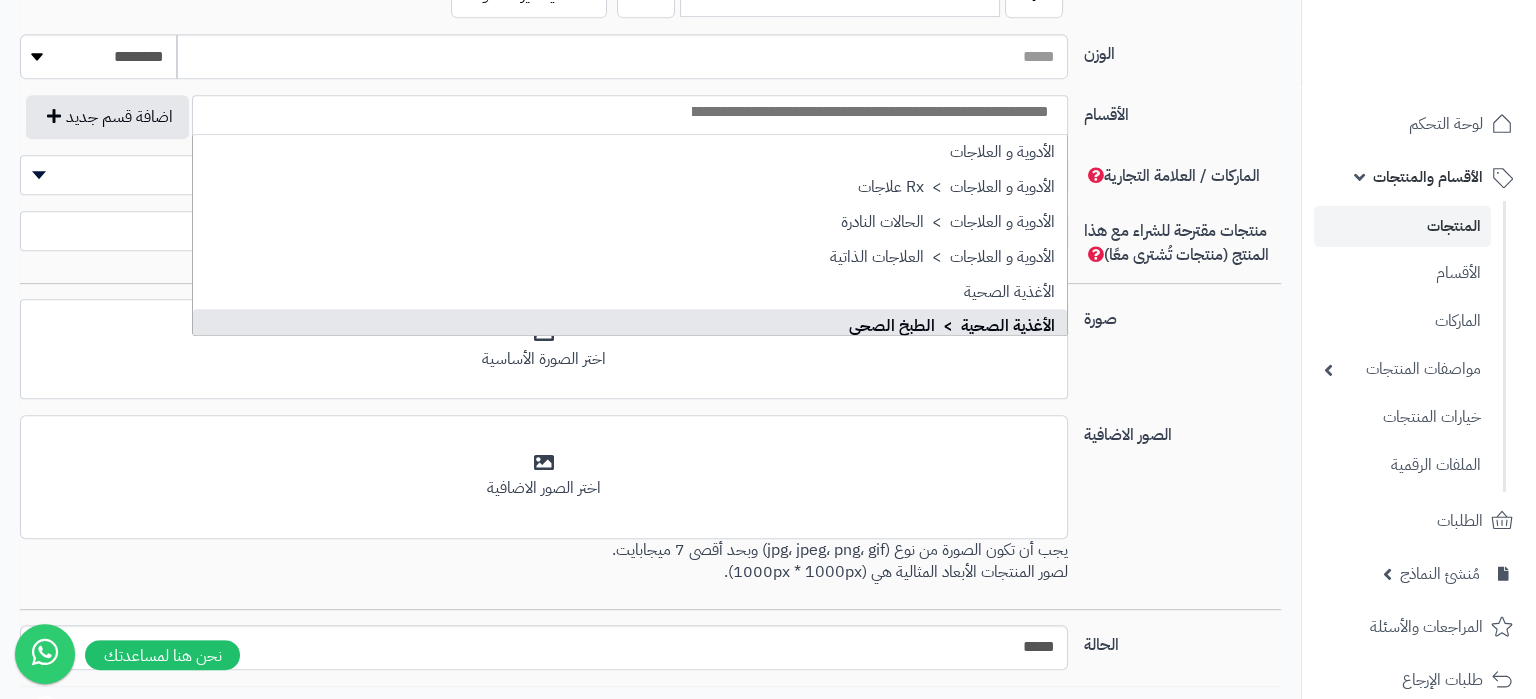 scroll, scrollTop: 1070, scrollLeft: 0, axis: vertical 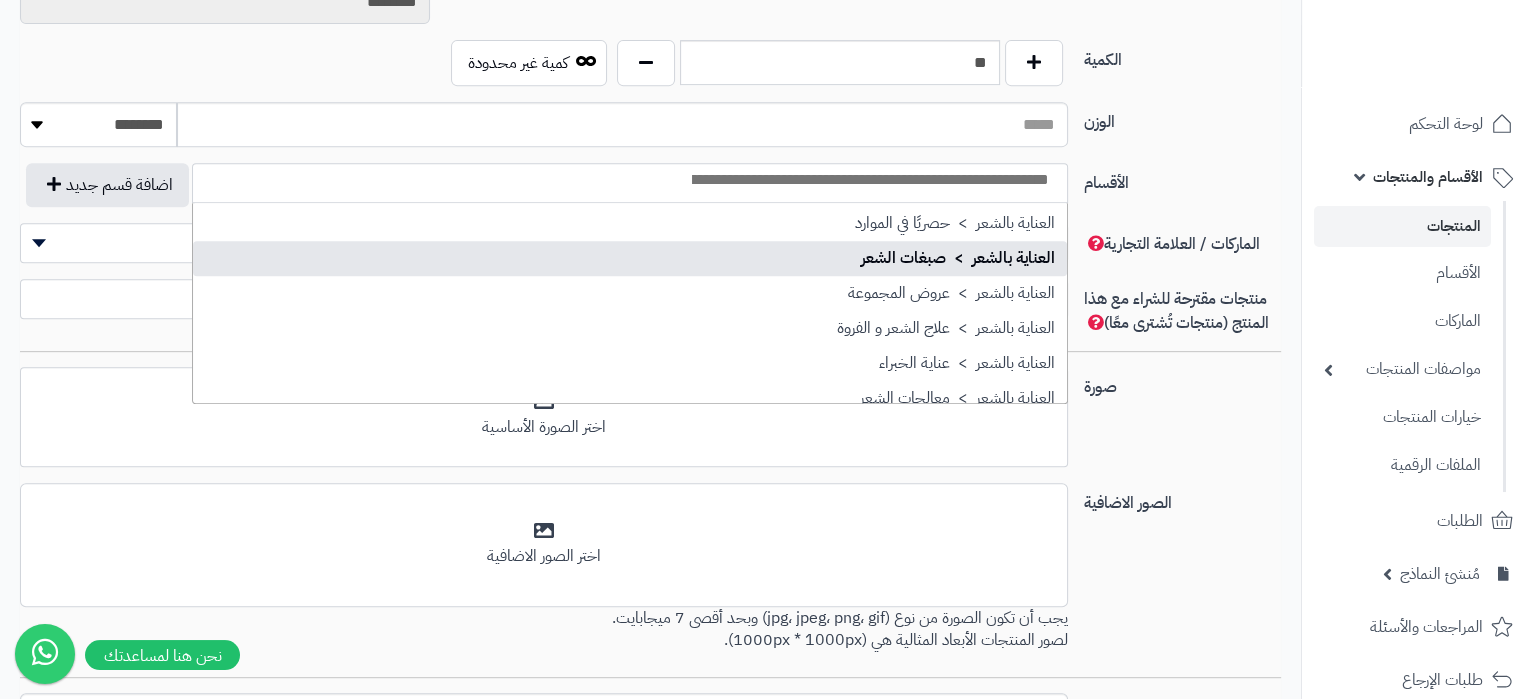 select on "***" 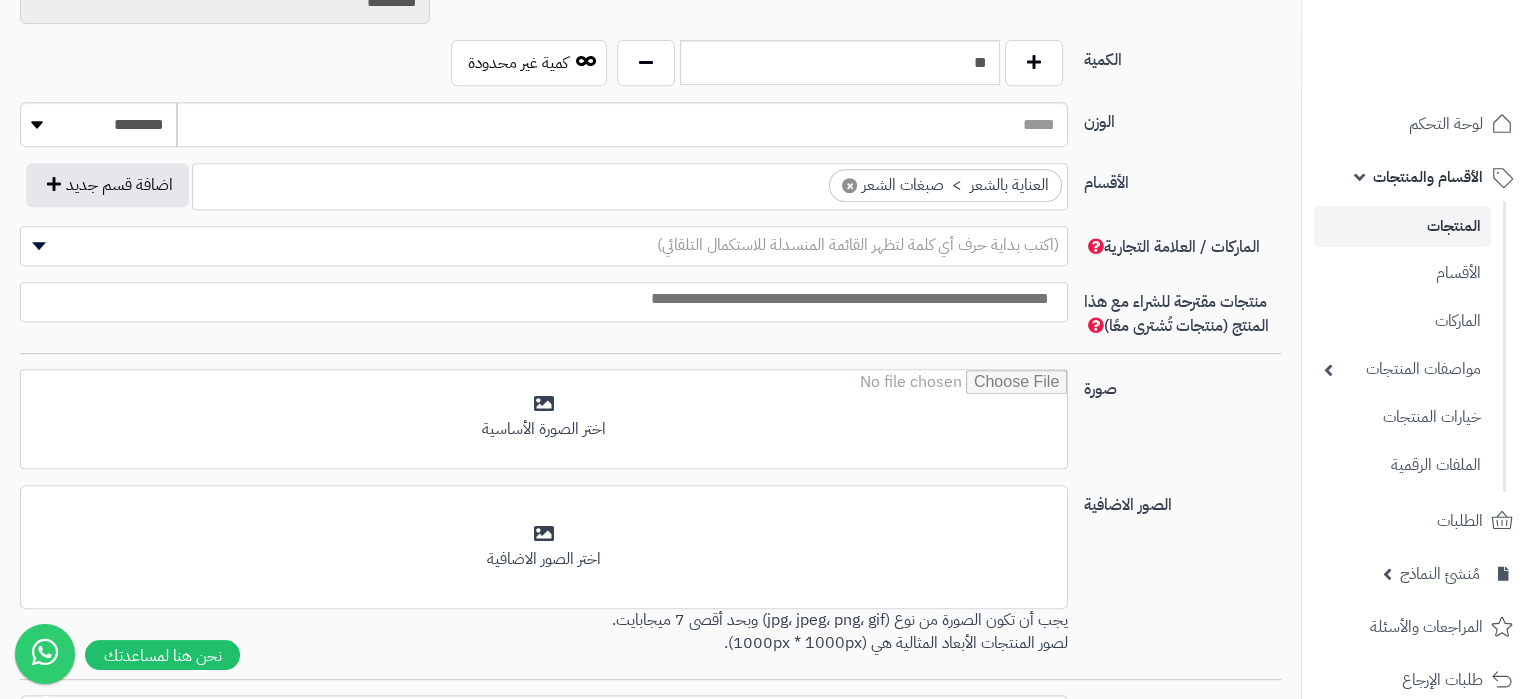 scroll, scrollTop: 2141, scrollLeft: 0, axis: vertical 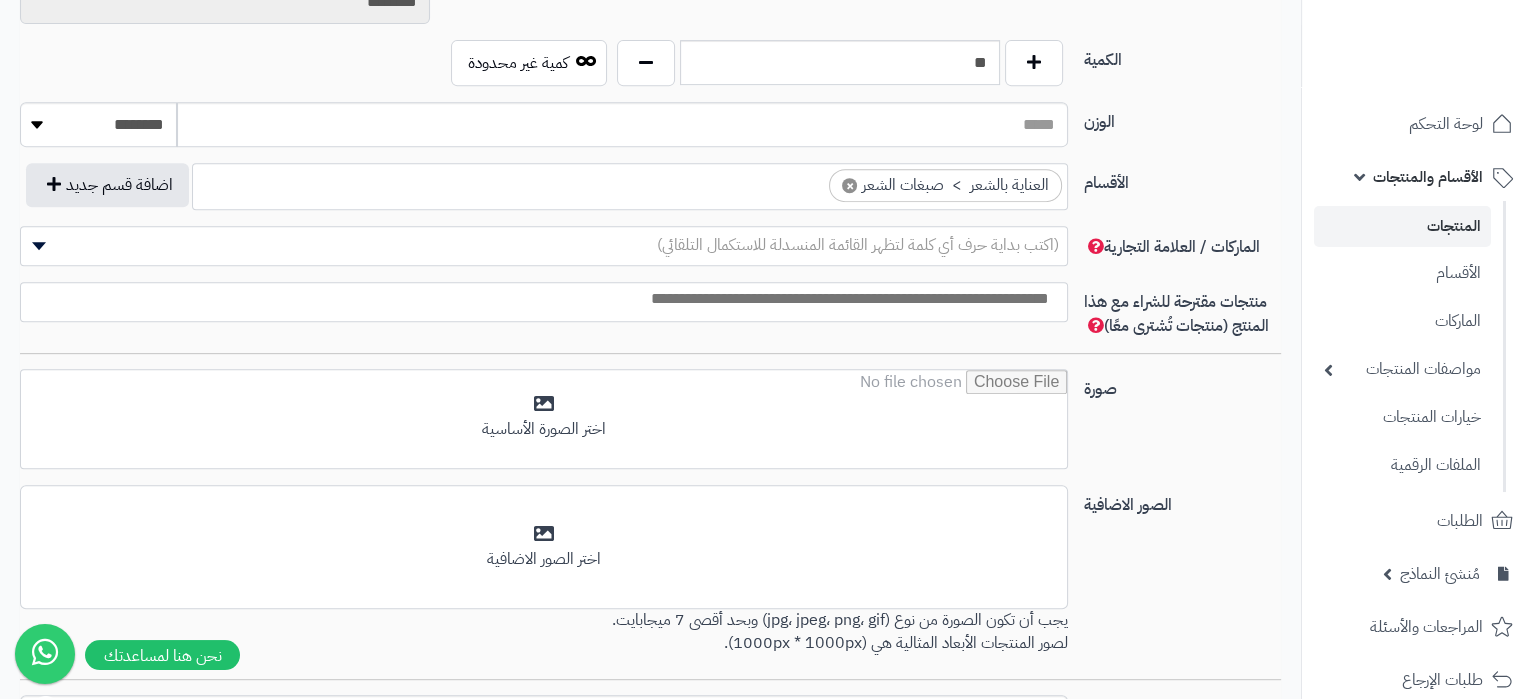 click on "**********" at bounding box center [650, 194] 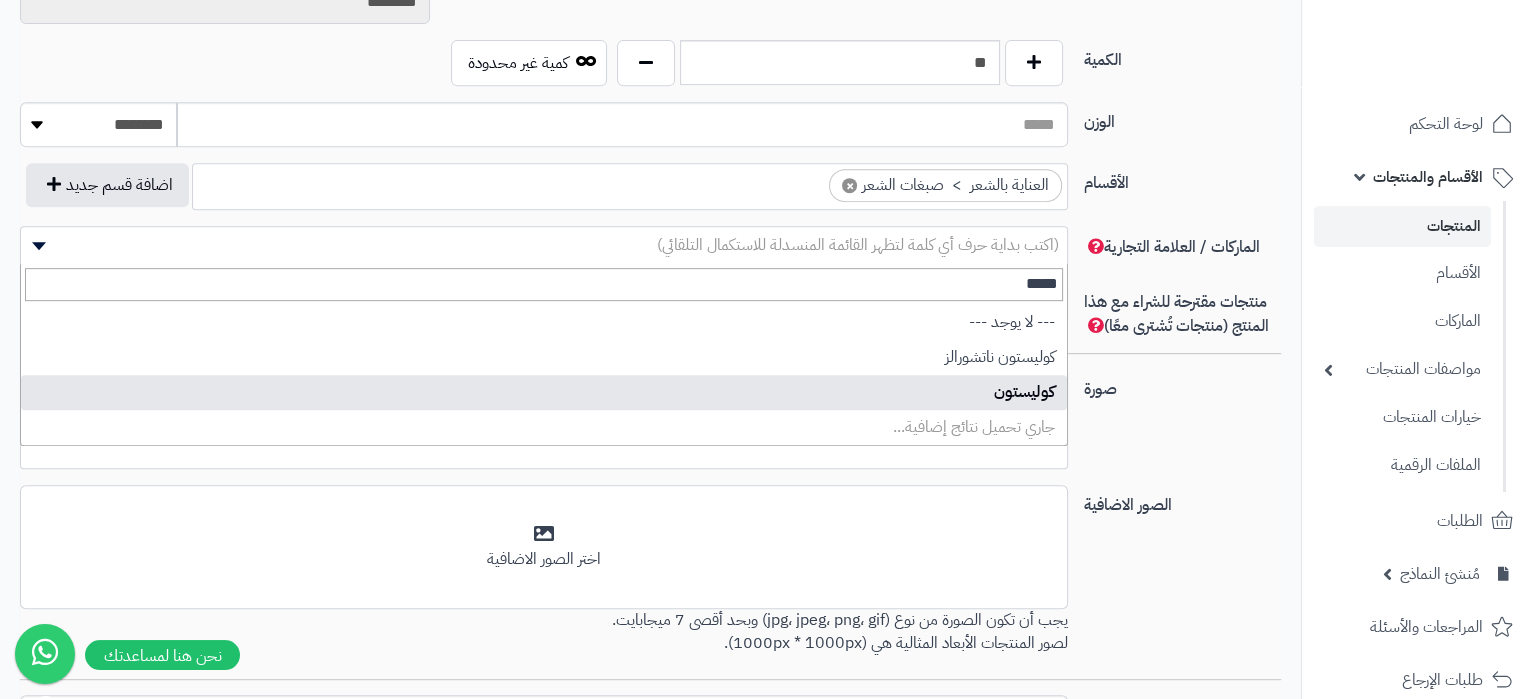 type on "*****" 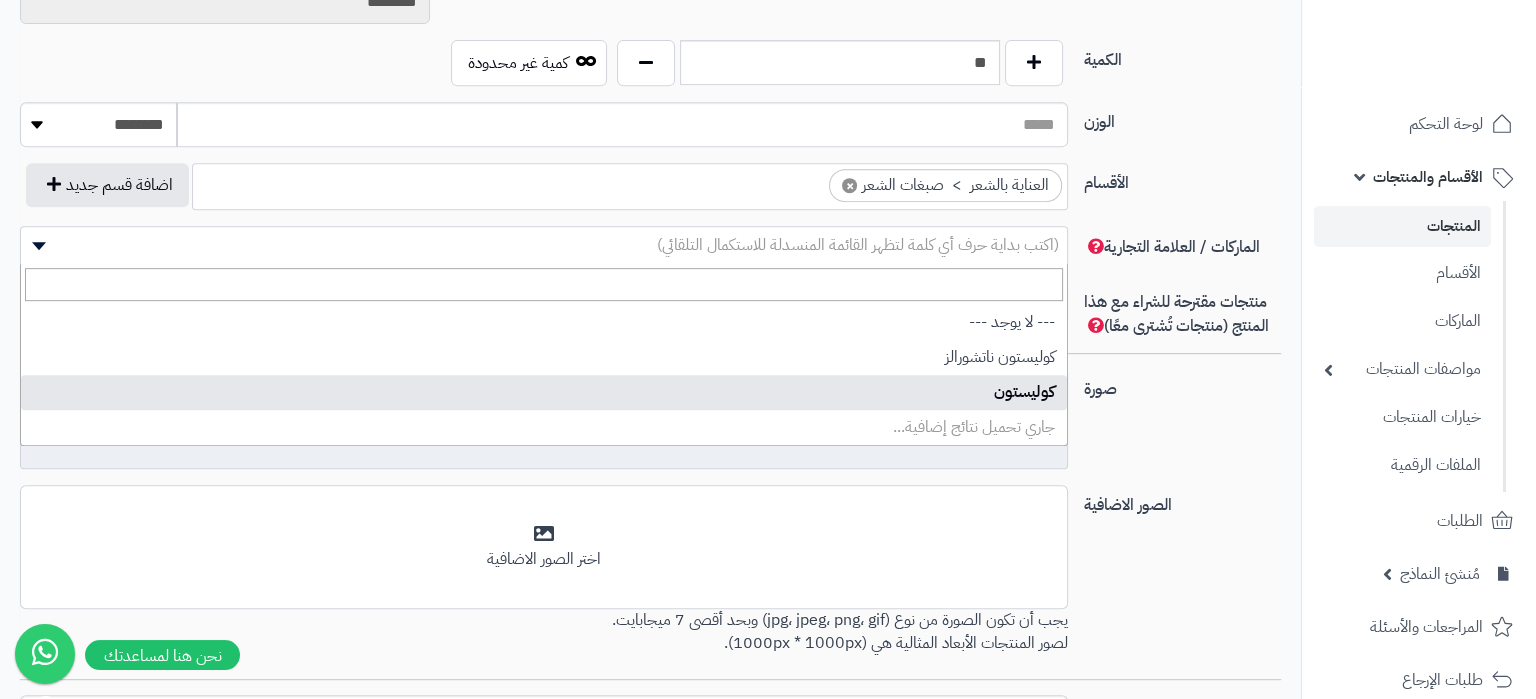 select on "****" 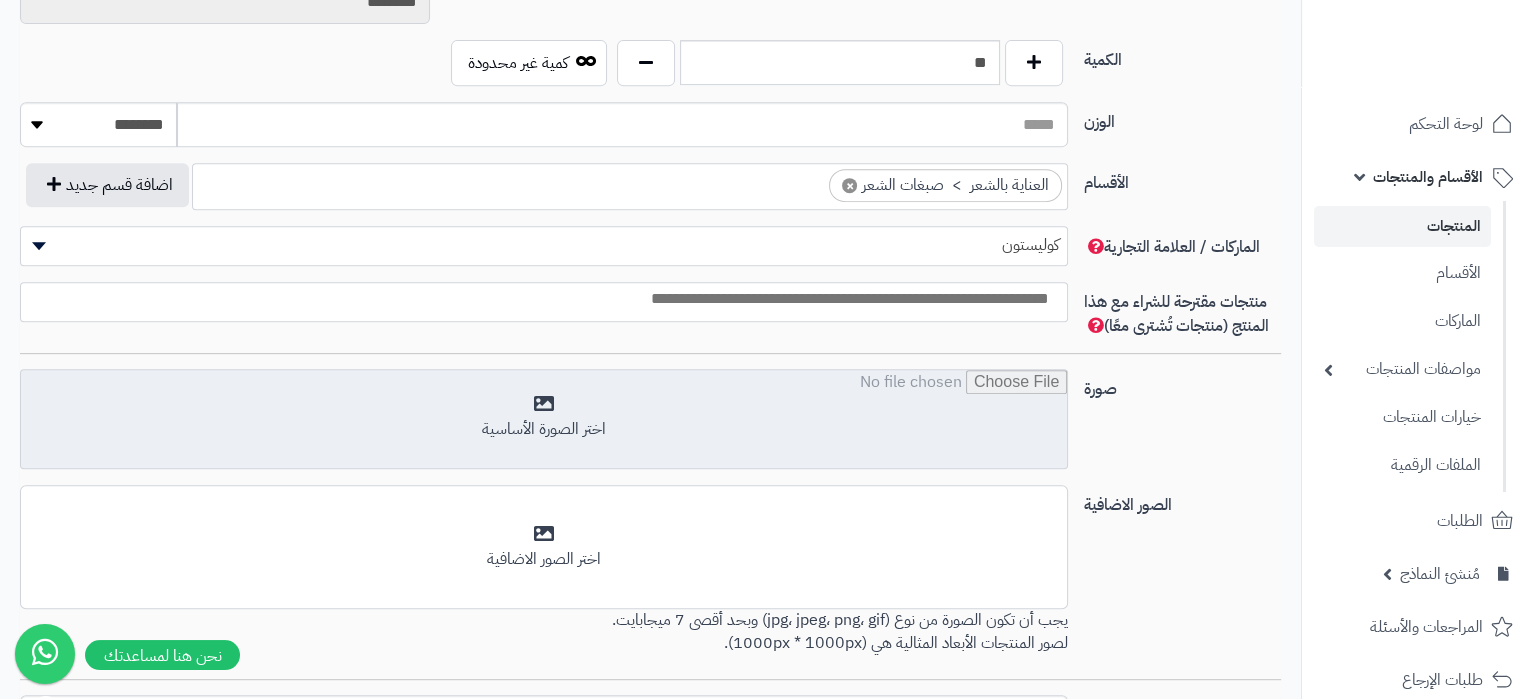 click at bounding box center [544, 420] 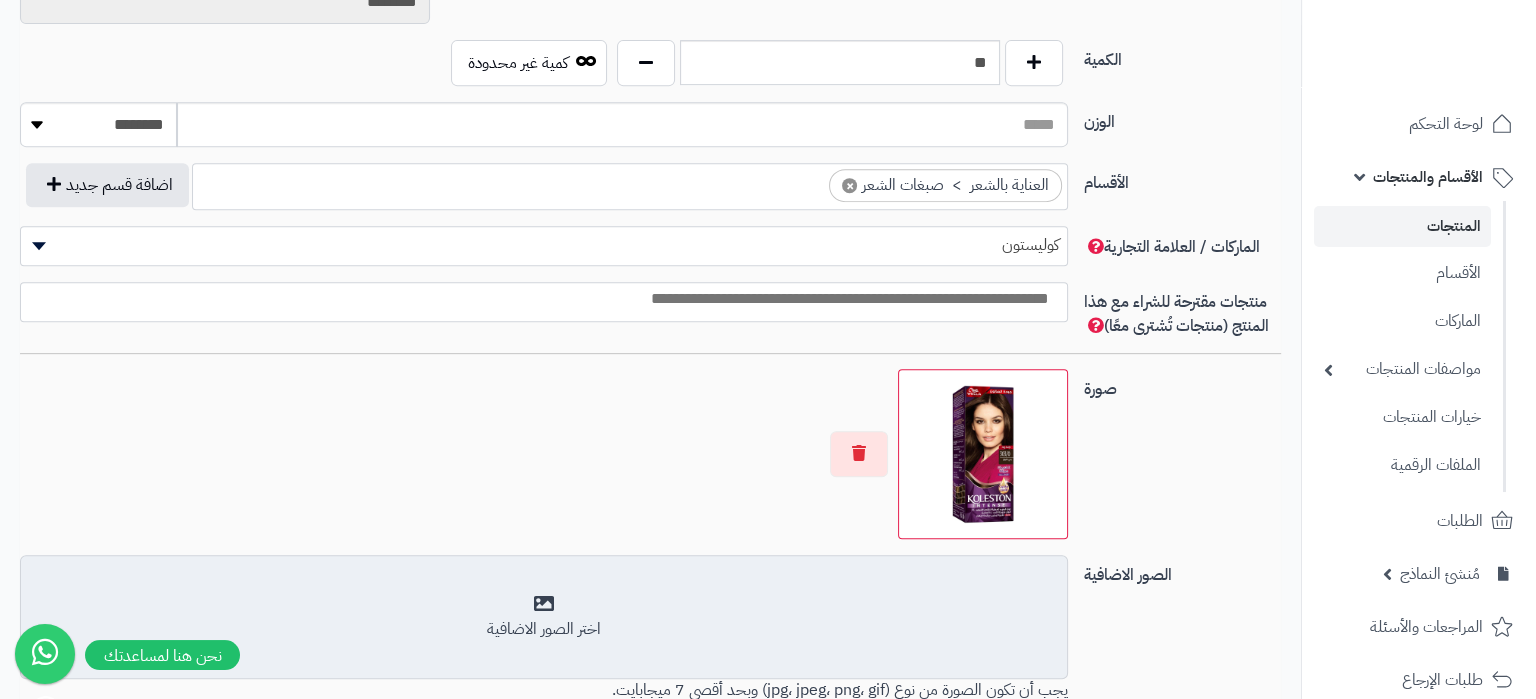 click on "اختر الصور الاضافية" at bounding box center (544, 617) 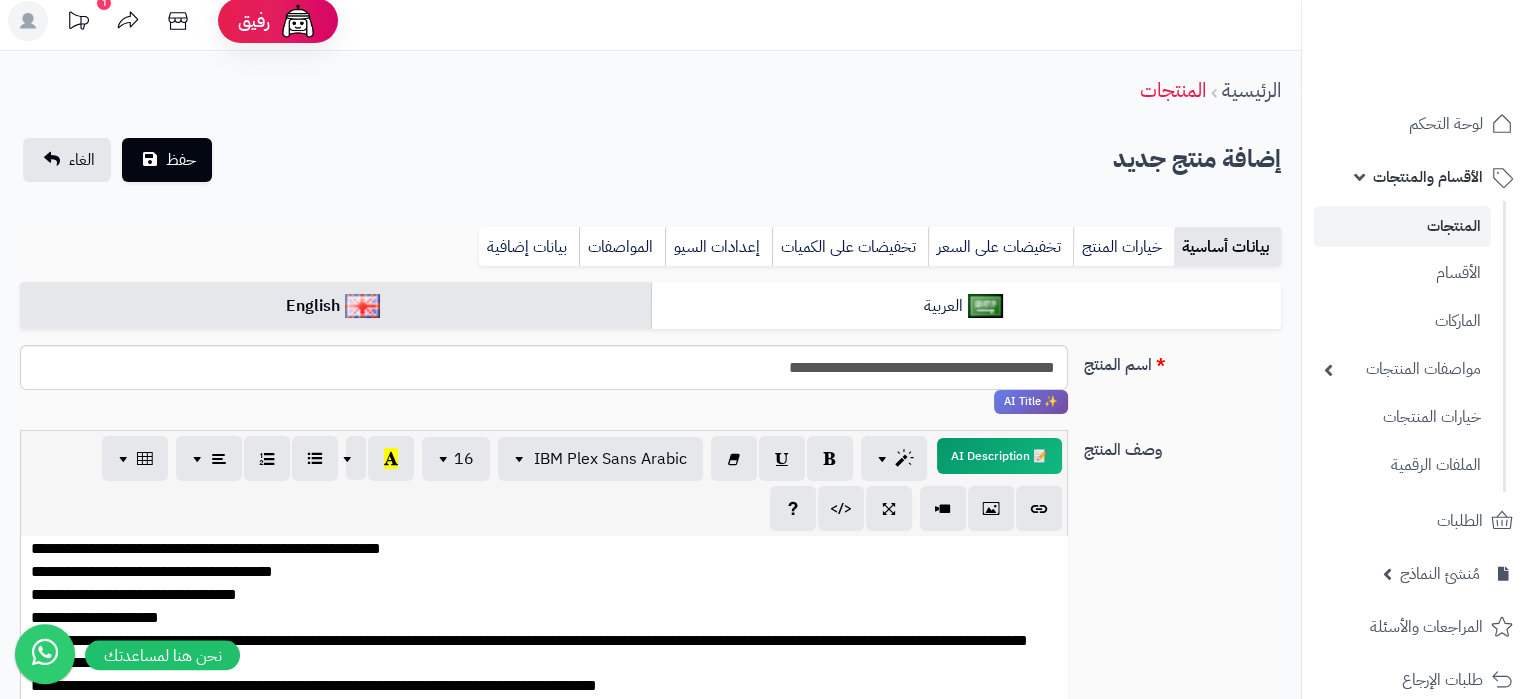 scroll, scrollTop: 0, scrollLeft: 0, axis: both 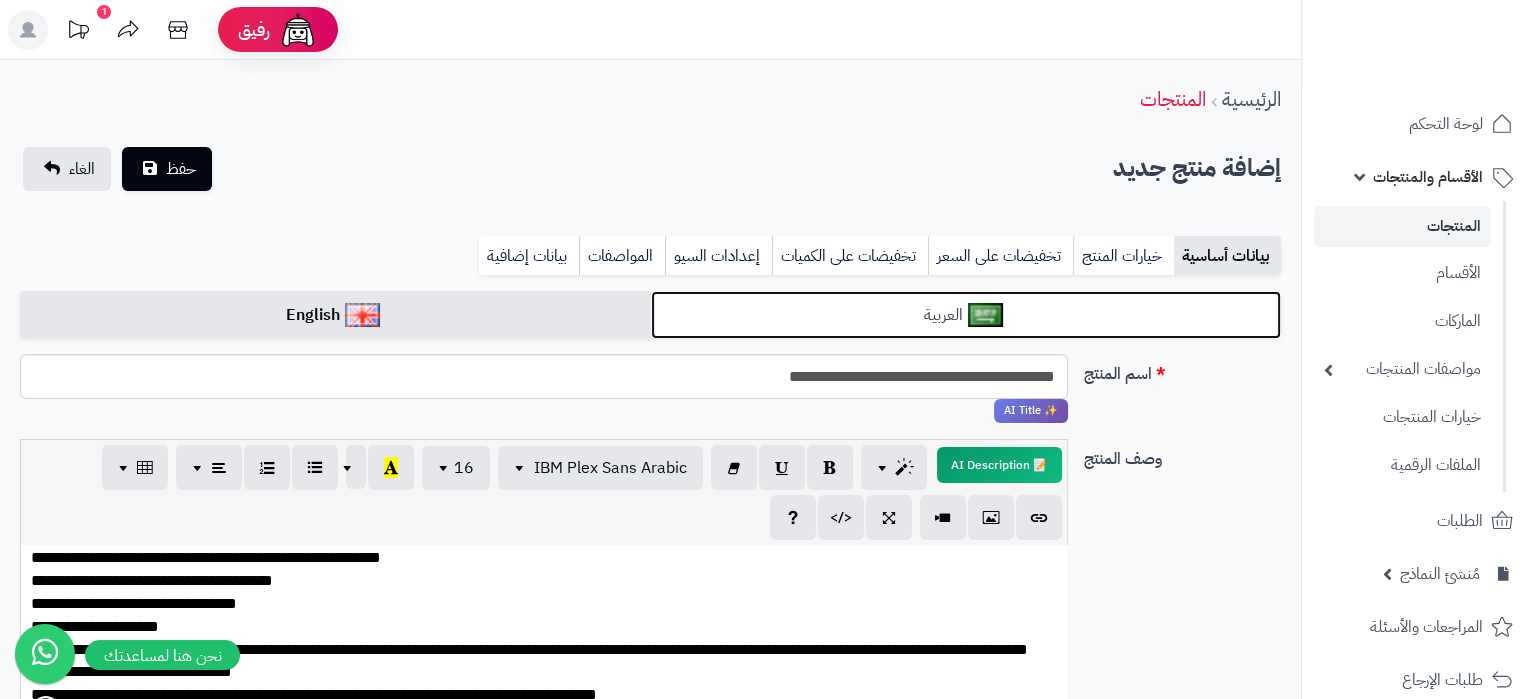 click on "العربية" at bounding box center [966, 315] 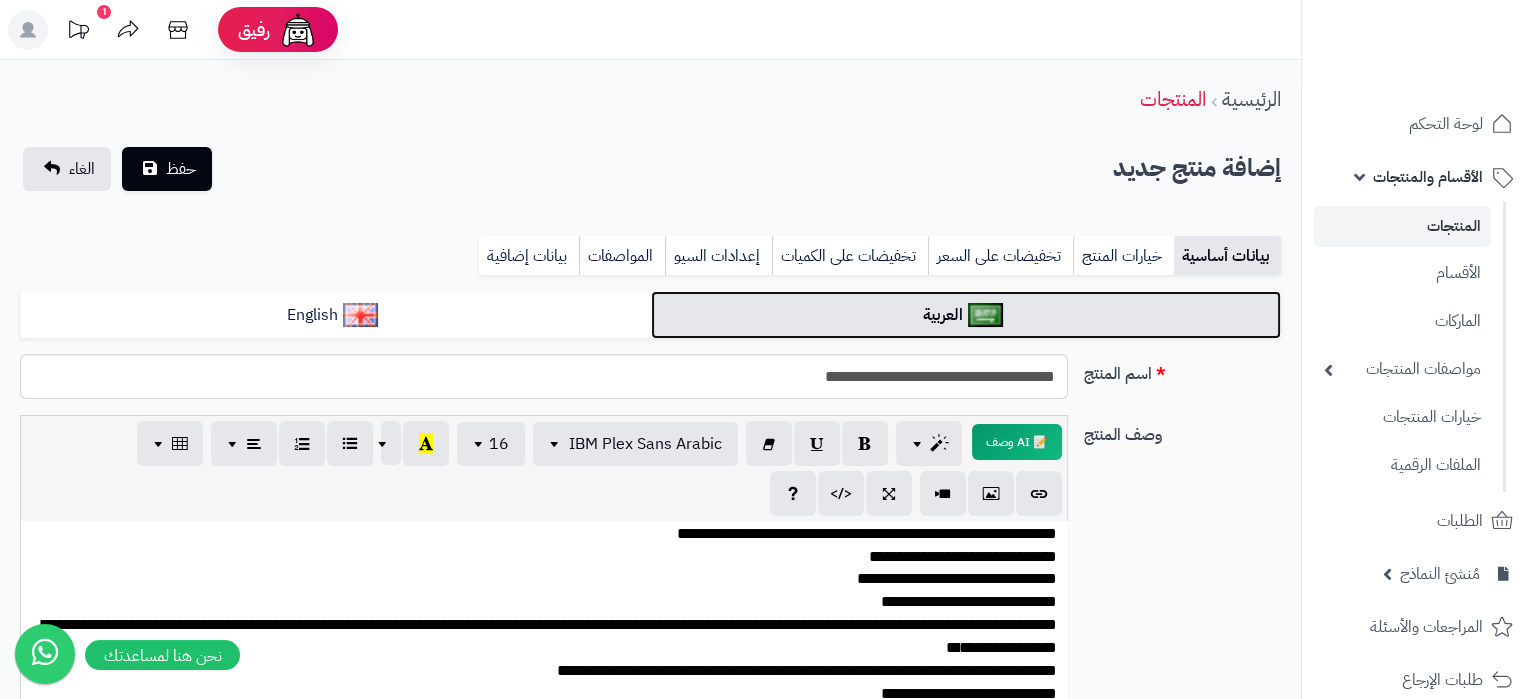 scroll, scrollTop: 771, scrollLeft: 0, axis: vertical 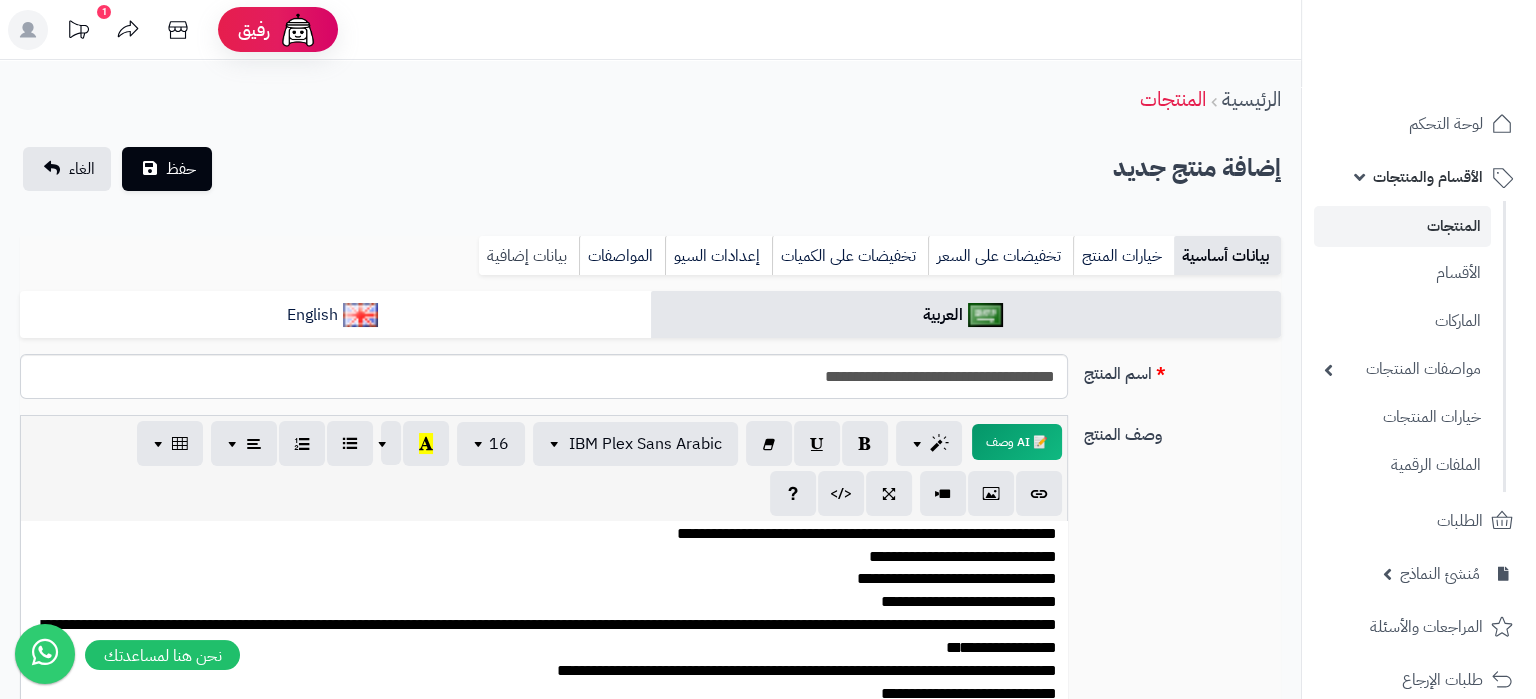 click on "بيانات إضافية" at bounding box center [529, 256] 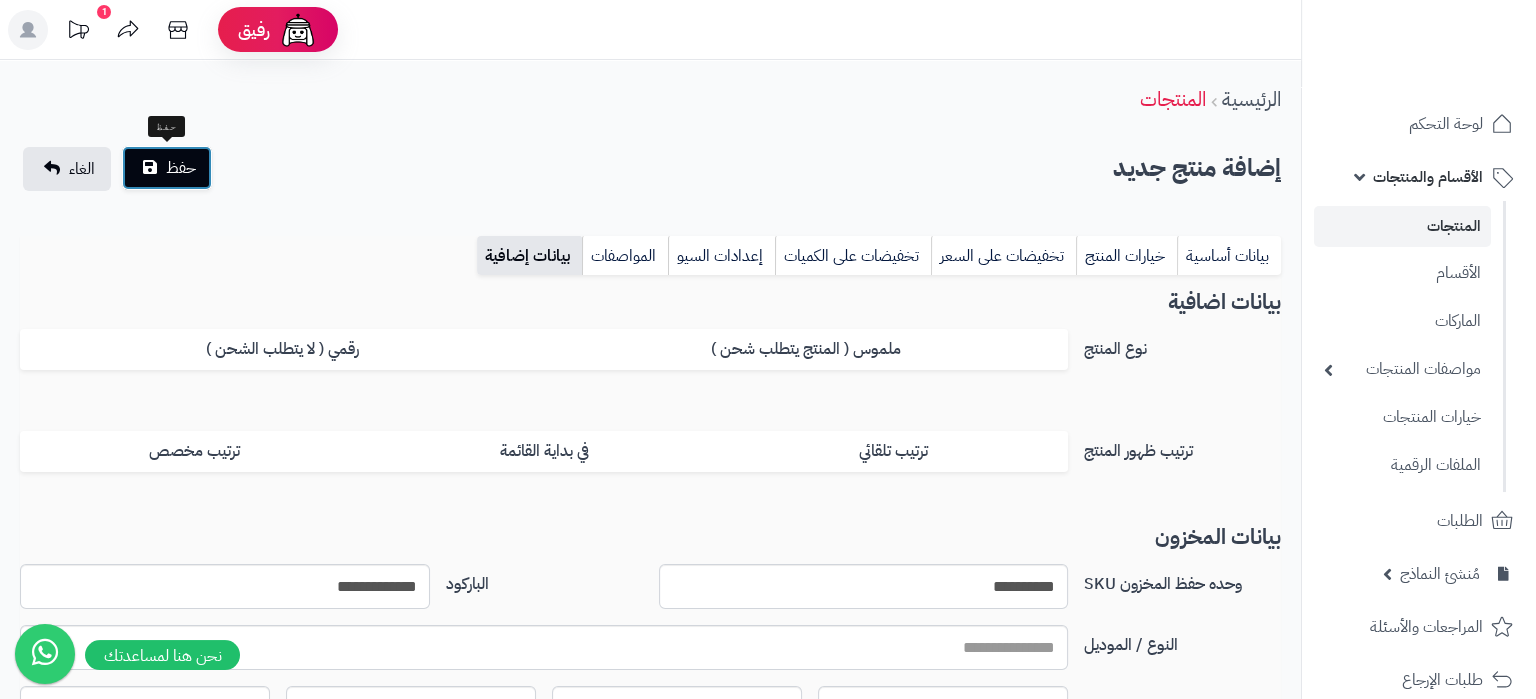 click on "حفظ" at bounding box center (167, 168) 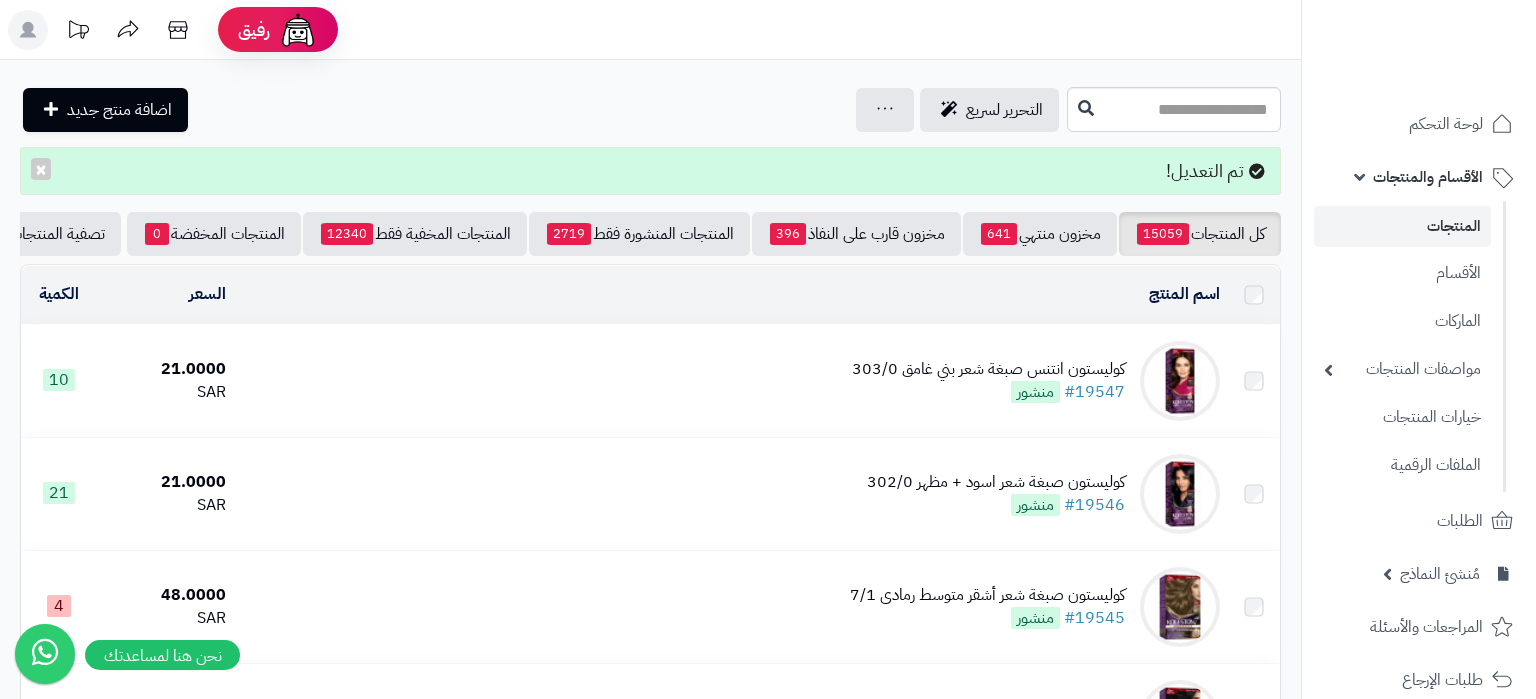 scroll, scrollTop: 0, scrollLeft: 0, axis: both 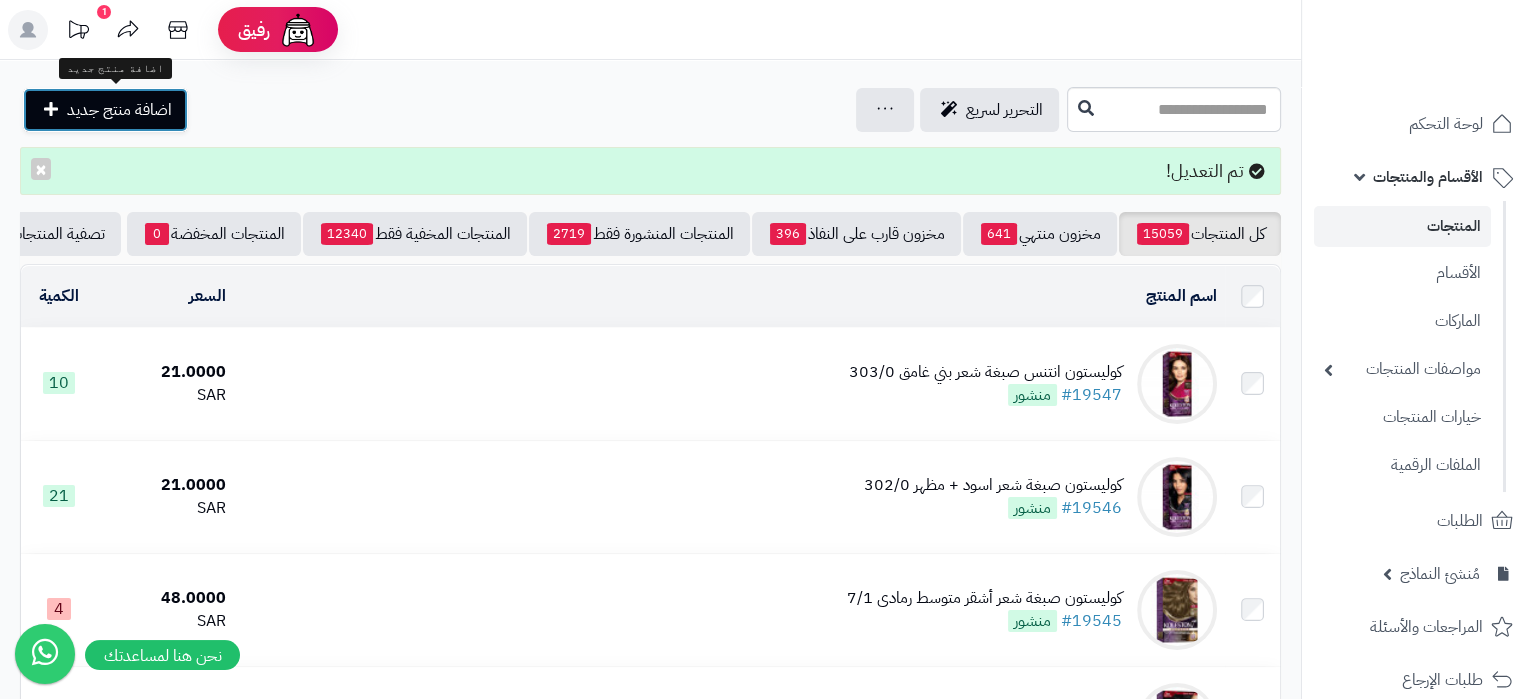 click on "اضافة منتج جديد" at bounding box center [105, 110] 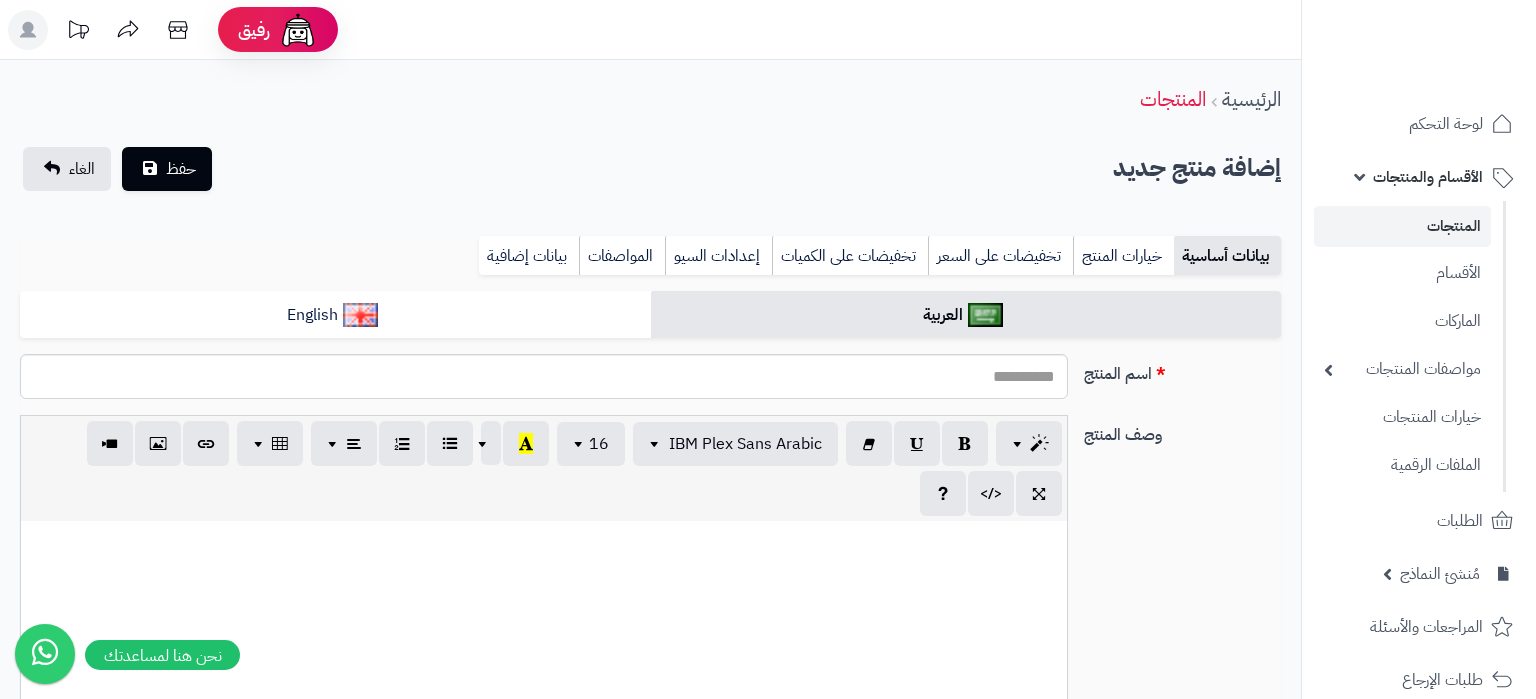 select 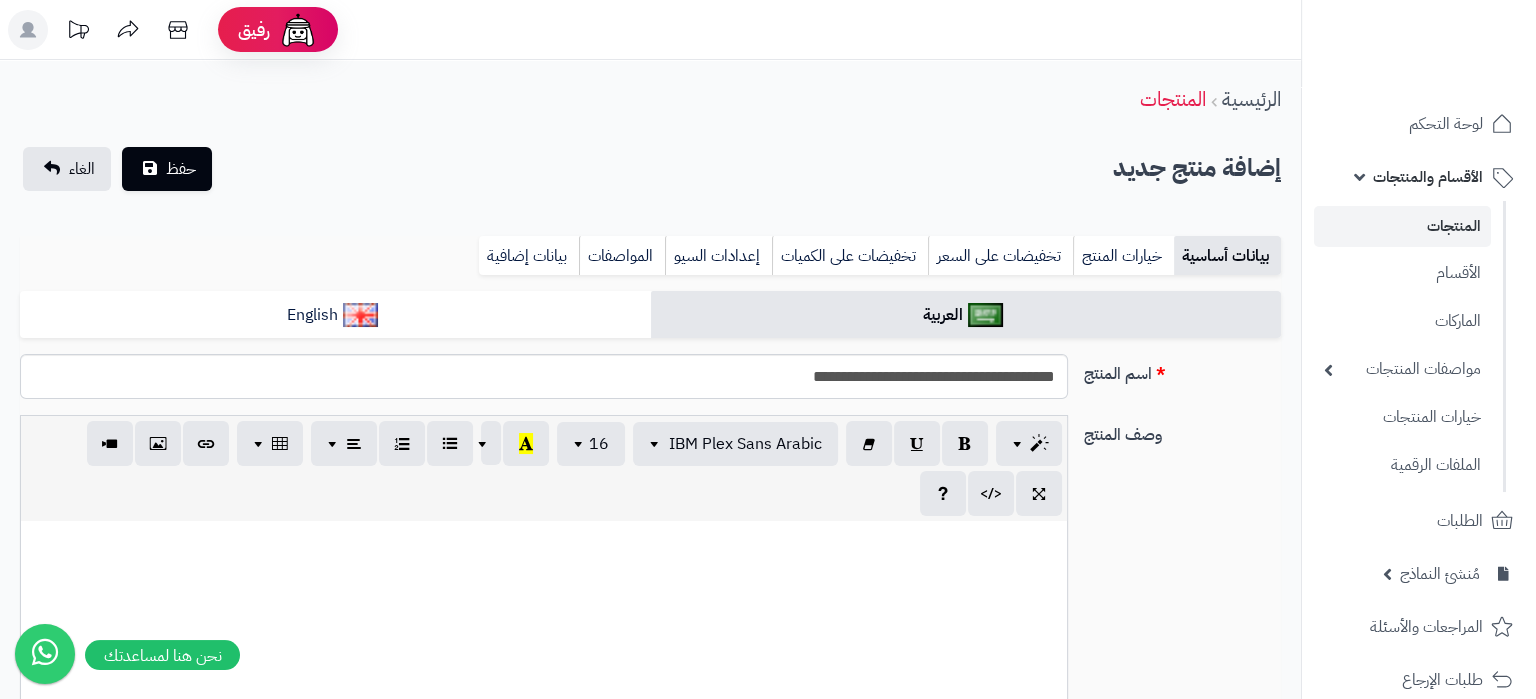 type on "**********" 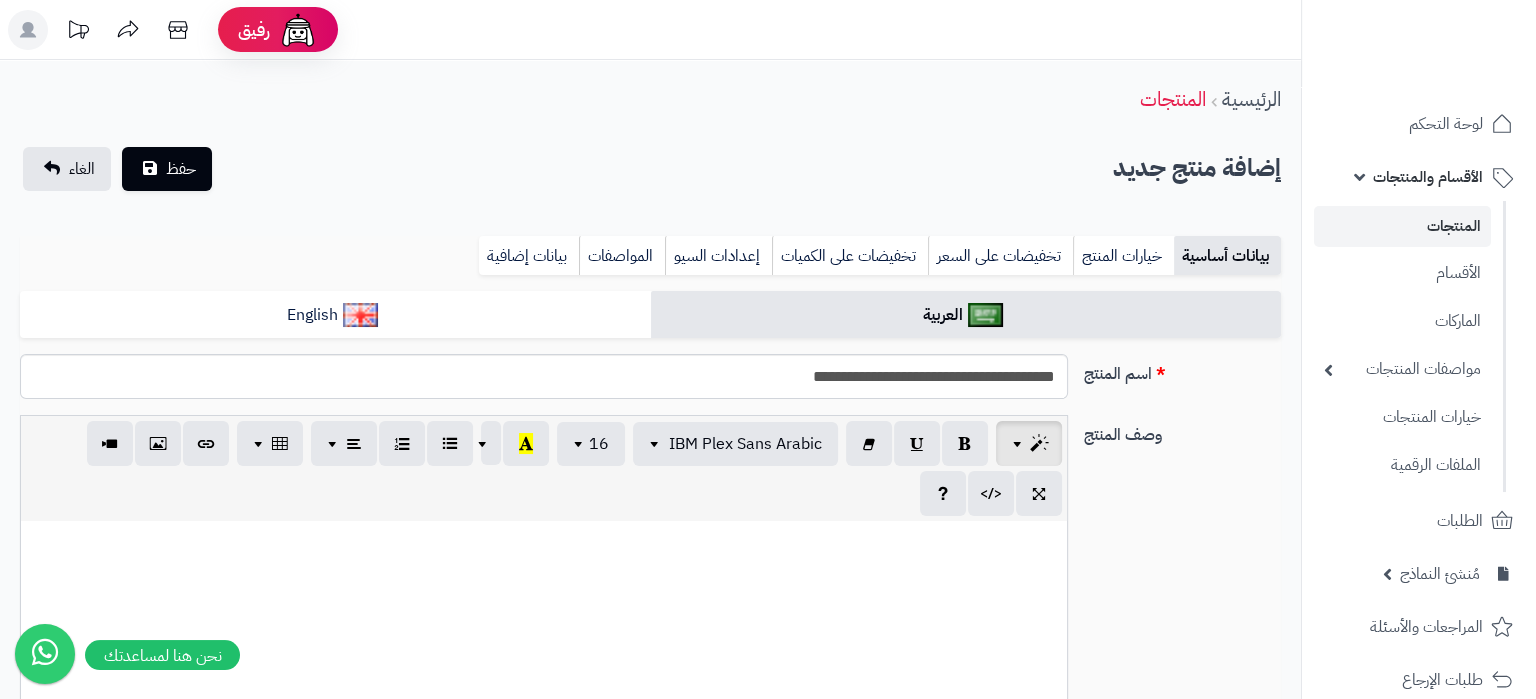 type 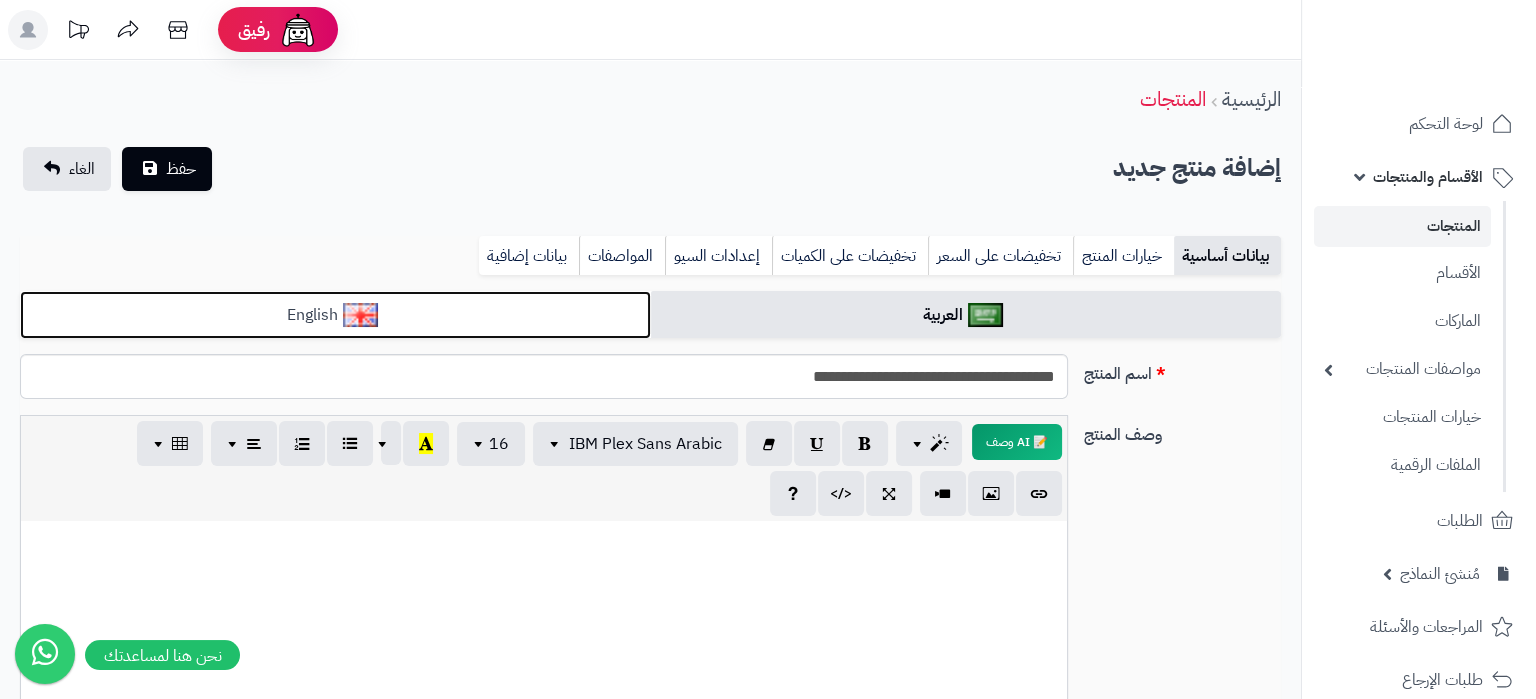click on "English" at bounding box center [335, 315] 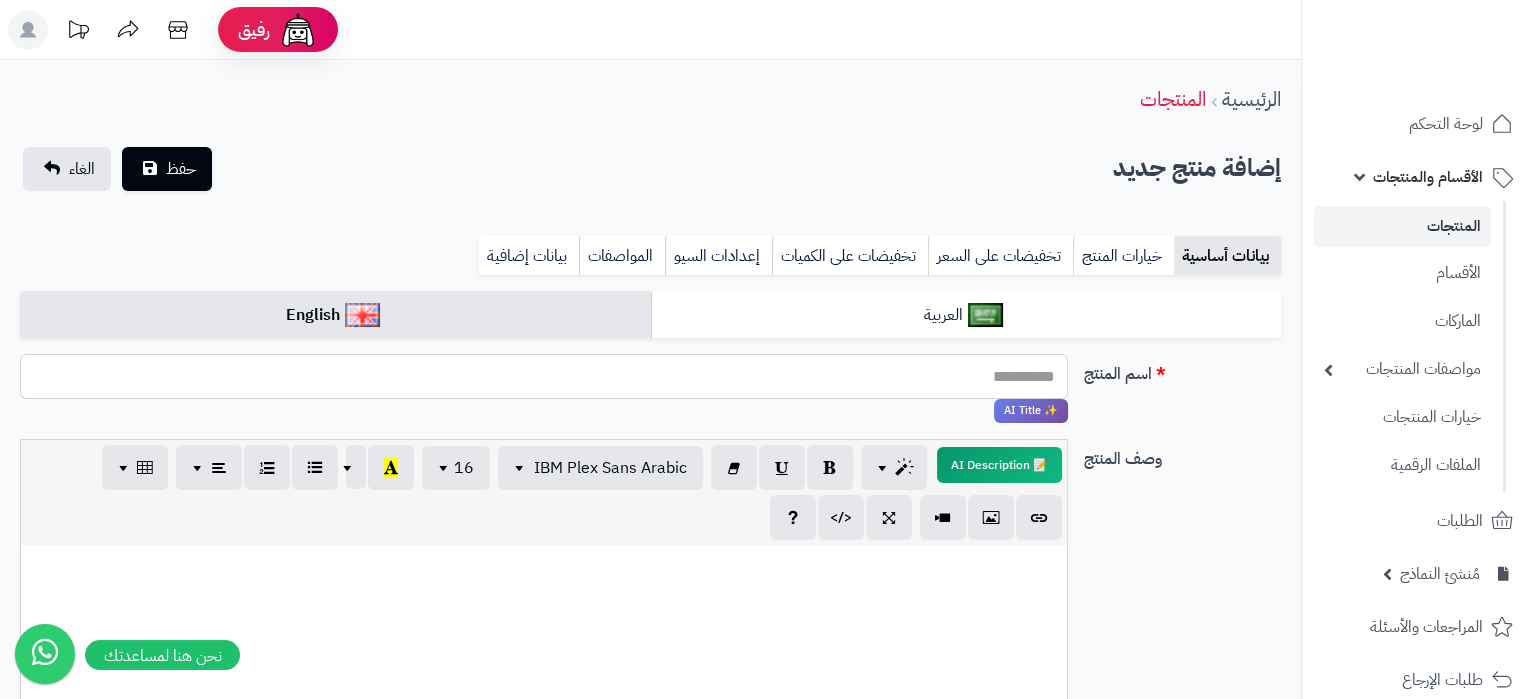 click on "اسم المنتج" at bounding box center [544, 376] 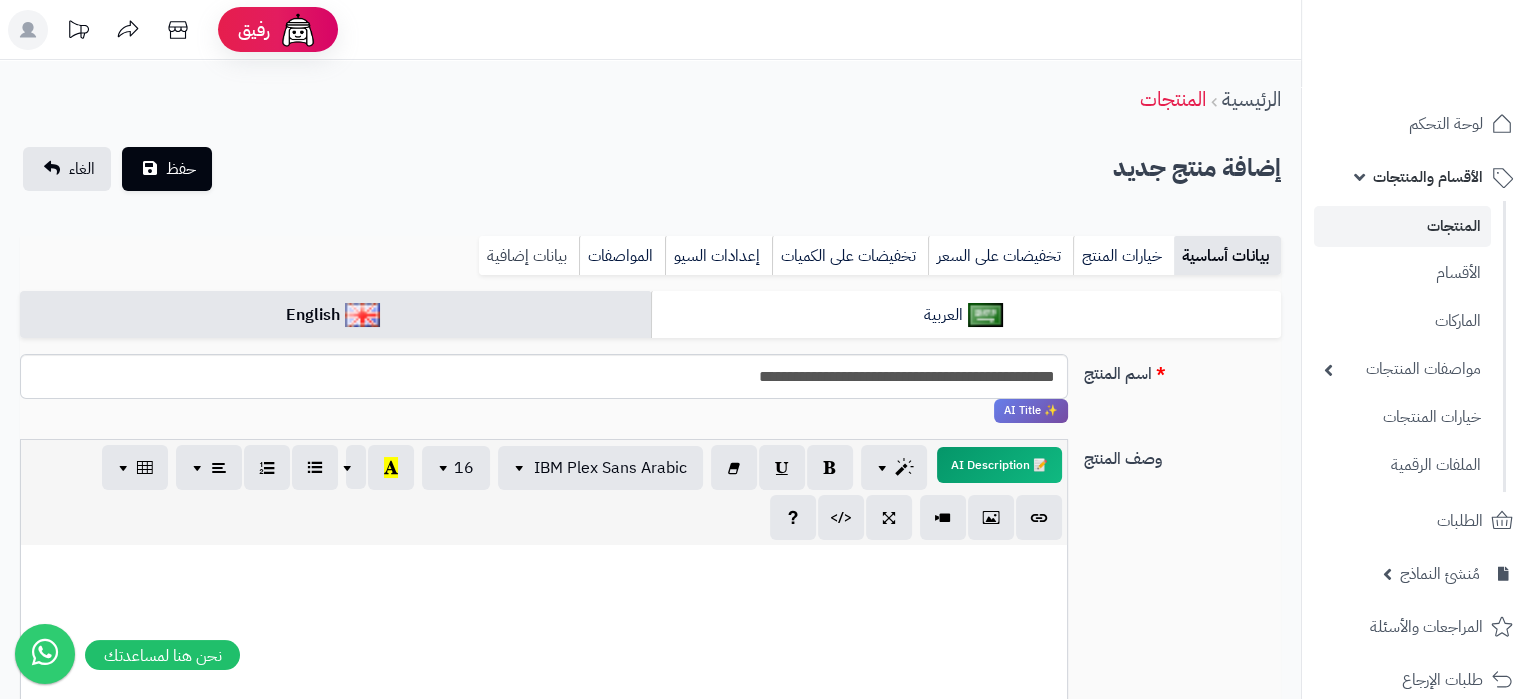 click on "بيانات إضافية" at bounding box center [529, 256] 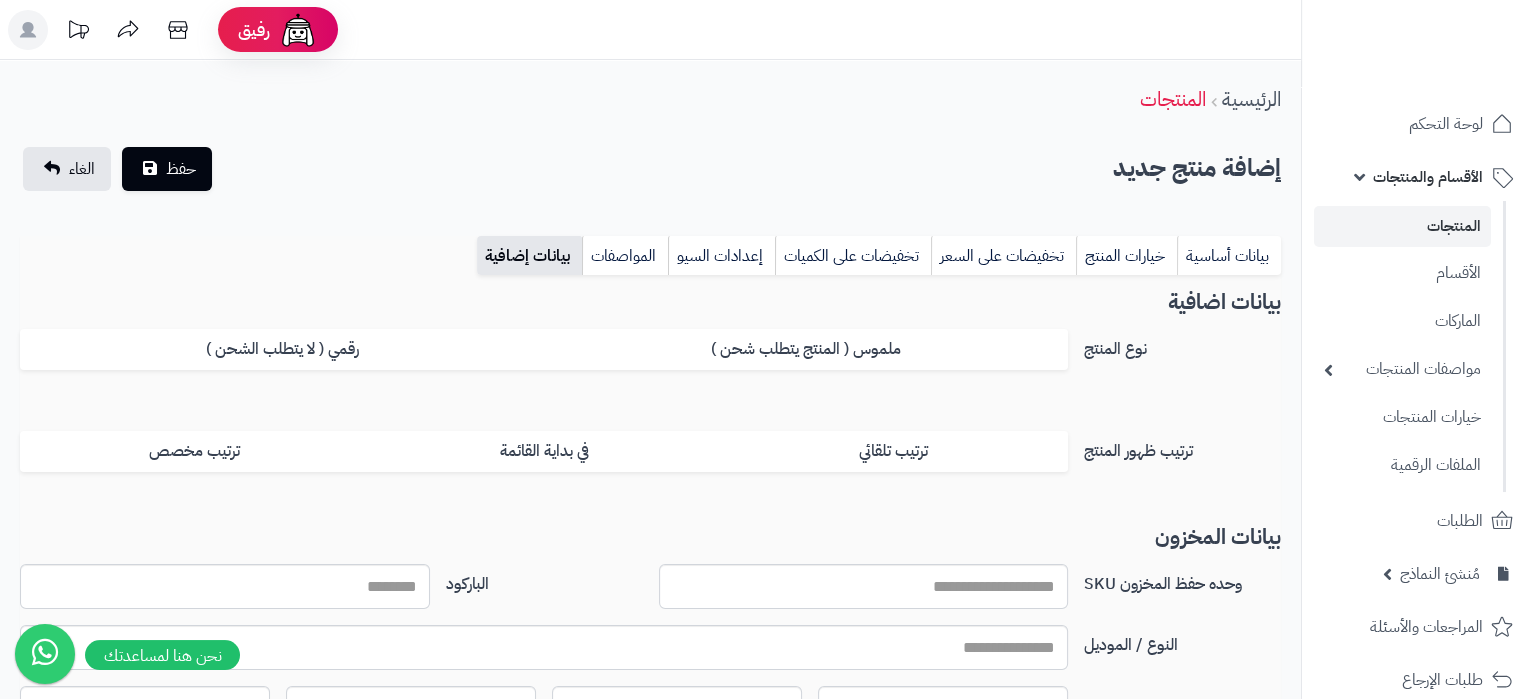 scroll, scrollTop: 105, scrollLeft: 0, axis: vertical 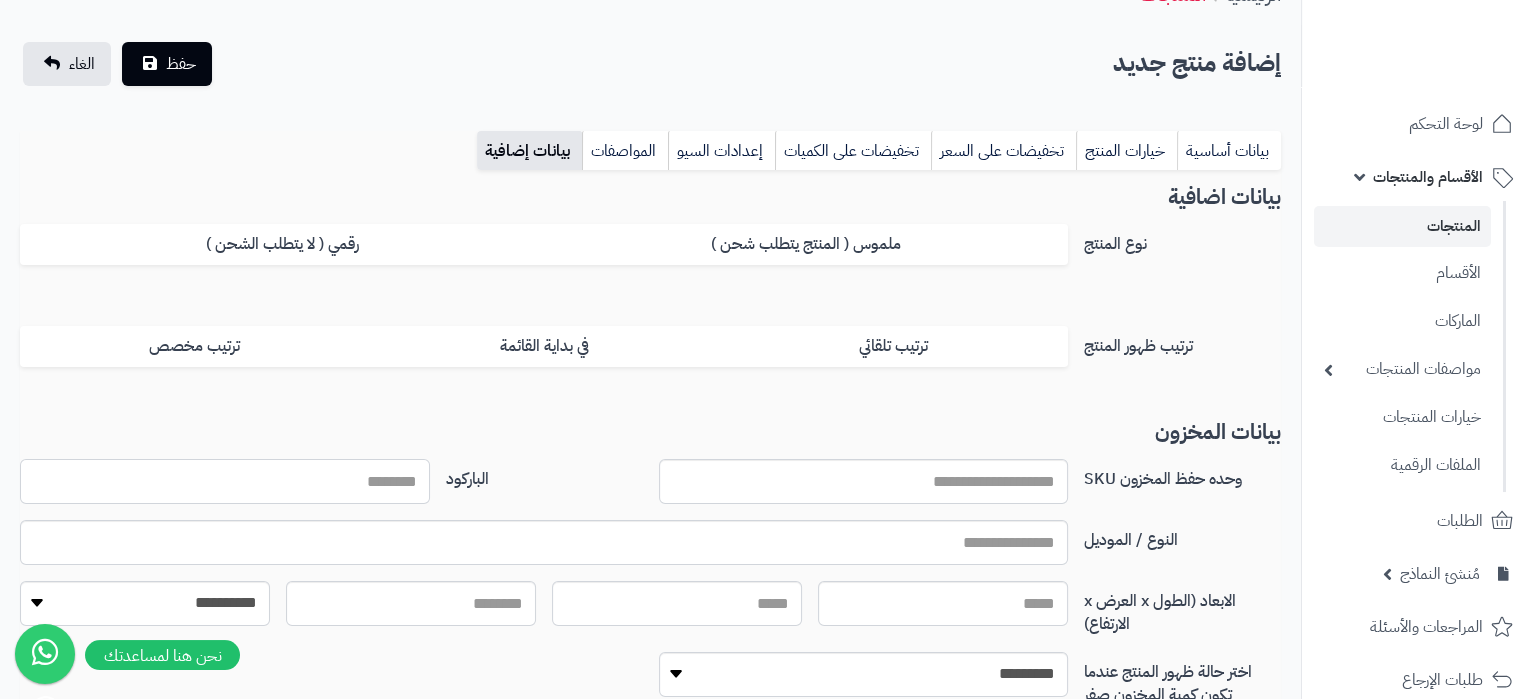 click on "الباركود" at bounding box center (225, 481) 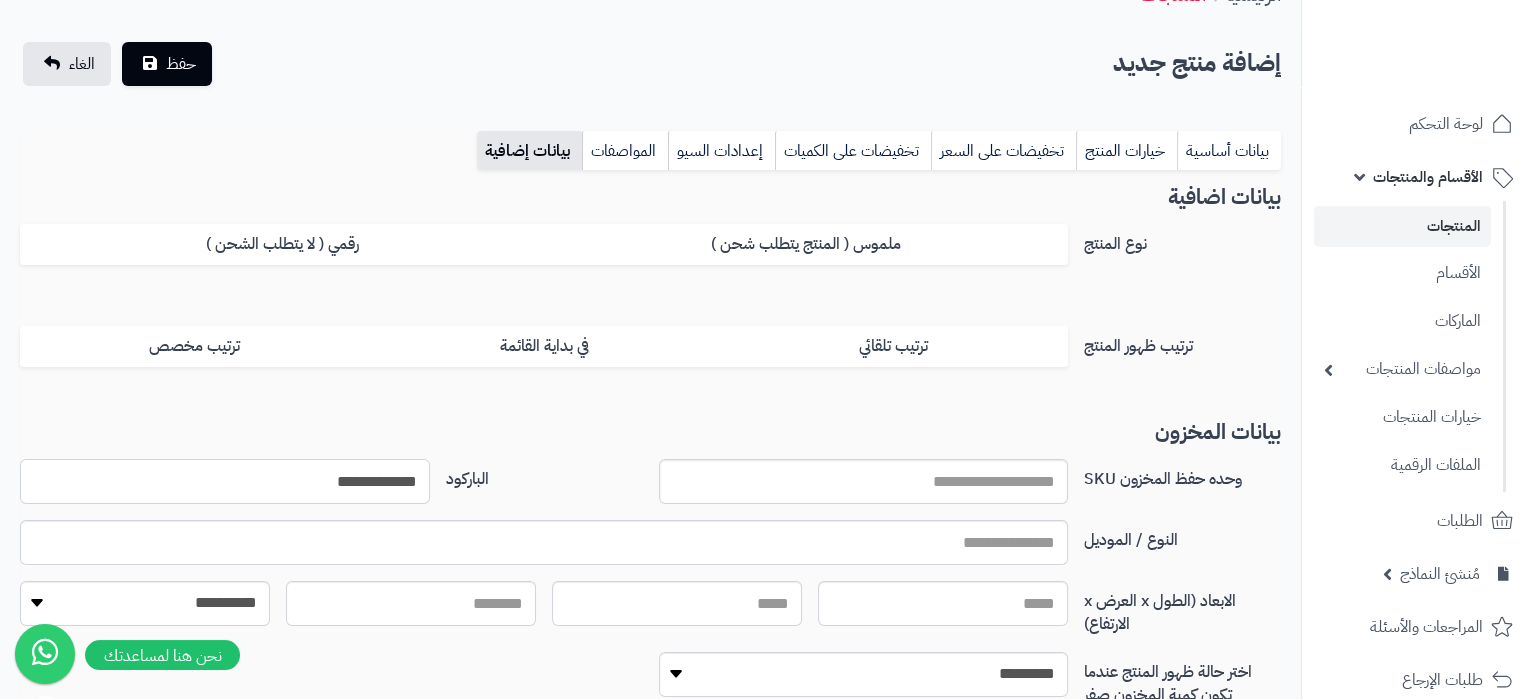 type on "**********" 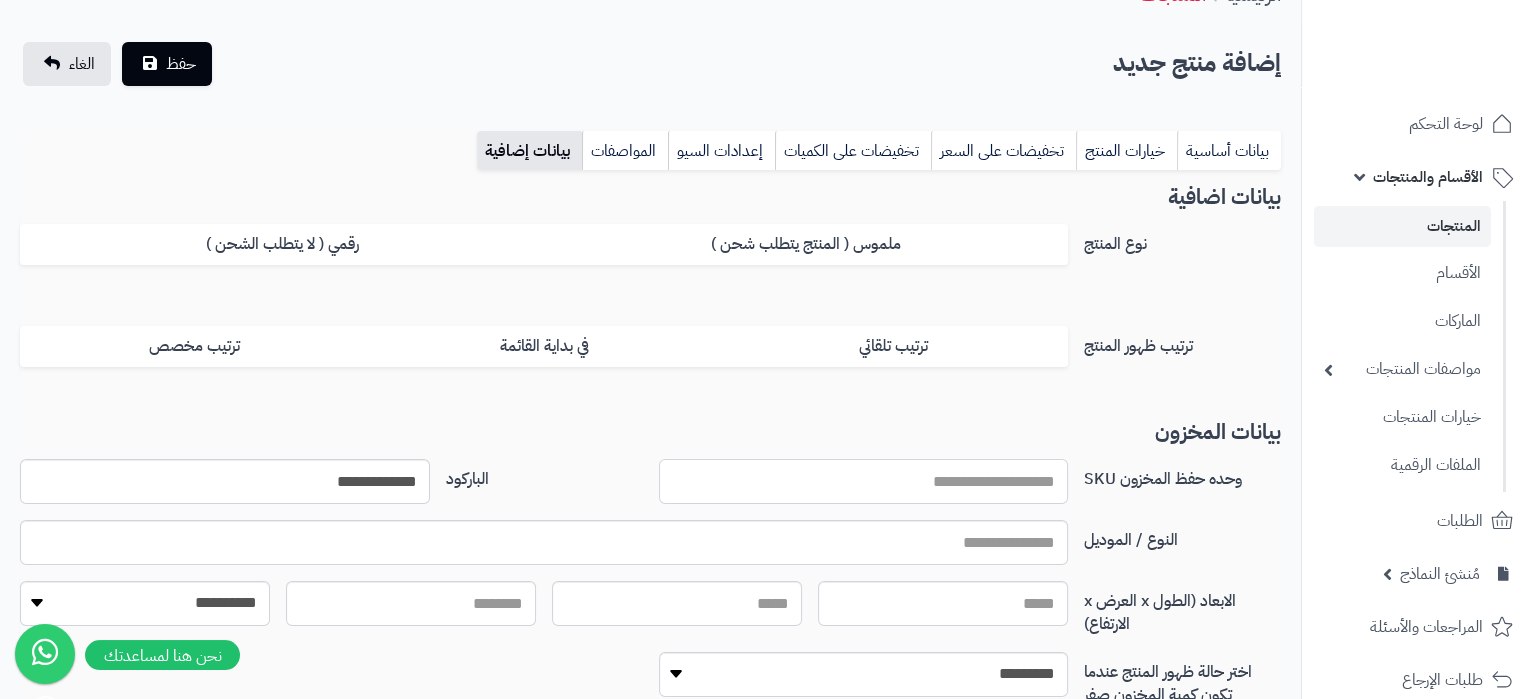 click on "وحده حفظ المخزون SKU" at bounding box center (864, 481) 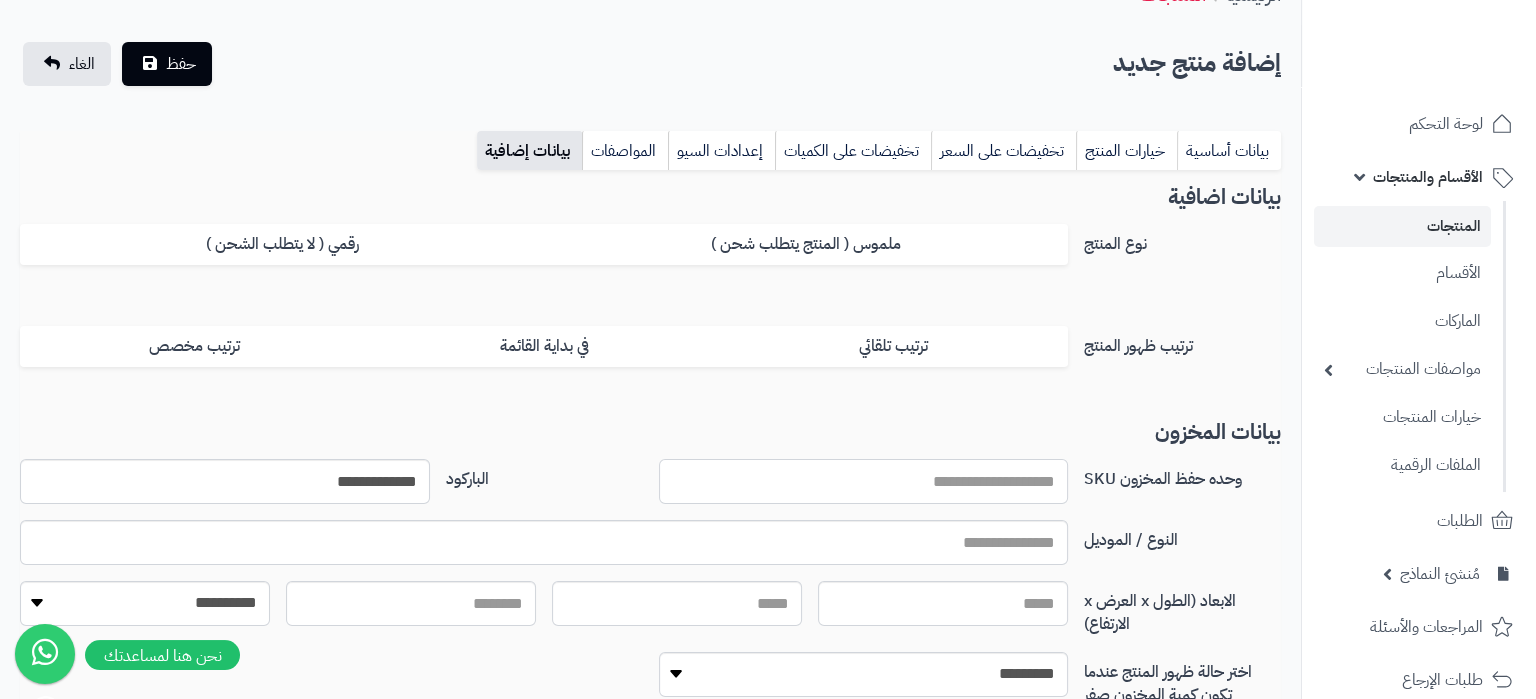 click on "وحده حفظ المخزون SKU" at bounding box center (864, 481) 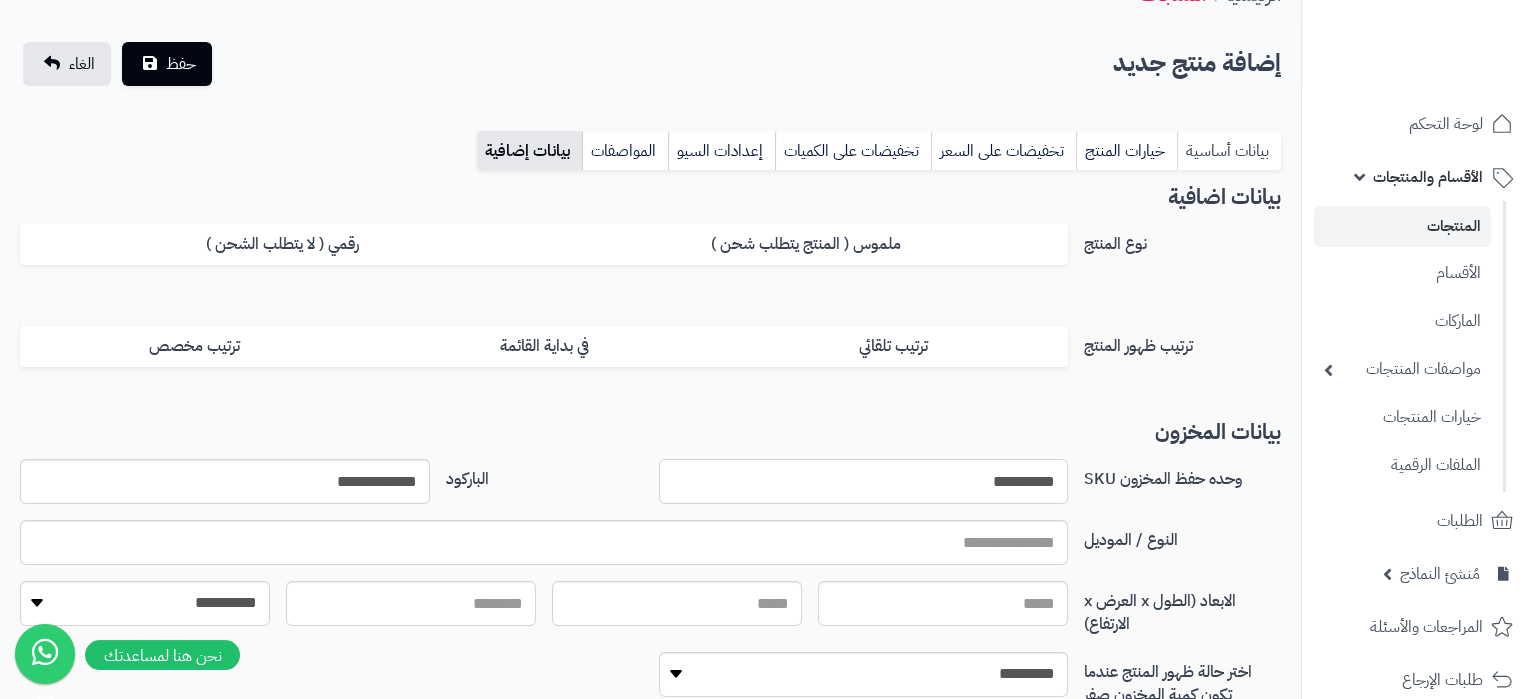type on "**********" 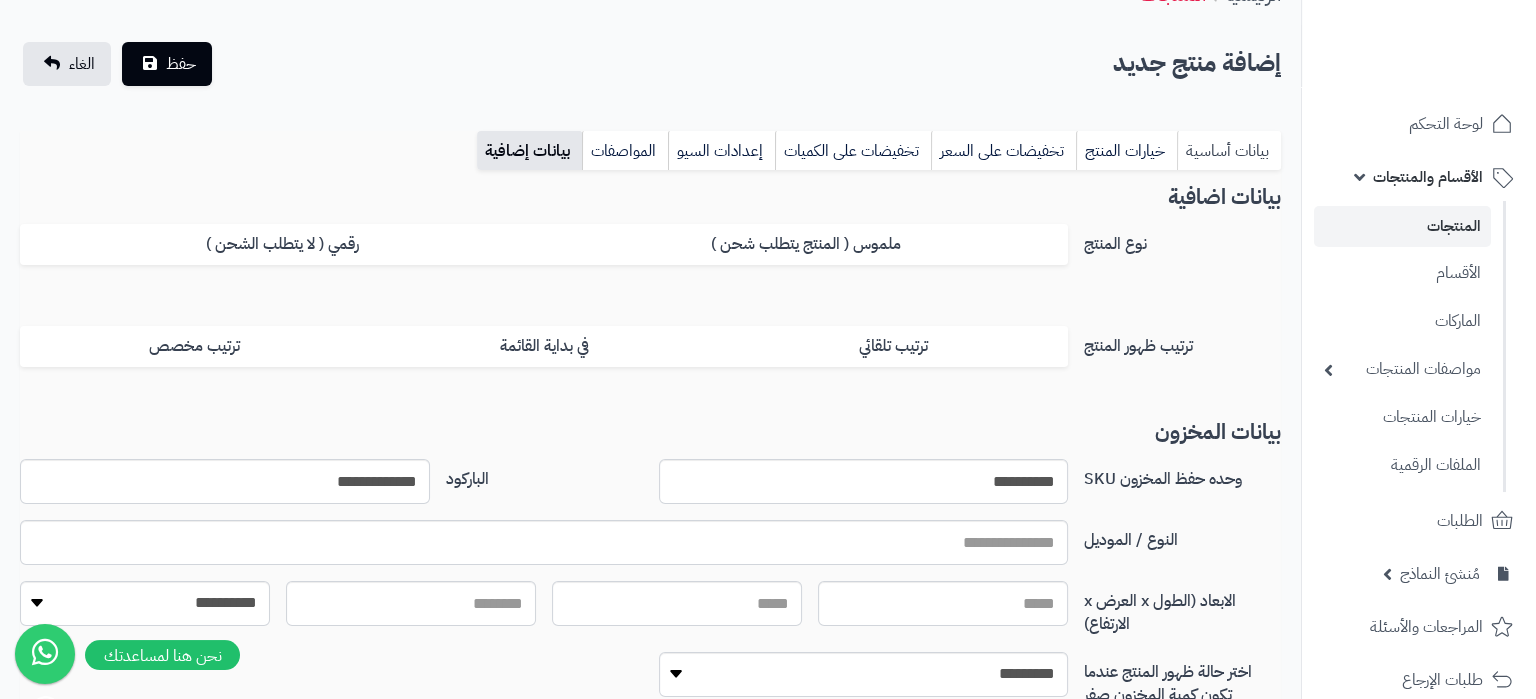 click on "بيانات أساسية" at bounding box center [1229, 151] 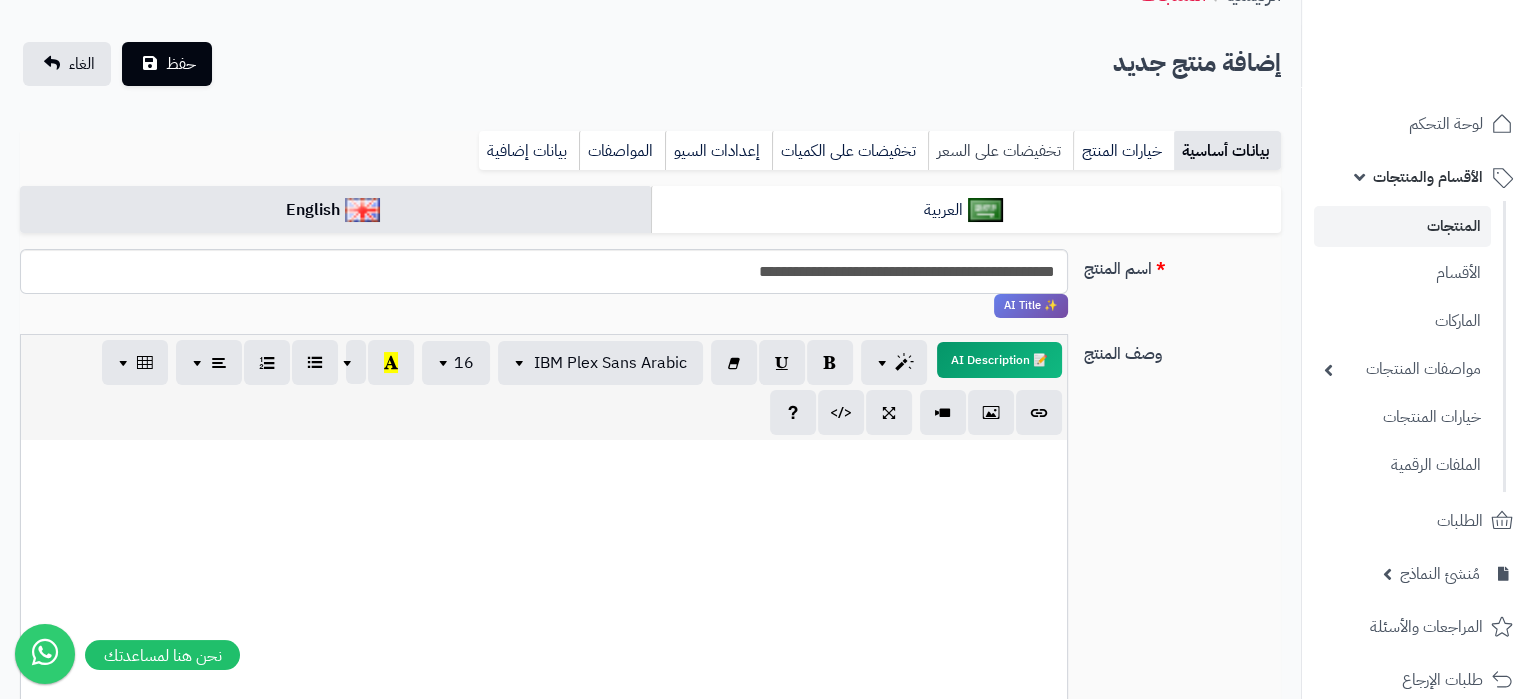 click on "تخفيضات على السعر" at bounding box center [1000, 151] 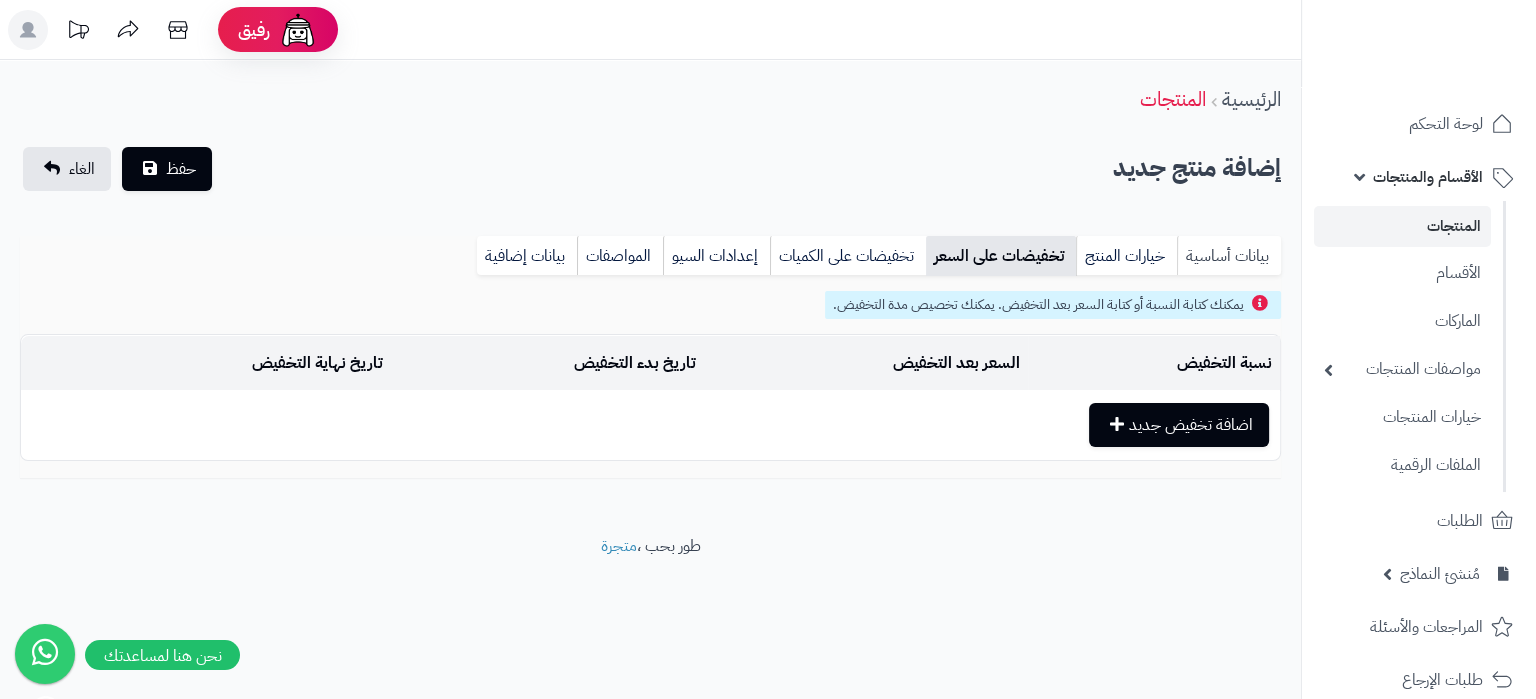 click on "بيانات أساسية" at bounding box center (1229, 256) 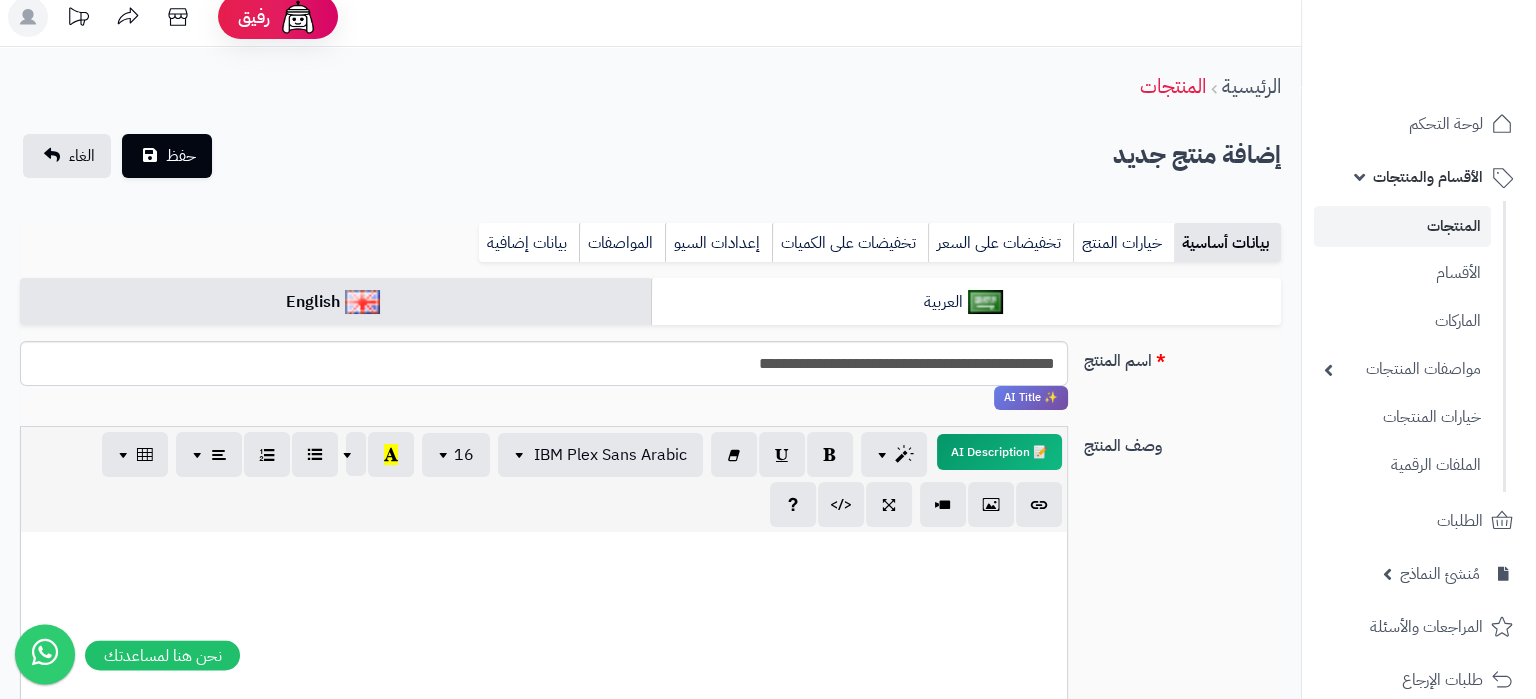 scroll, scrollTop: 0, scrollLeft: 0, axis: both 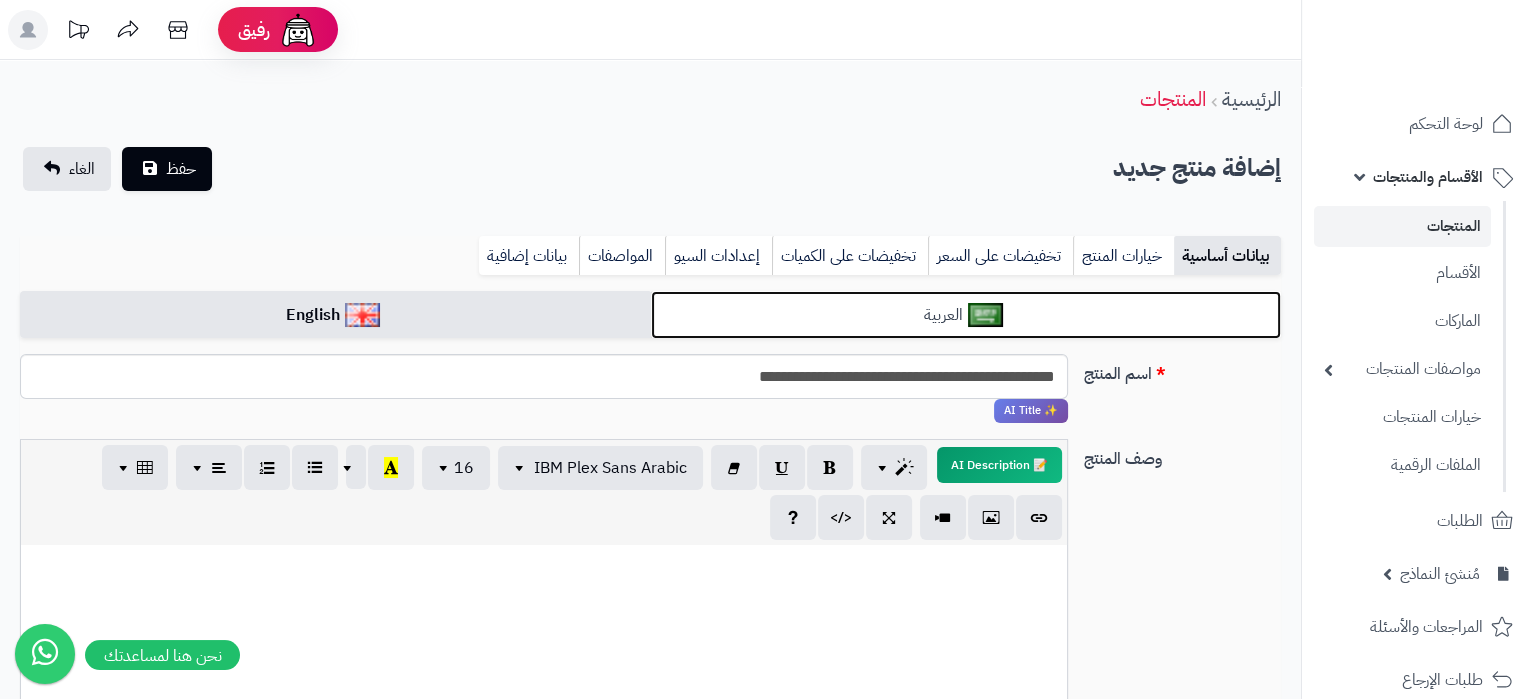 click on "العربية" at bounding box center [966, 315] 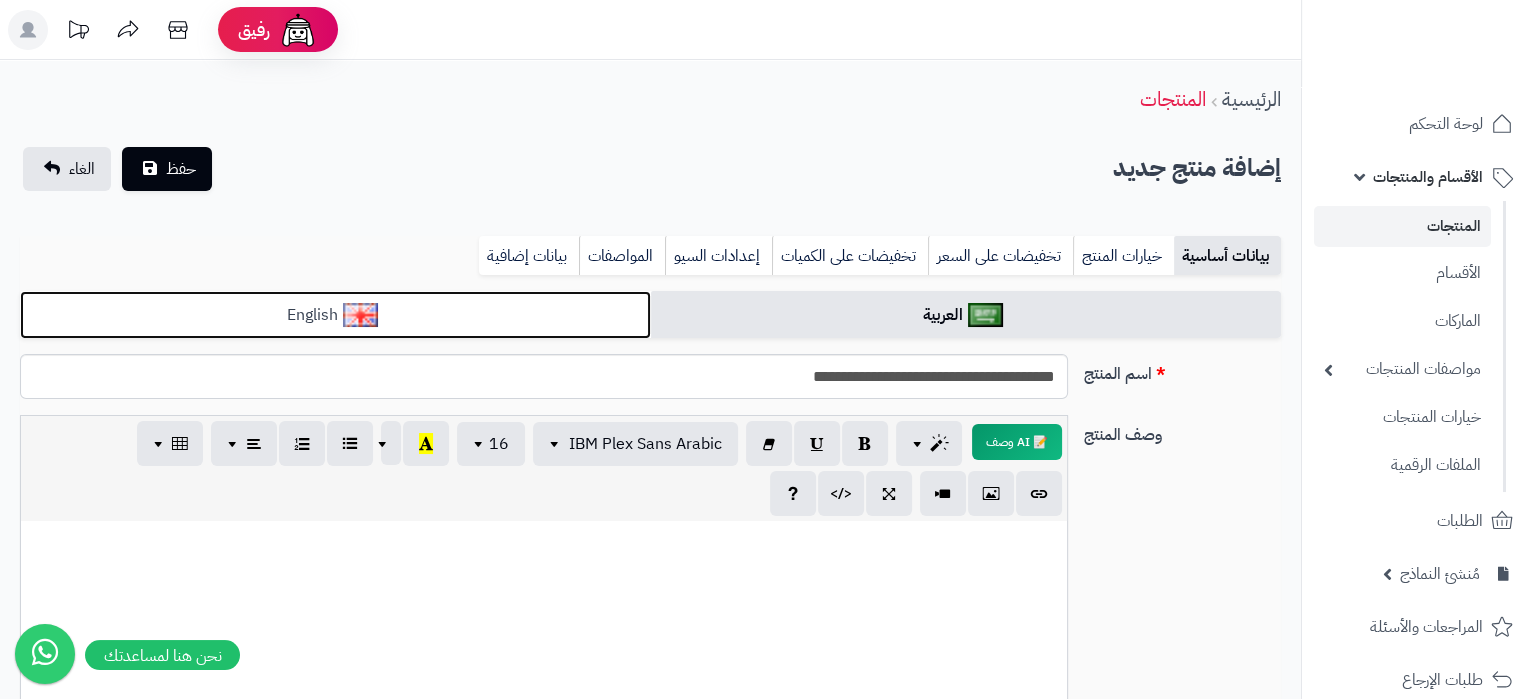 click on "English" at bounding box center [335, 315] 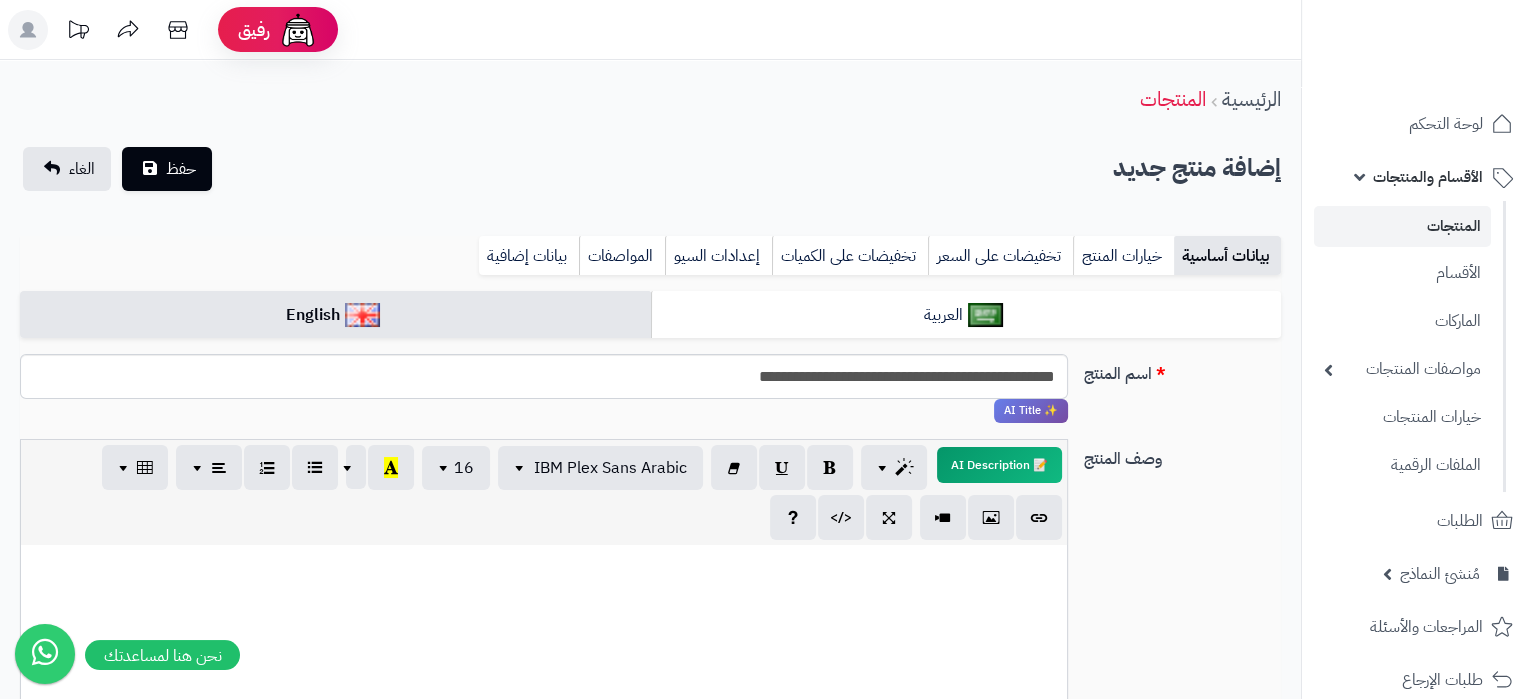 click at bounding box center (544, 695) 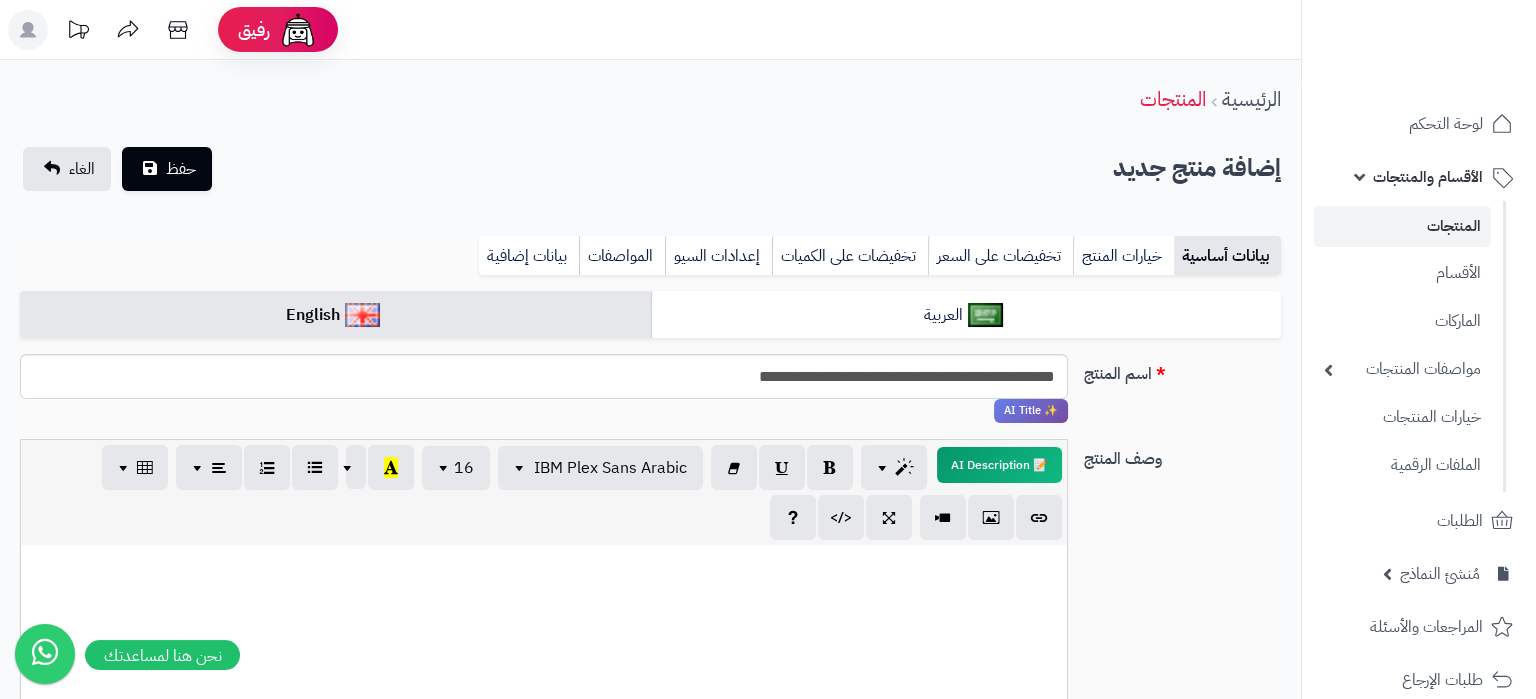 scroll, scrollTop: 0, scrollLeft: 0, axis: both 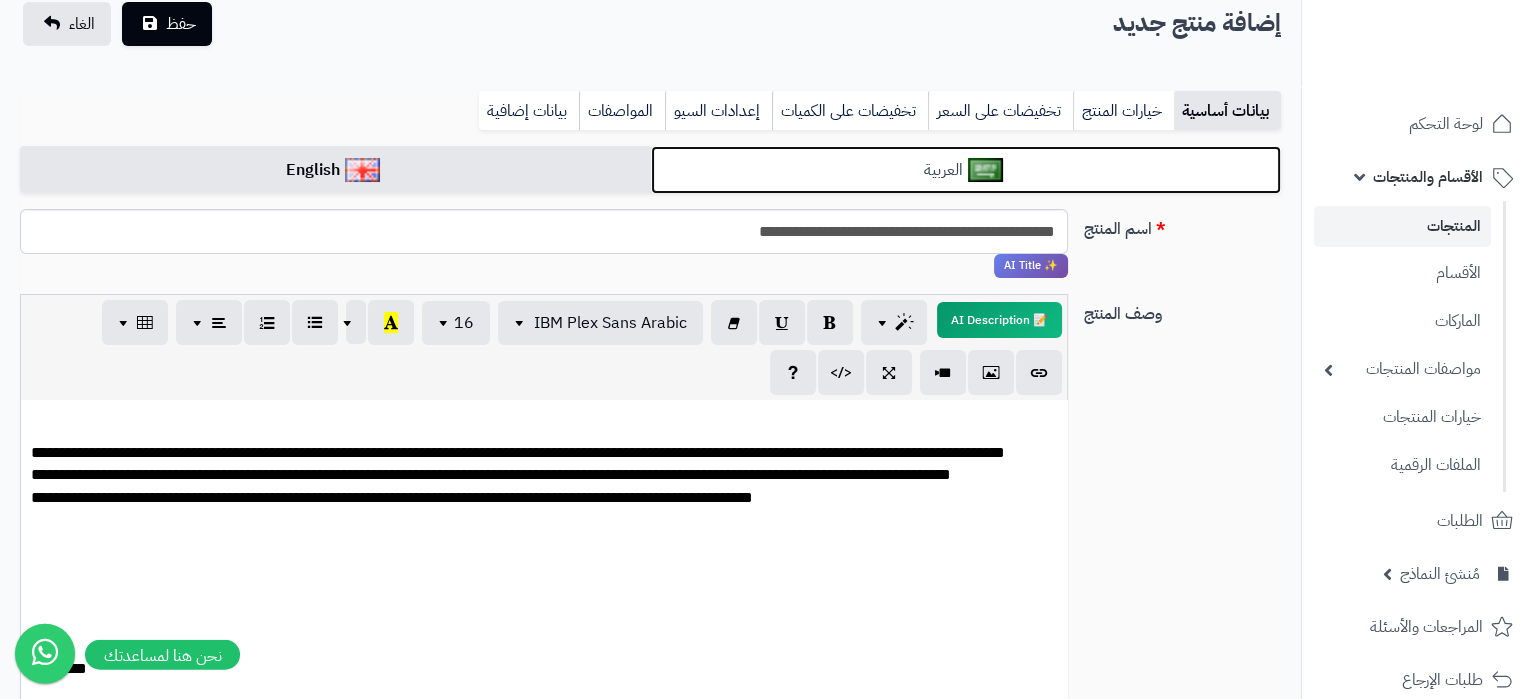 click on "العربية" at bounding box center [966, 170] 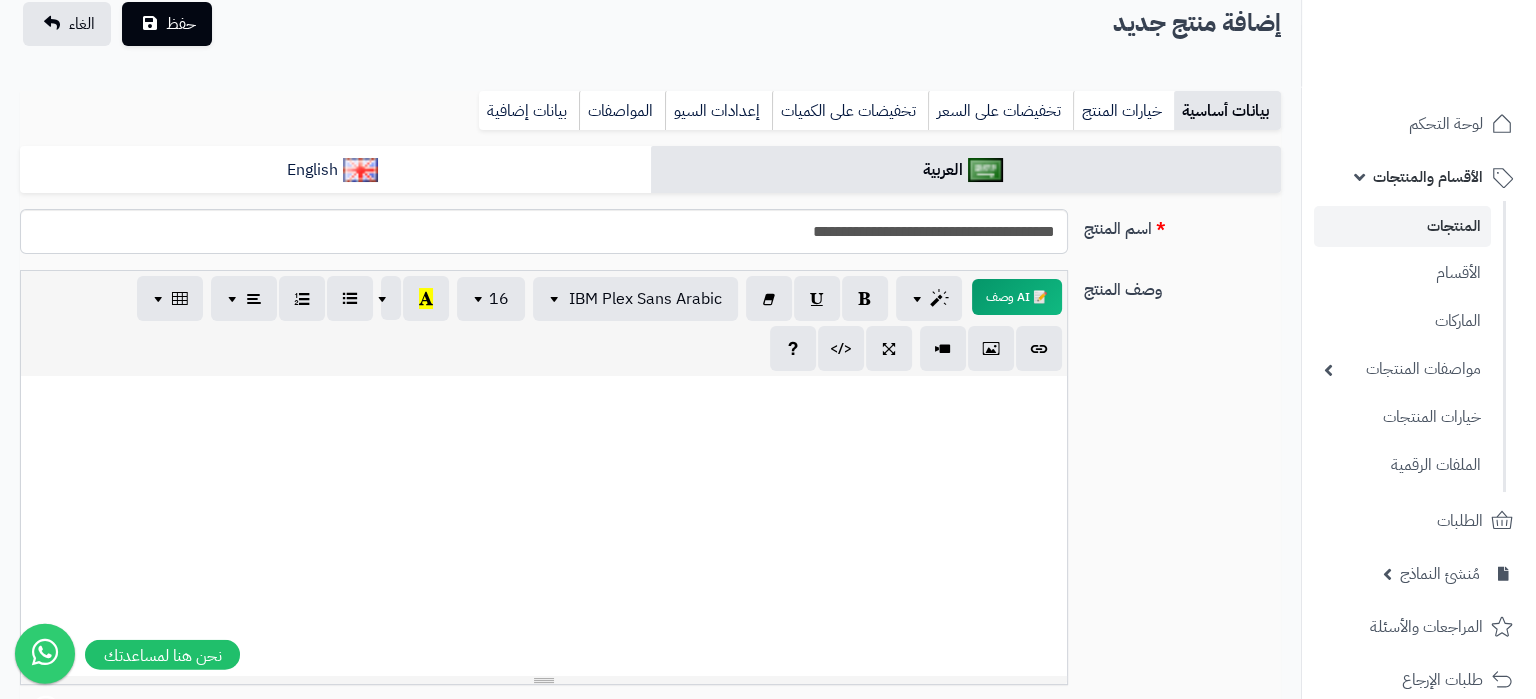 click at bounding box center (544, 526) 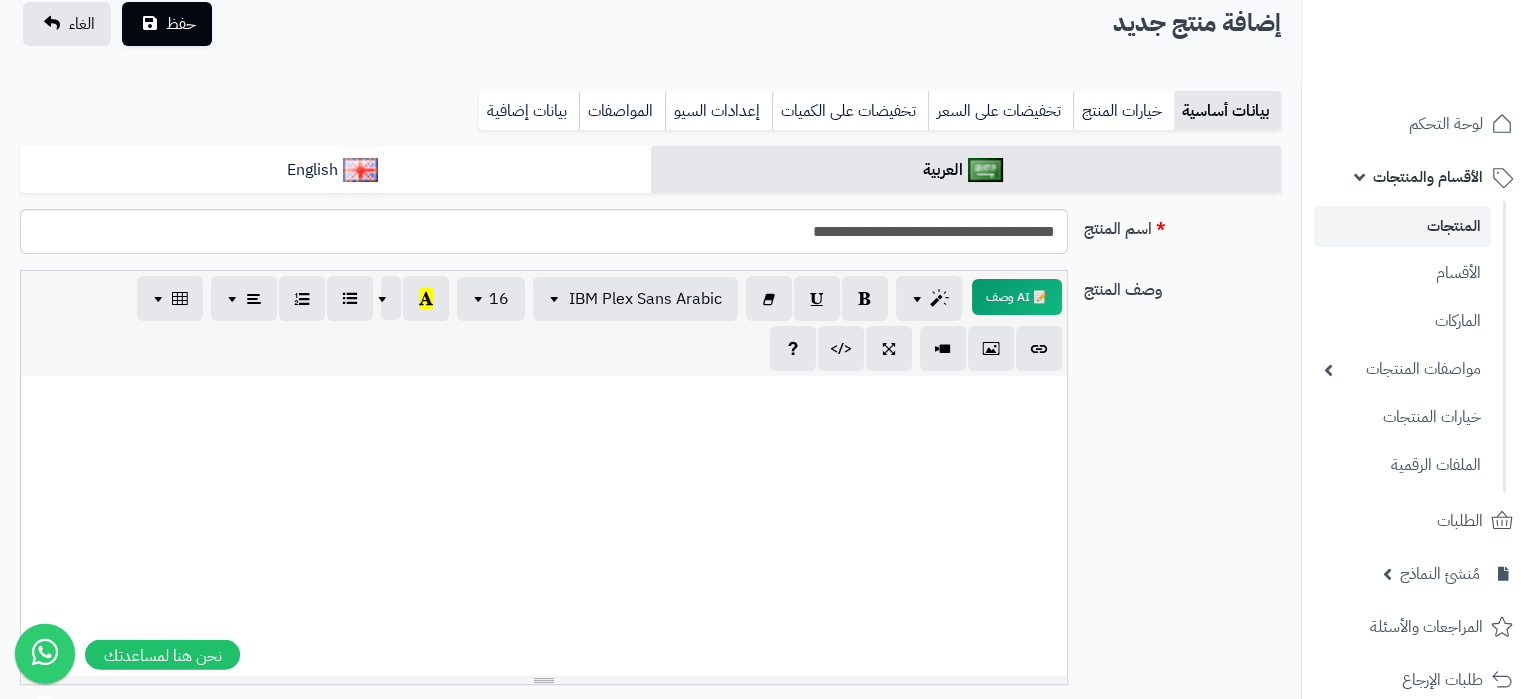 scroll, scrollTop: 146, scrollLeft: 0, axis: vertical 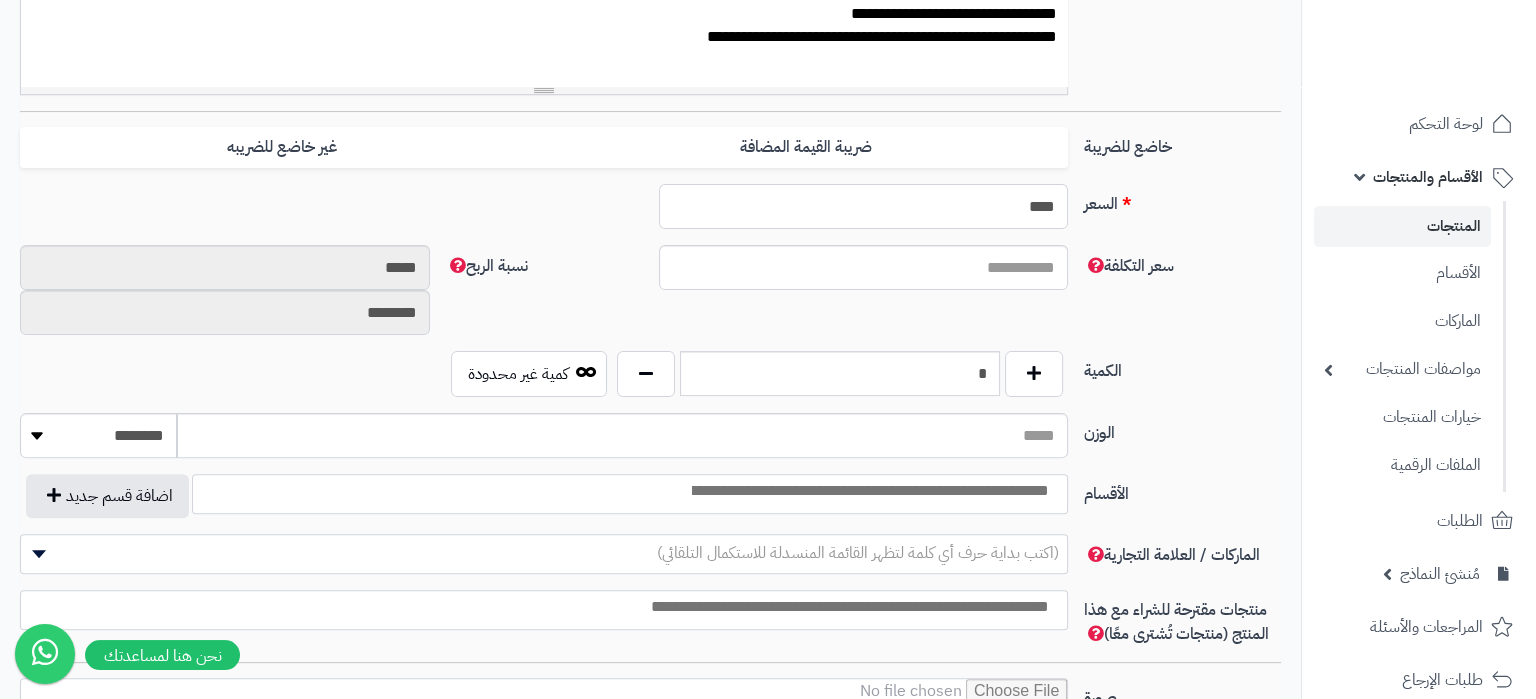 click on "****" at bounding box center (864, 206) 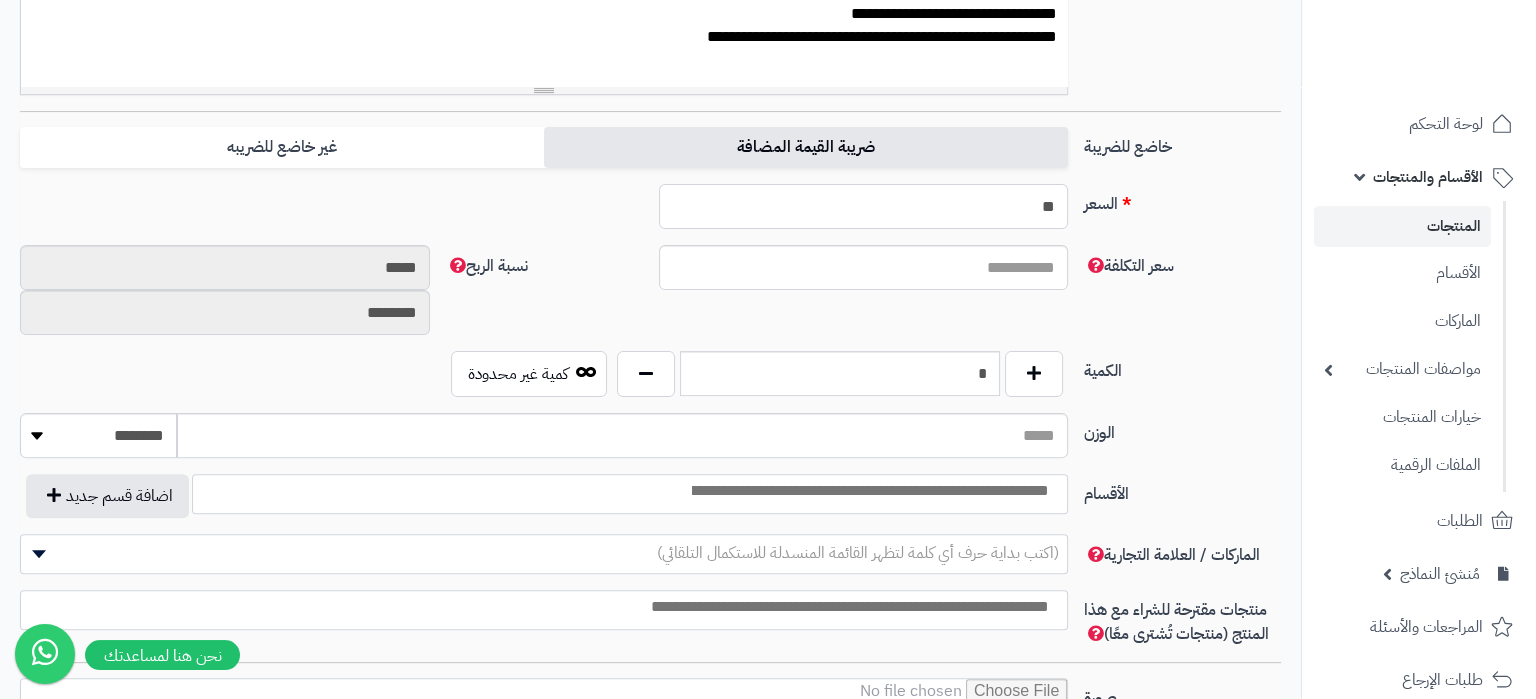 type on "**" 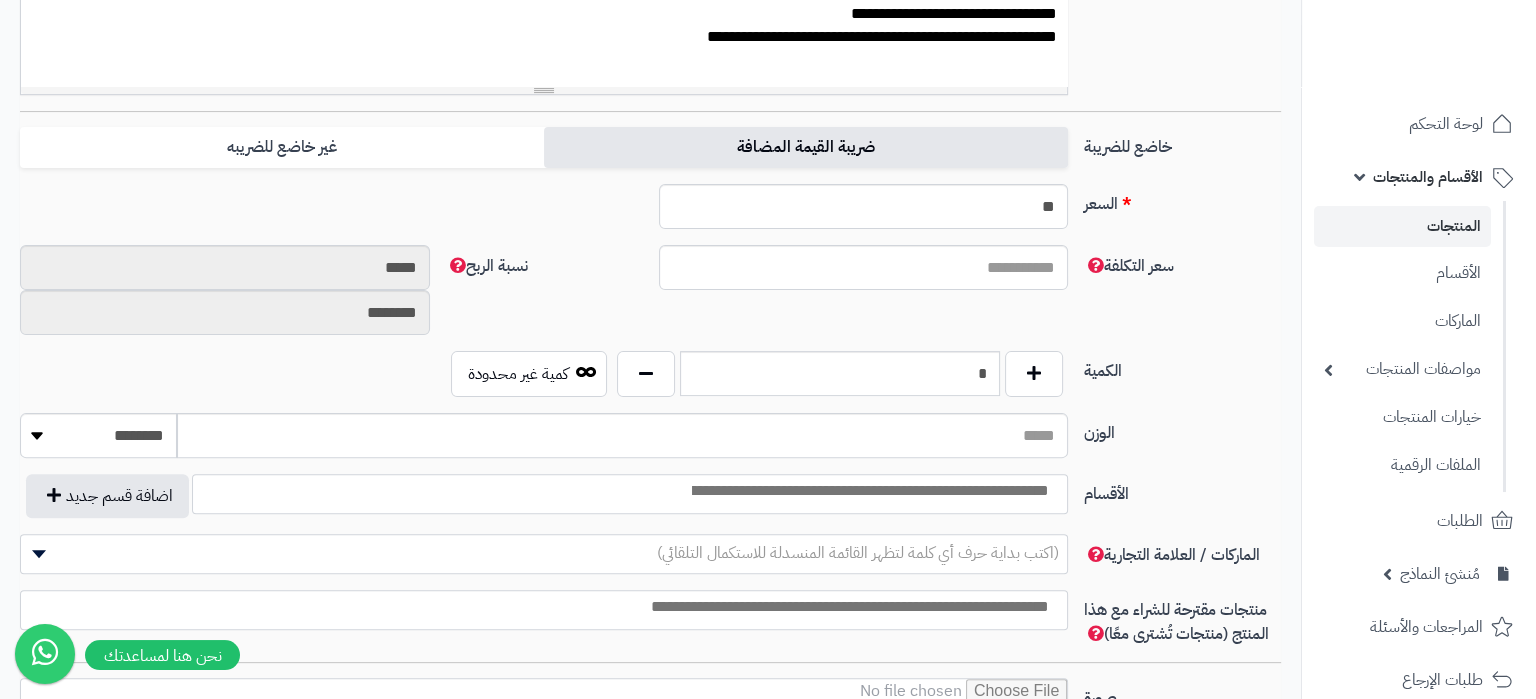 click on "ضريبة القيمة المضافة" at bounding box center (806, 147) 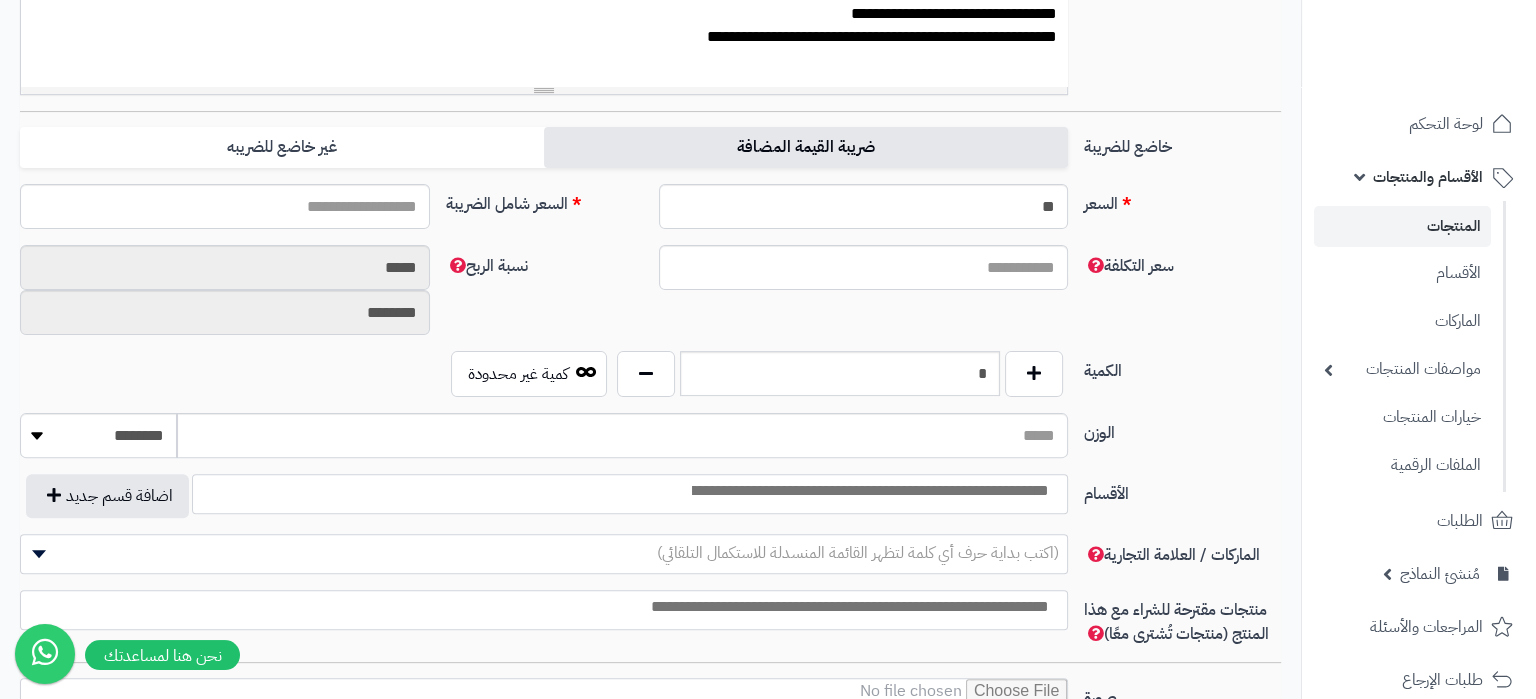 type on "*****" 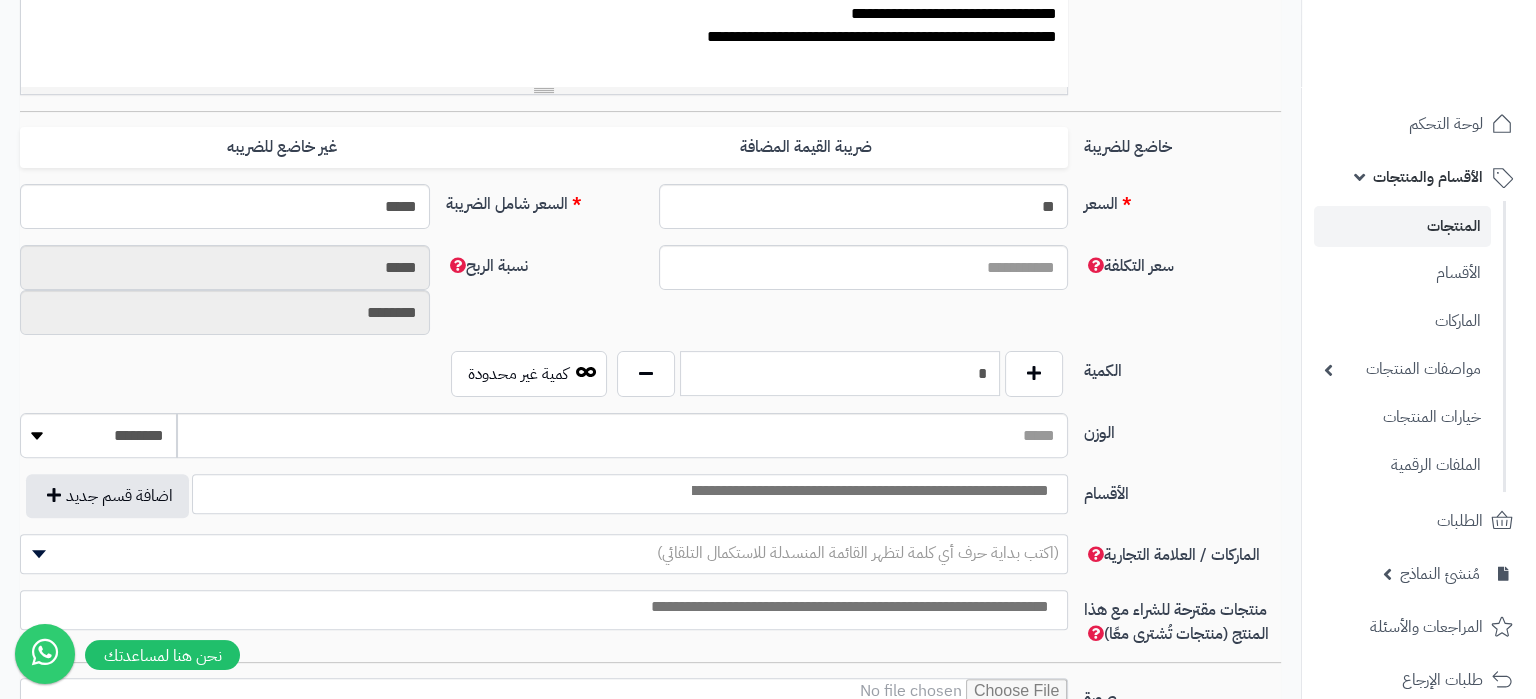 drag, startPoint x: 1023, startPoint y: 381, endPoint x: 1072, endPoint y: 384, distance: 49.09175 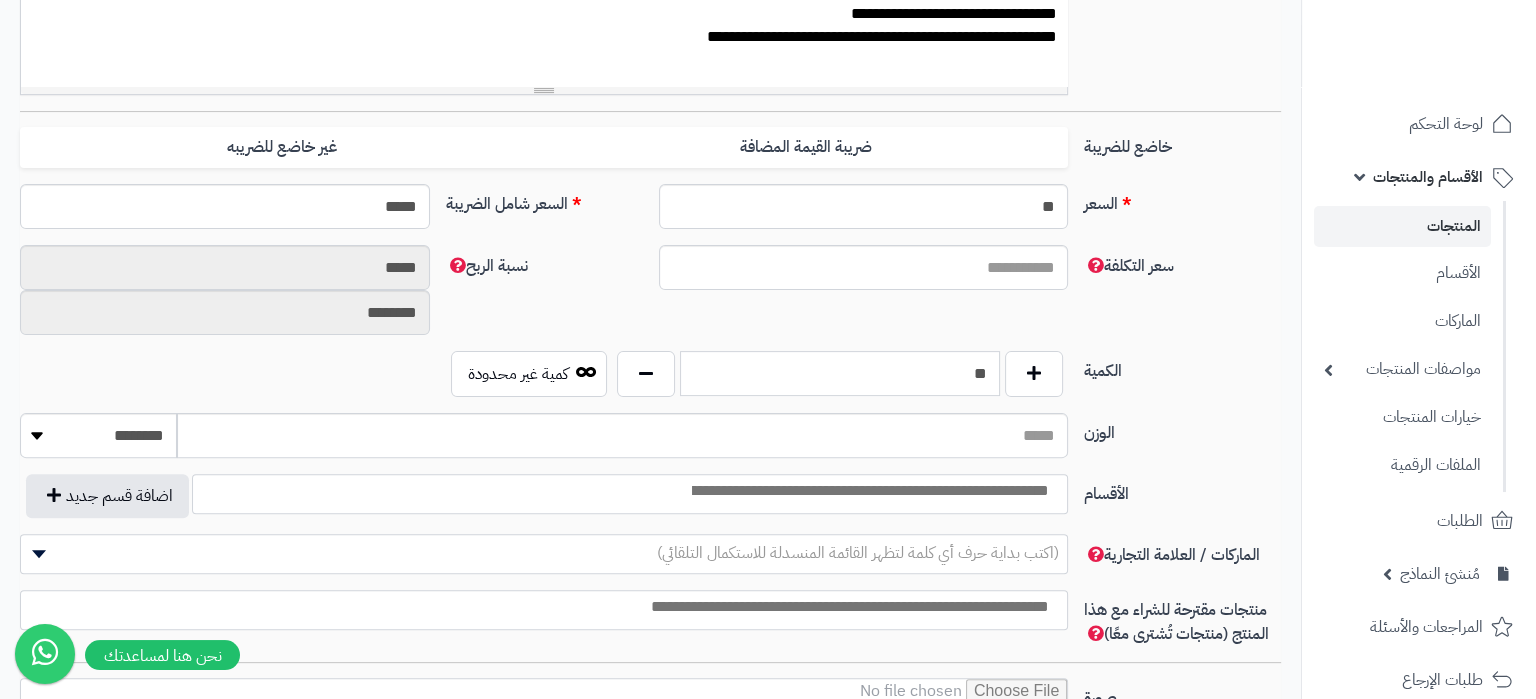 type on "**" 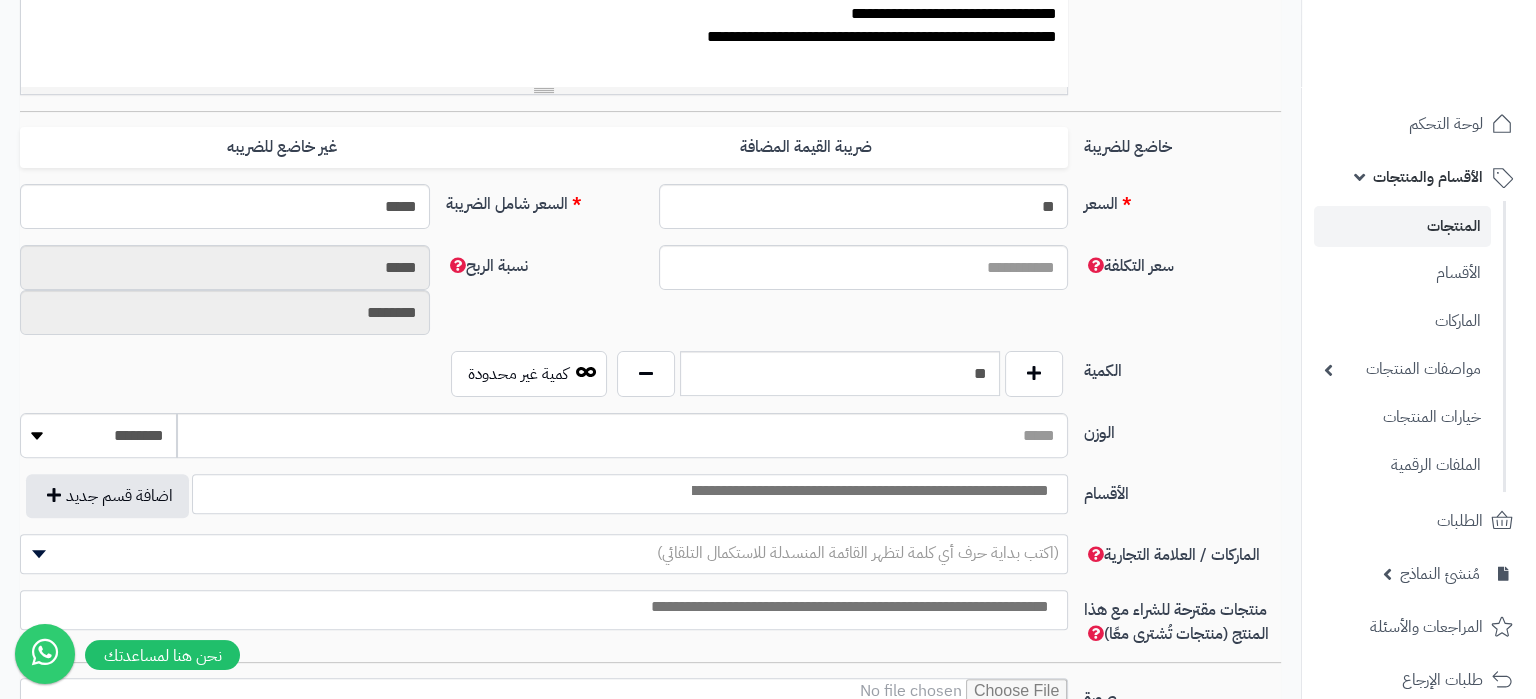 click at bounding box center [630, 494] 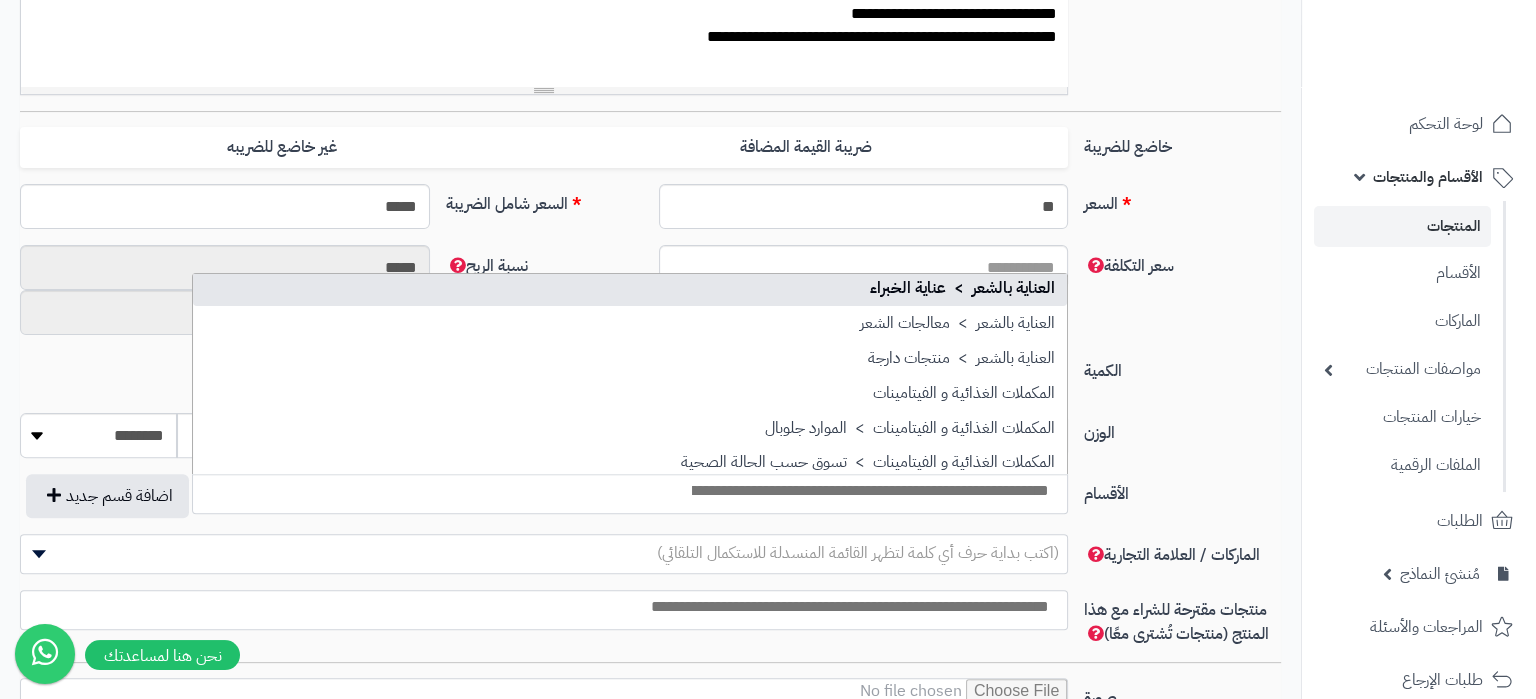scroll, scrollTop: 2610, scrollLeft: 0, axis: vertical 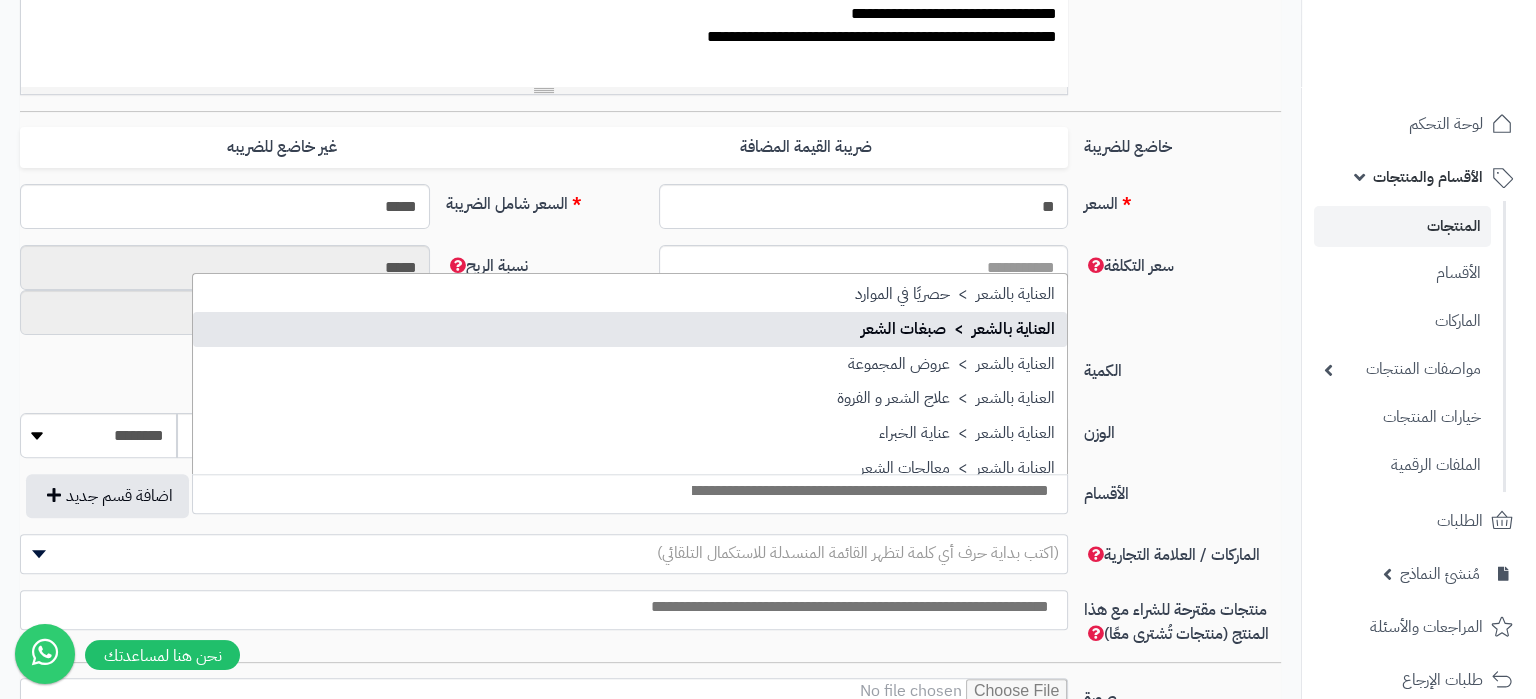 select on "***" 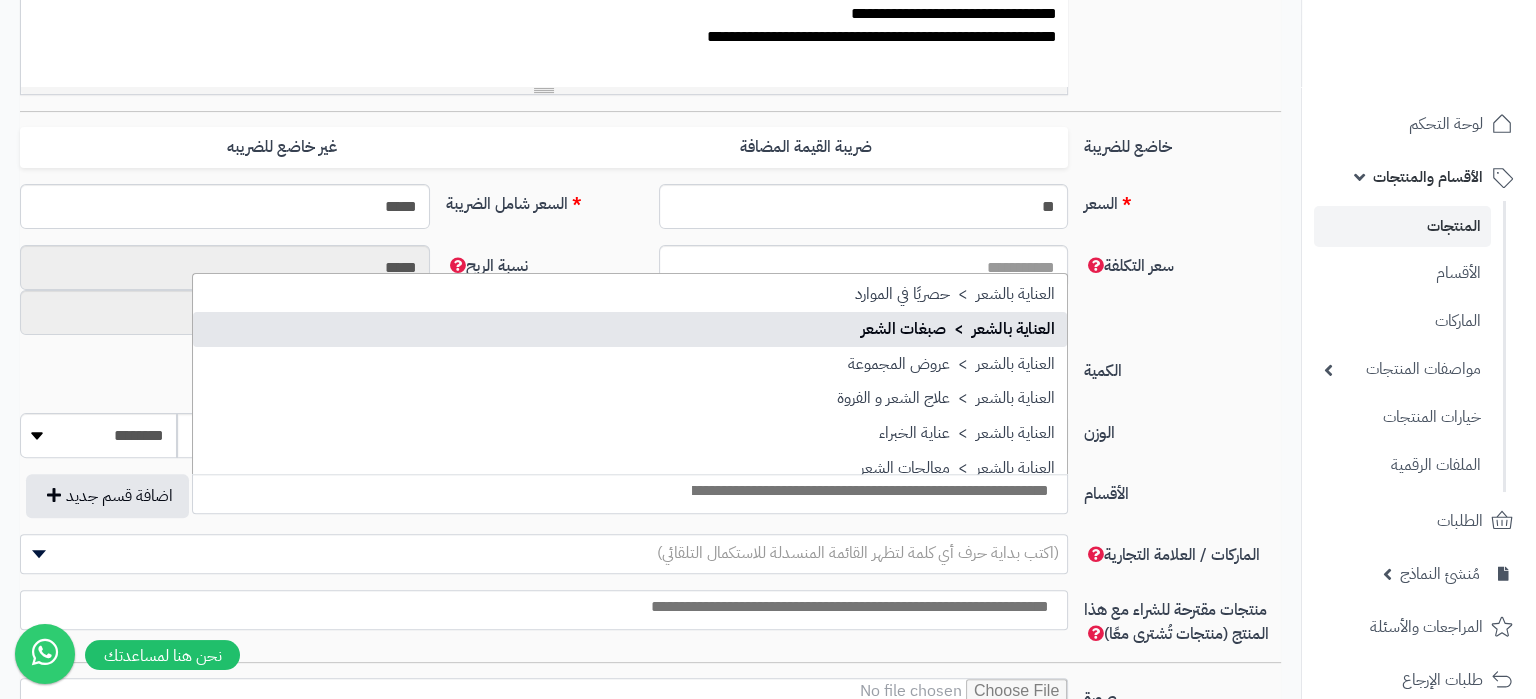 scroll, scrollTop: 2141, scrollLeft: 0, axis: vertical 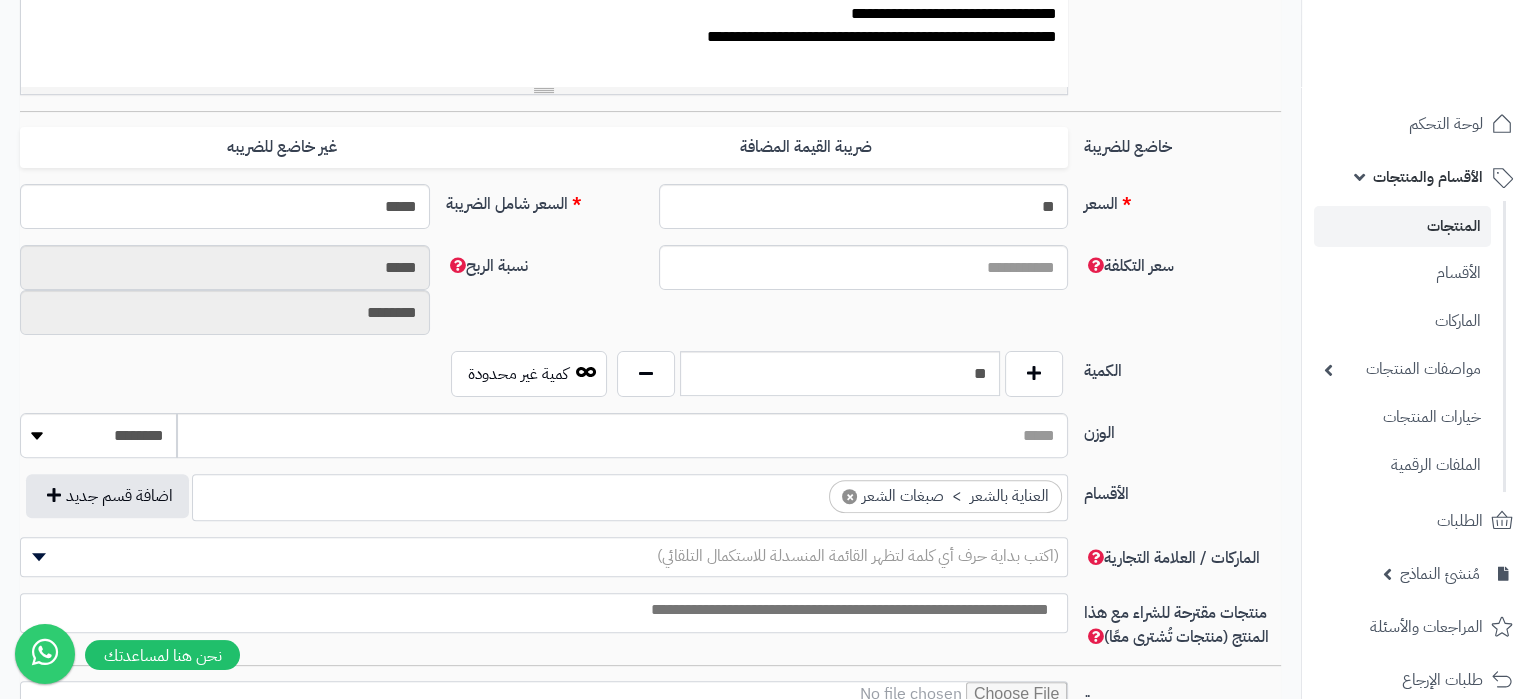 click on "(اكتب بداية حرف أي كلمة لتظهر القائمة المنسدلة للاستكمال التلقائي)" at bounding box center [858, 556] 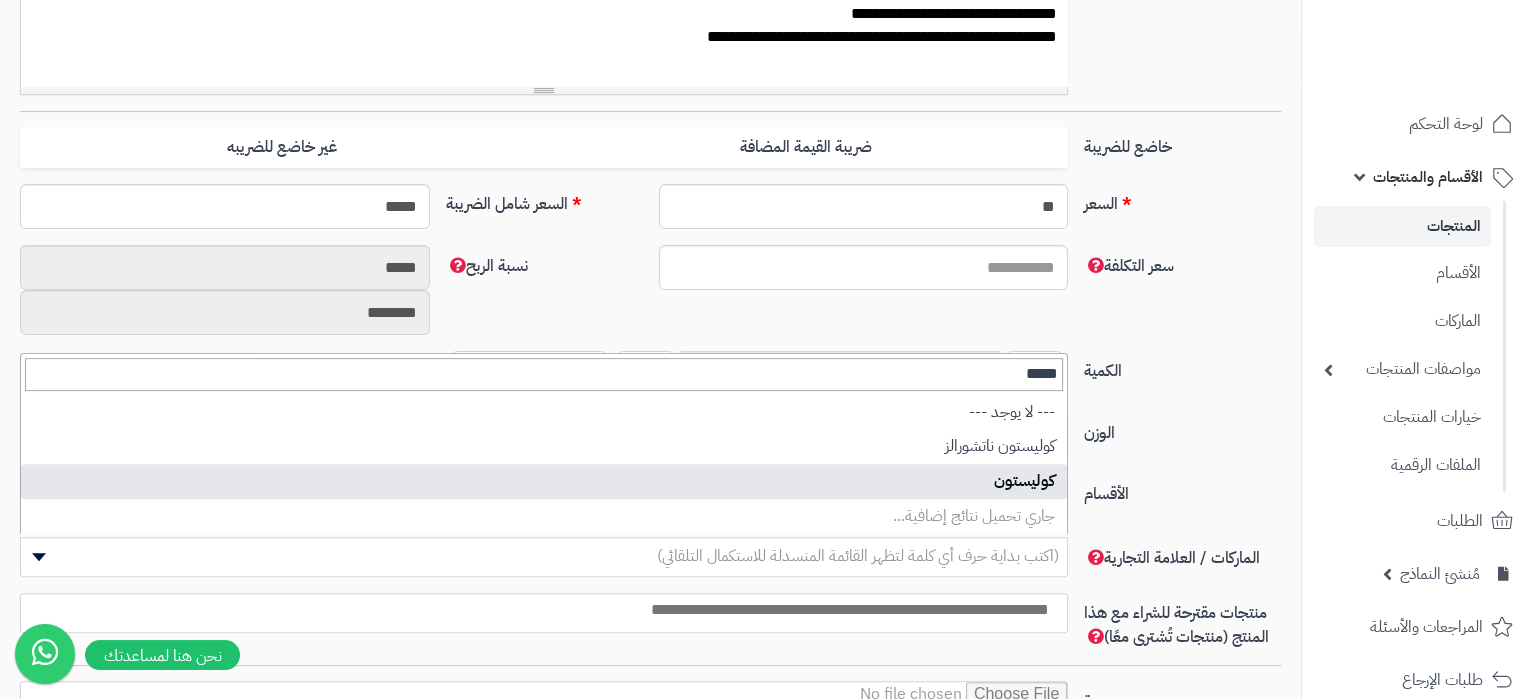type on "*****" 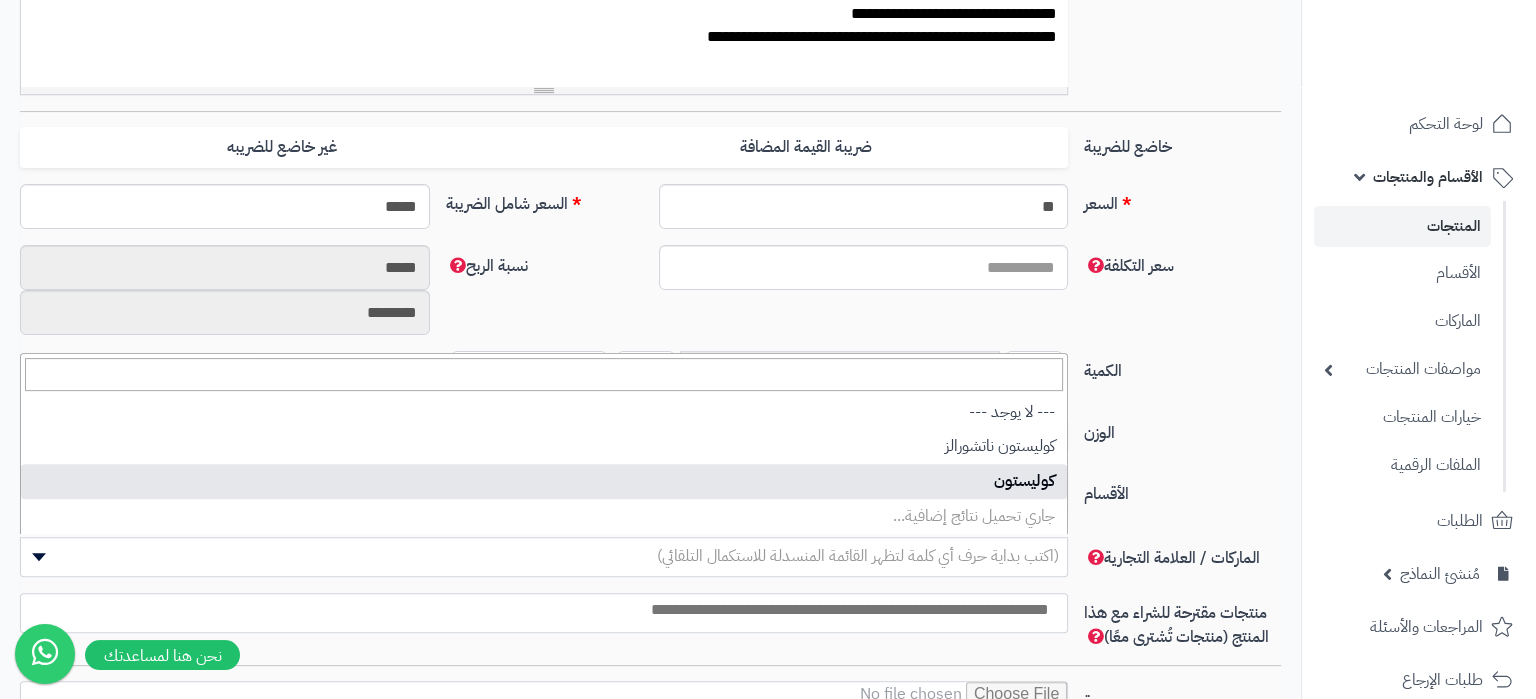 select on "****" 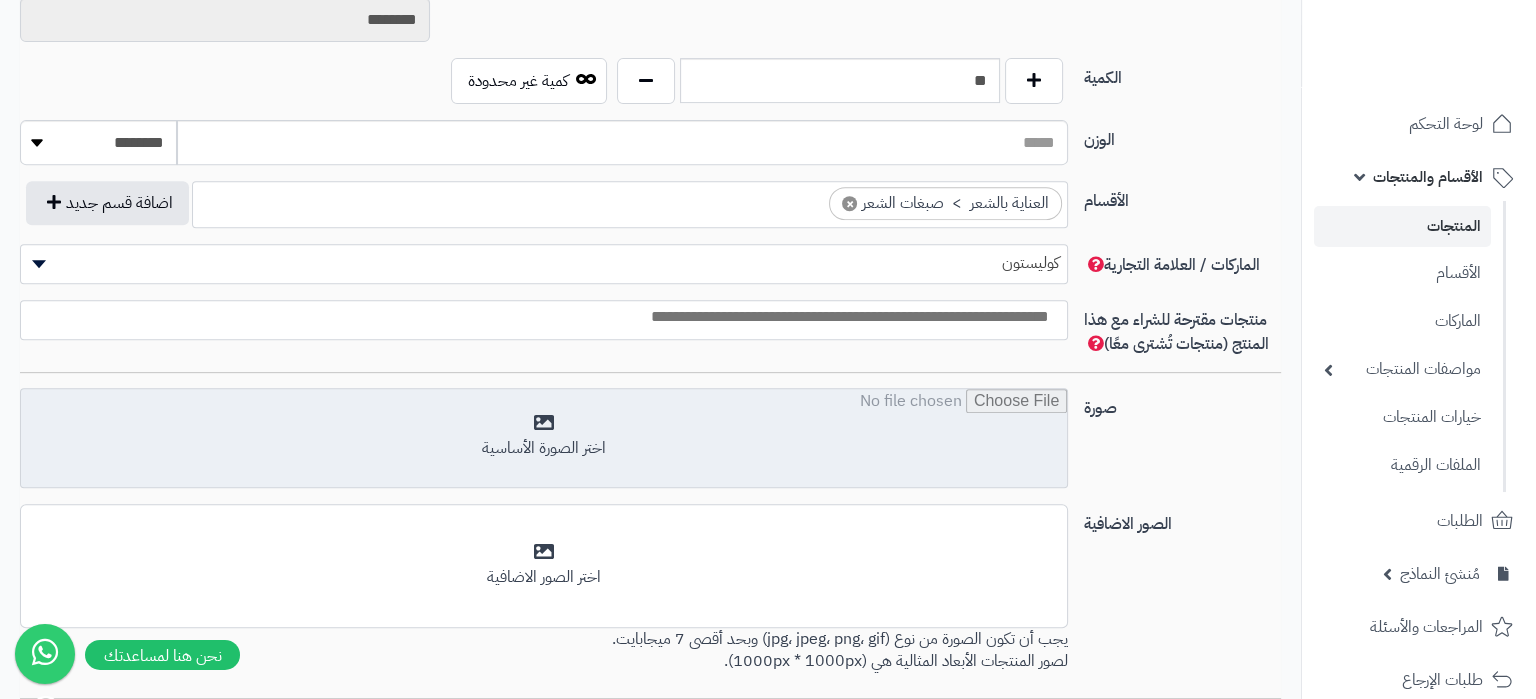 scroll, scrollTop: 1050, scrollLeft: 0, axis: vertical 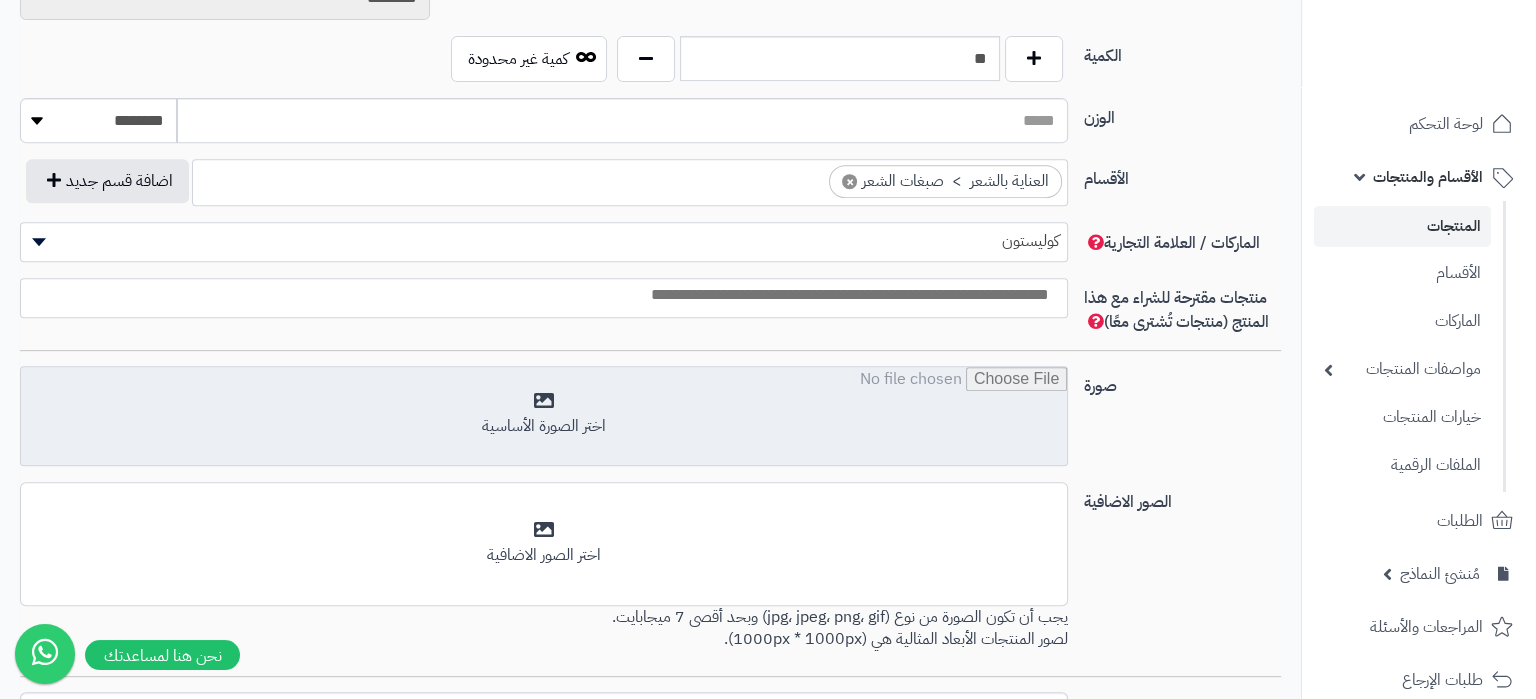 click at bounding box center (544, 417) 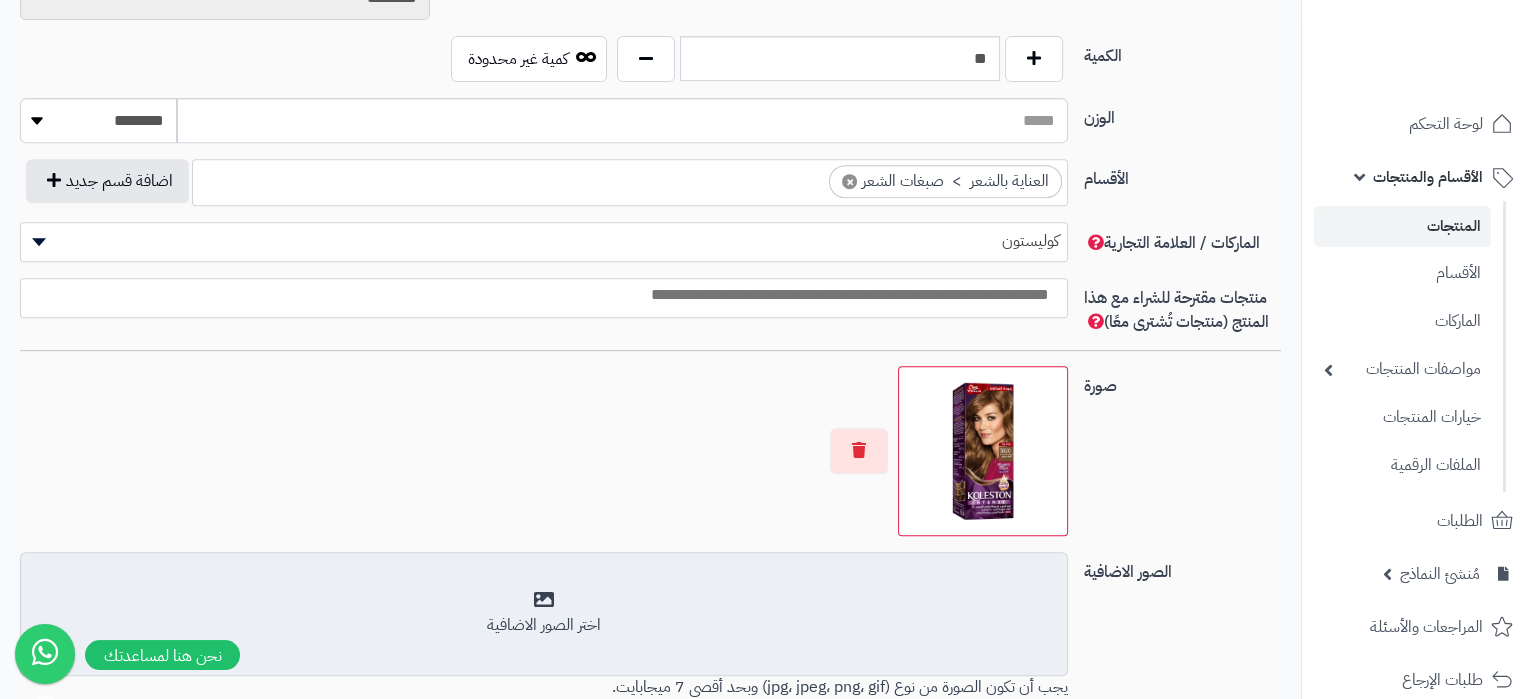 click on "أضف الصور الاضافية
اختر الصور الاضافية" at bounding box center (544, 614) 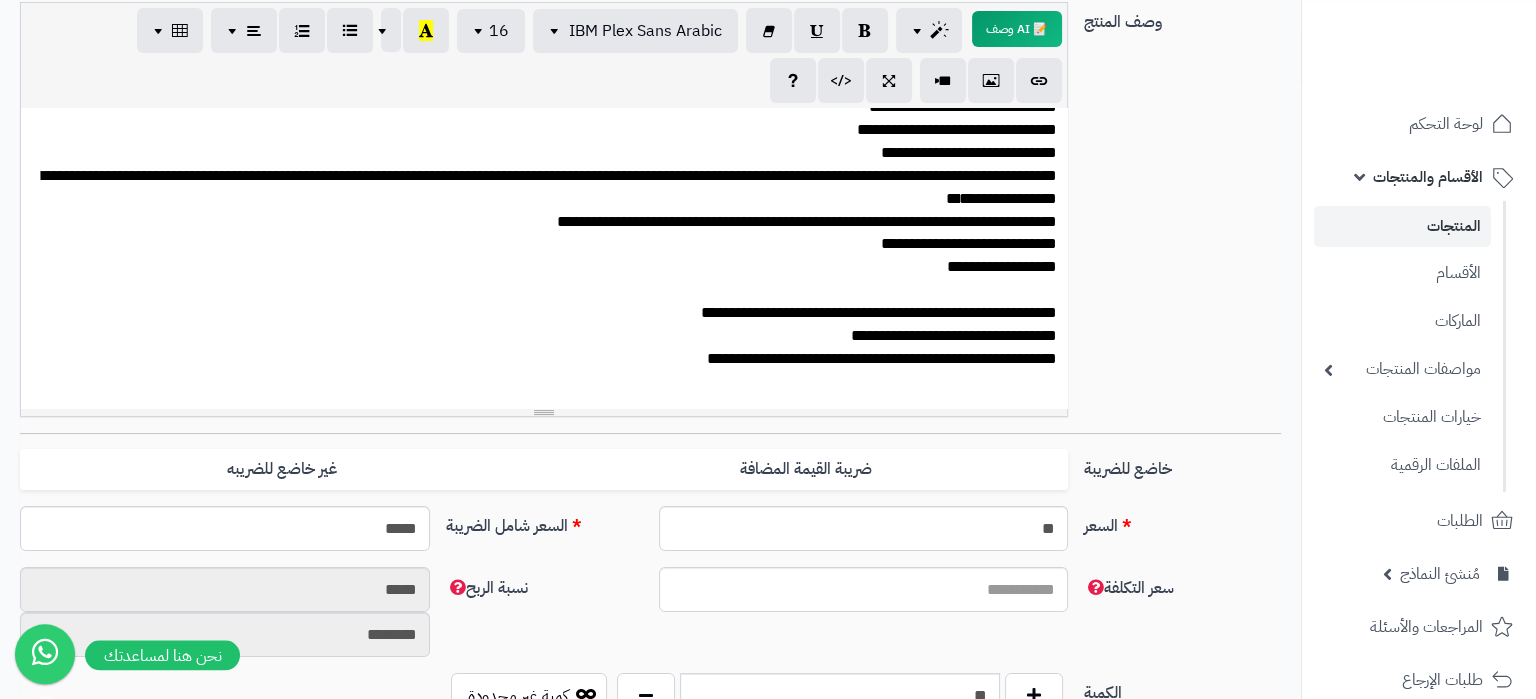 scroll, scrollTop: 261, scrollLeft: 0, axis: vertical 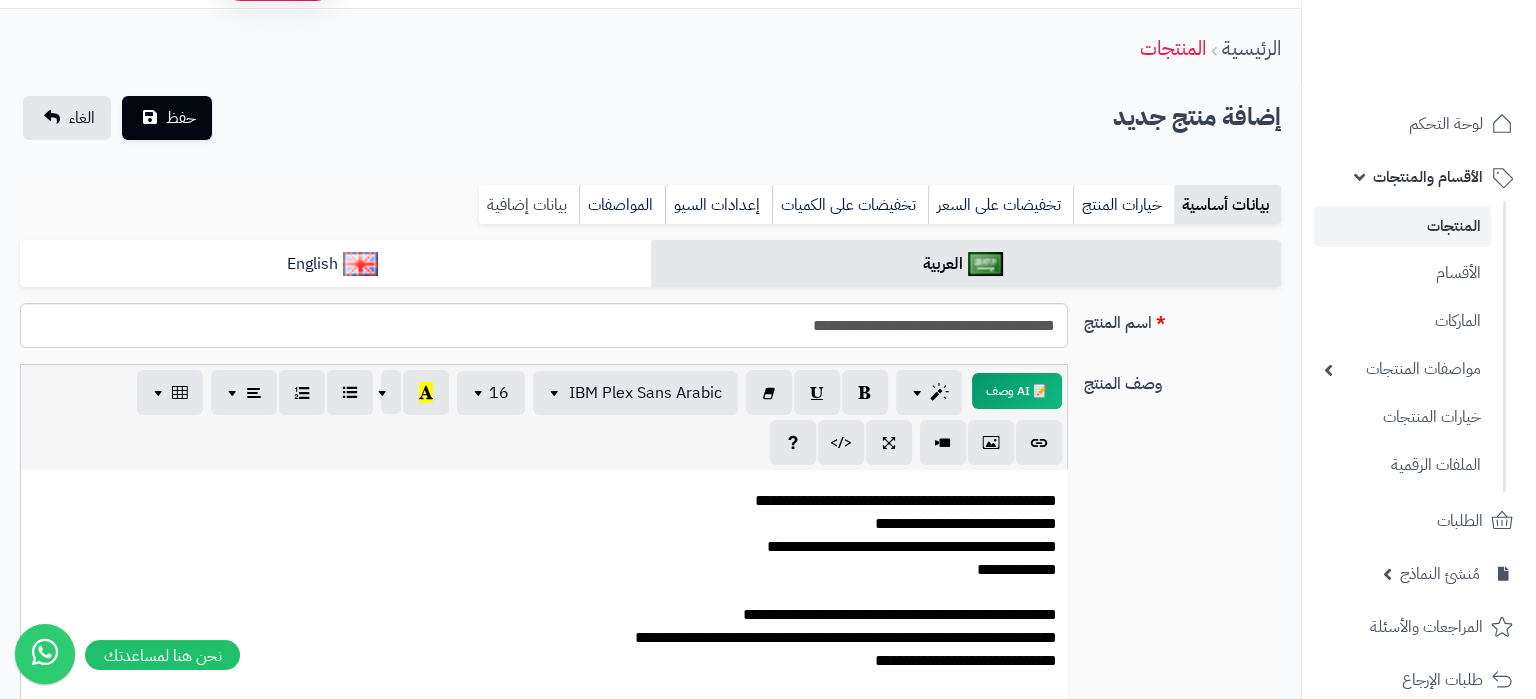 click on "بيانات إضافية" at bounding box center [529, 205] 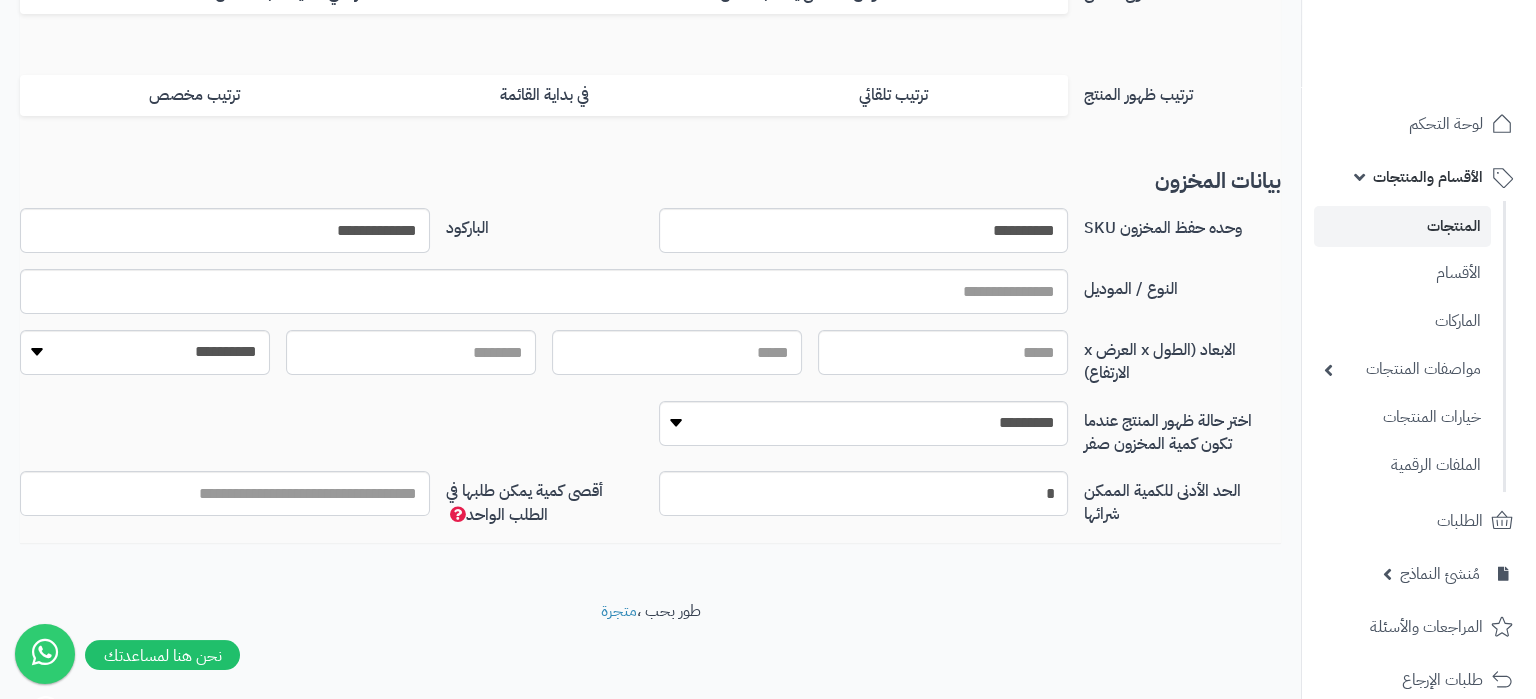 scroll, scrollTop: 0, scrollLeft: 0, axis: both 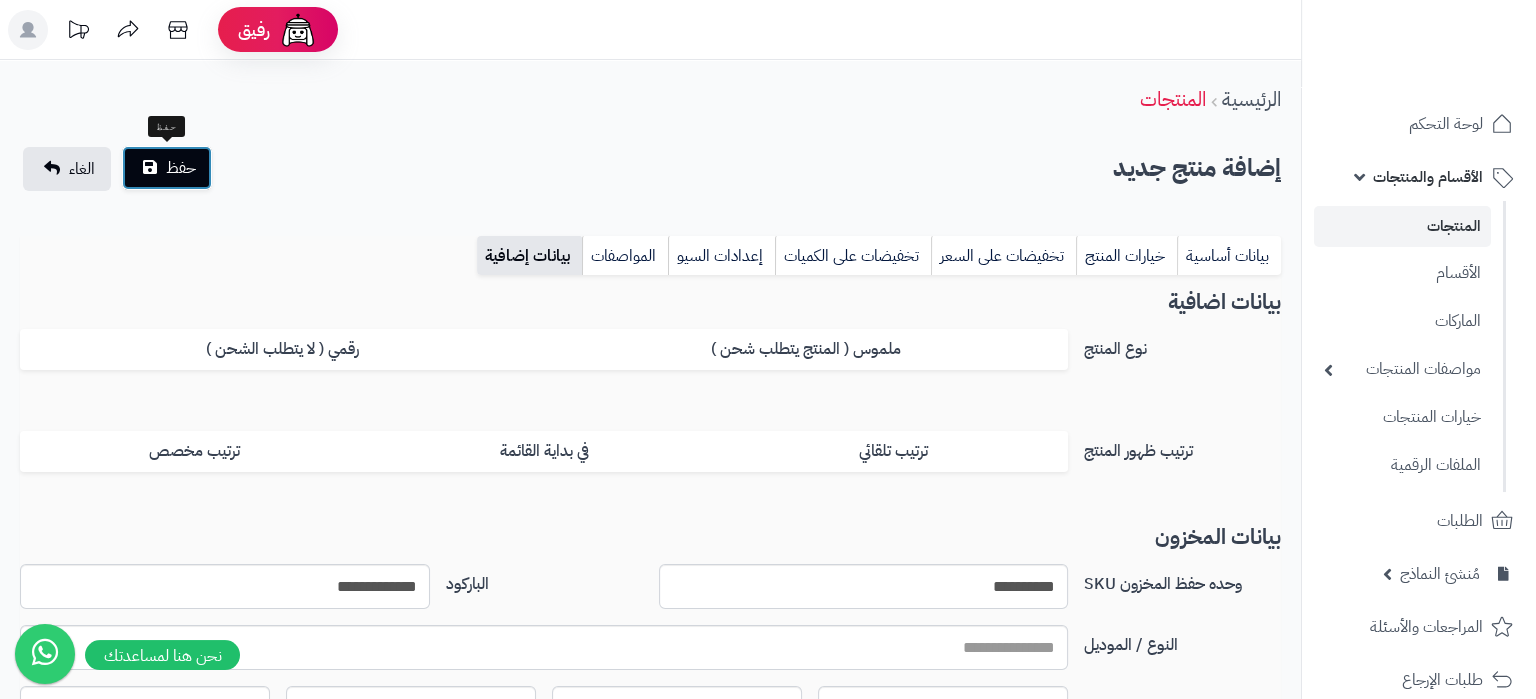click on "حفظ" at bounding box center [167, 168] 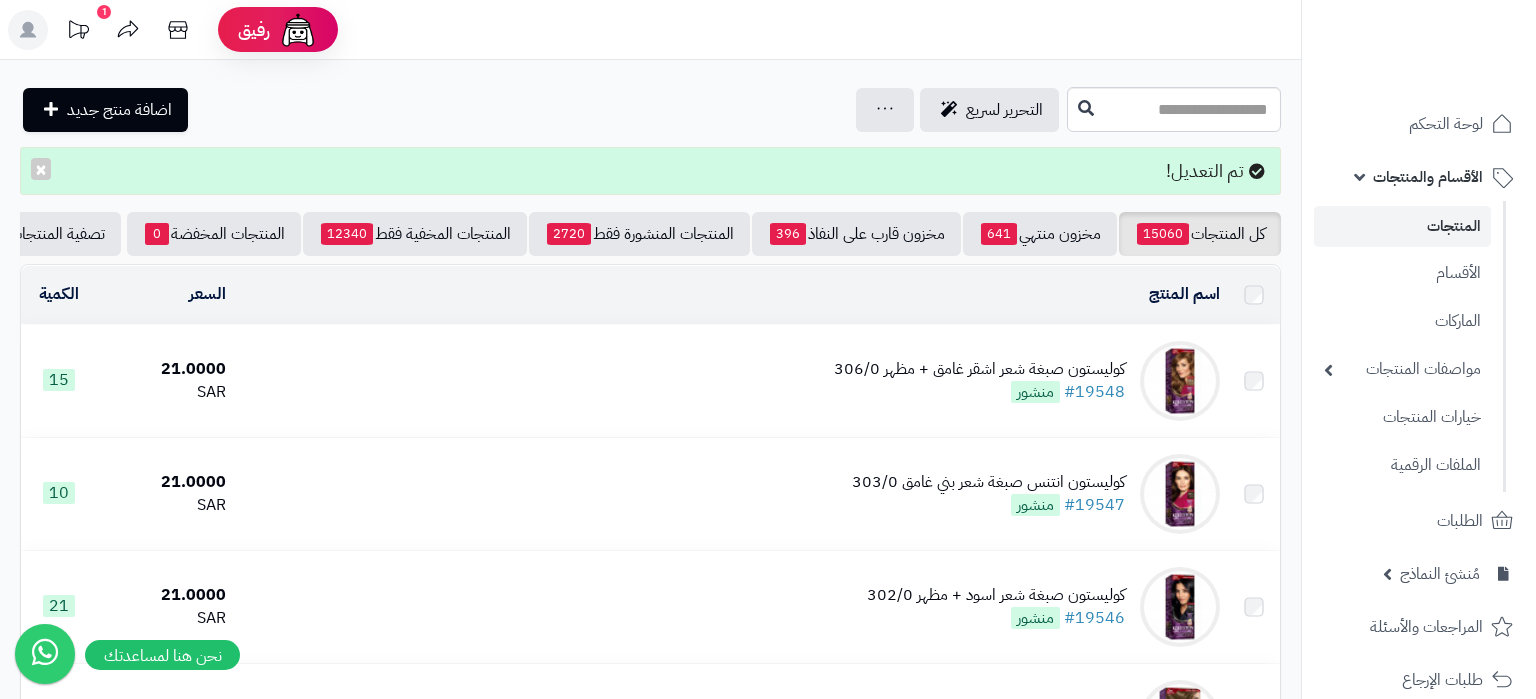 scroll, scrollTop: 0, scrollLeft: 0, axis: both 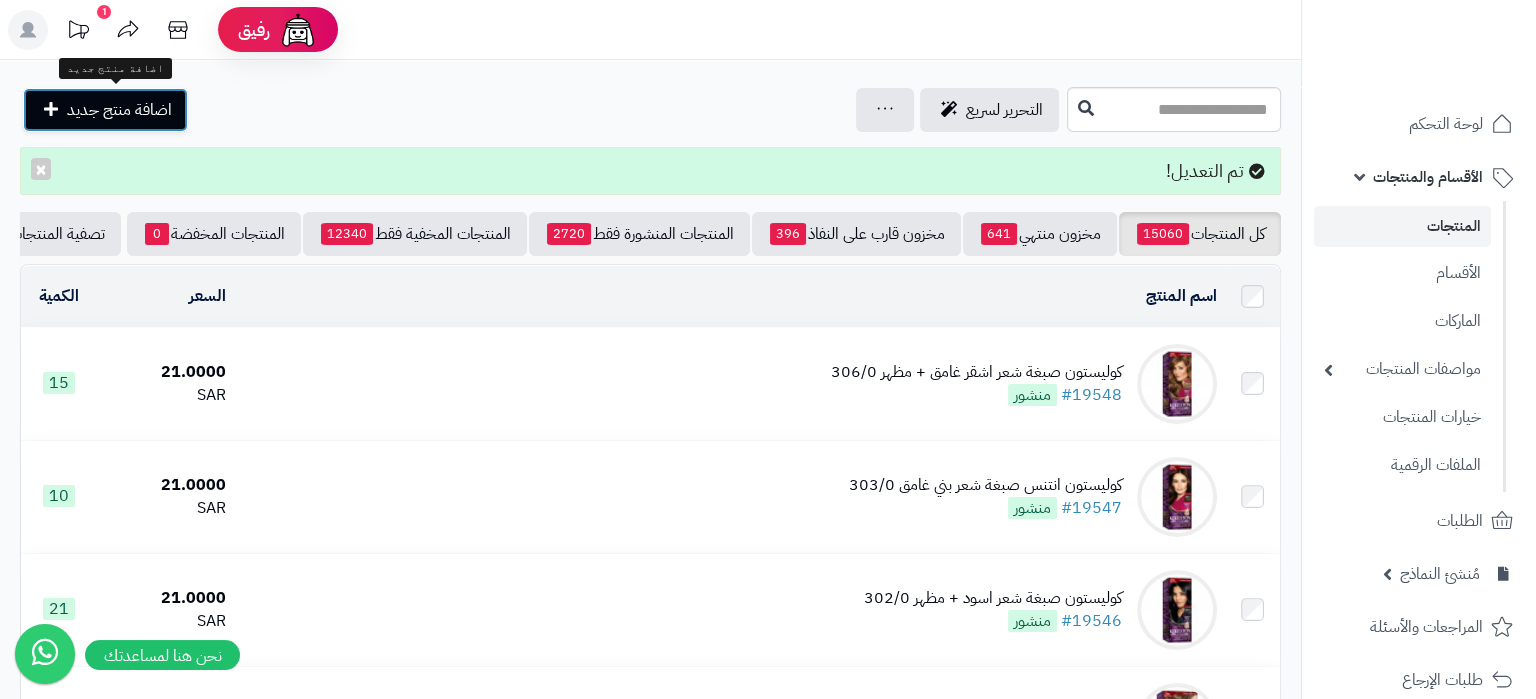 click on "اضافة منتج جديد" at bounding box center (119, 110) 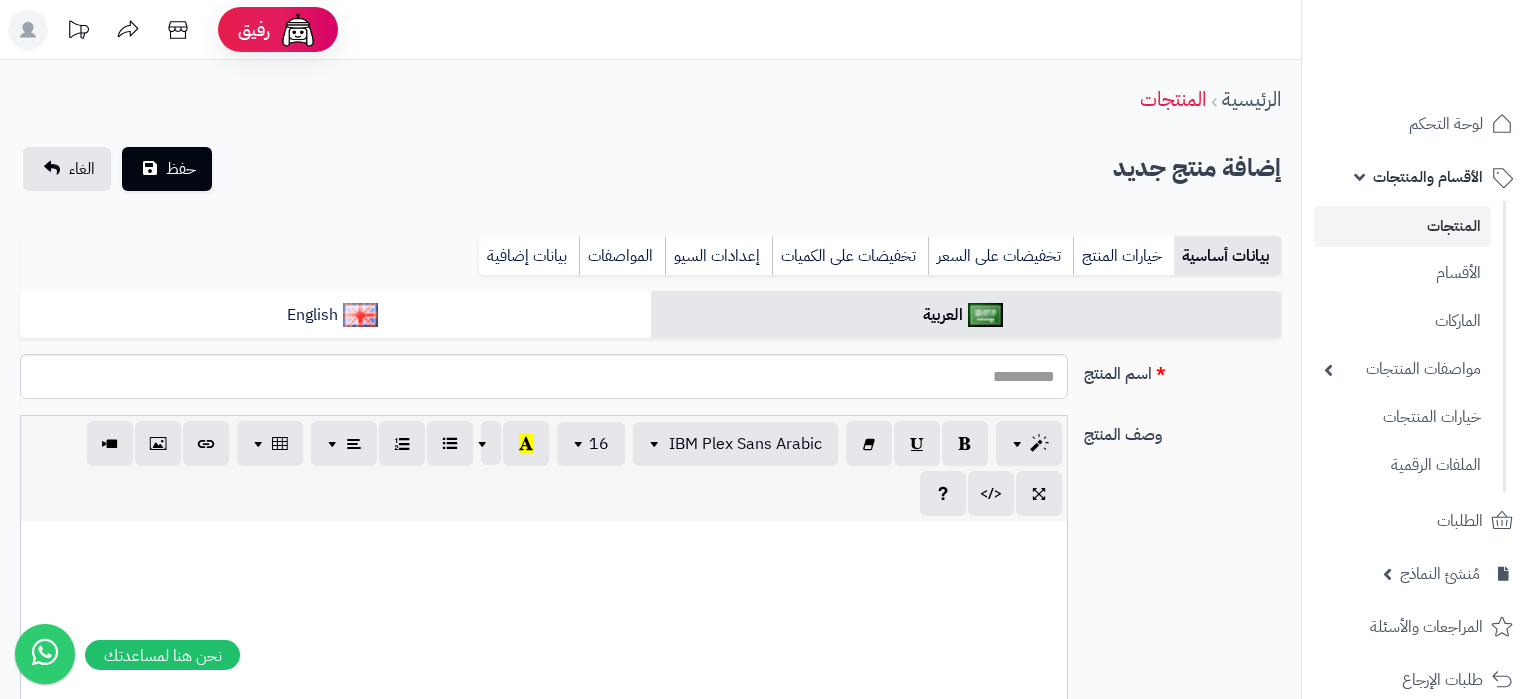 select 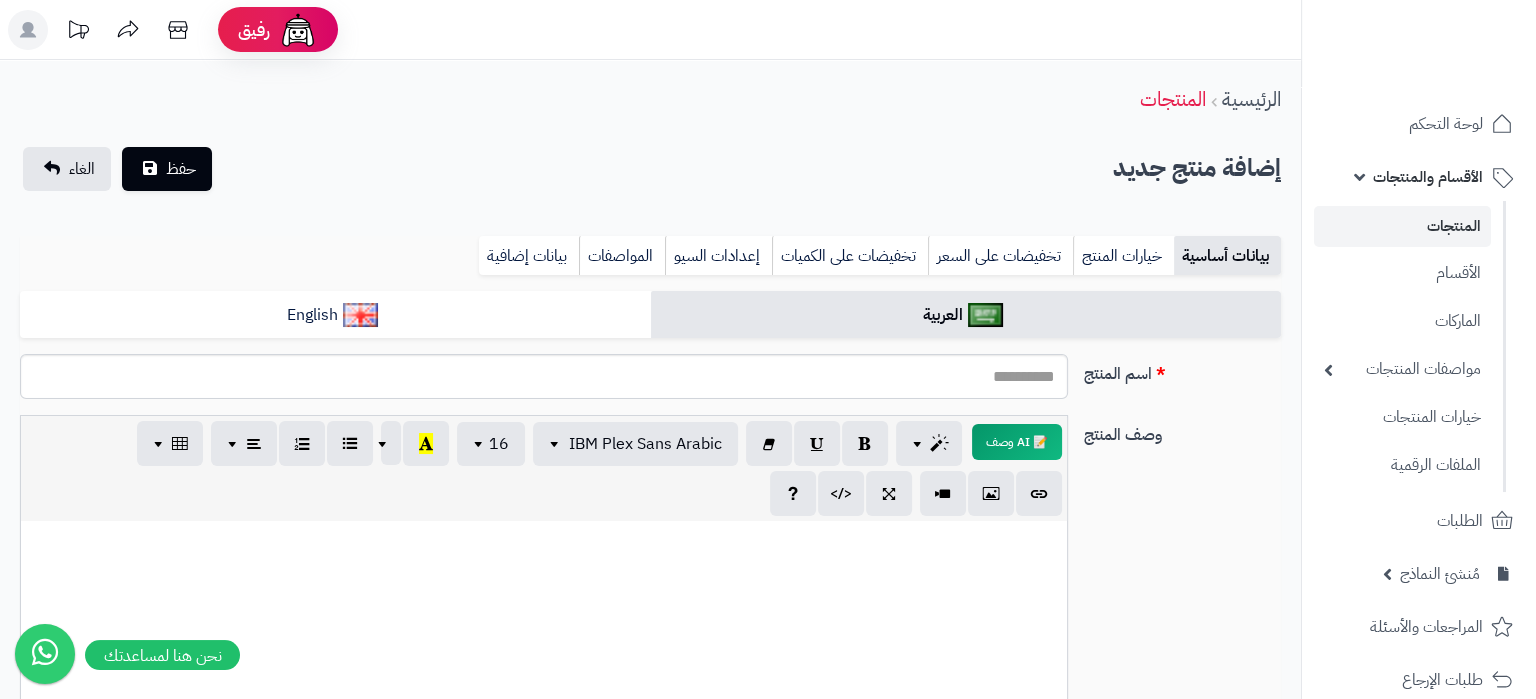 scroll, scrollTop: 105, scrollLeft: 0, axis: vertical 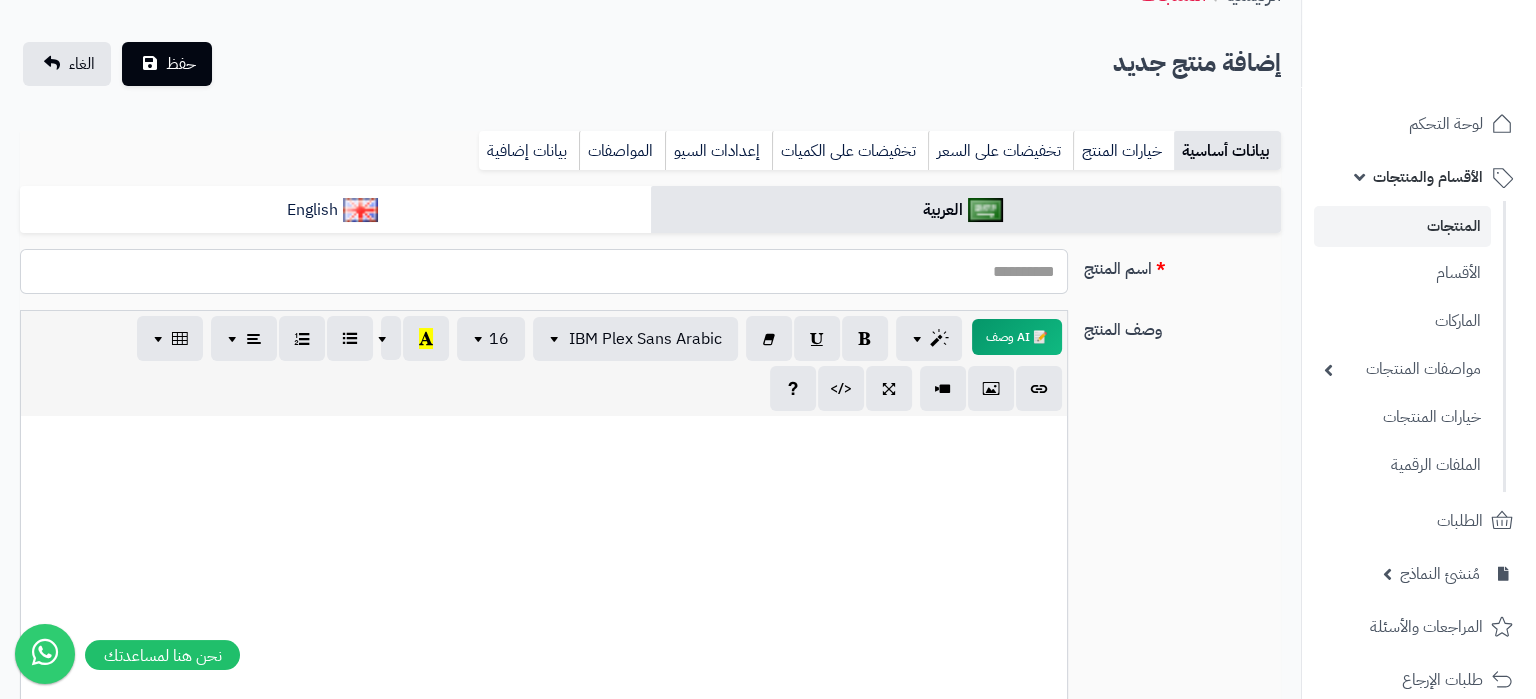 click on "اسم المنتج" at bounding box center (544, 271) 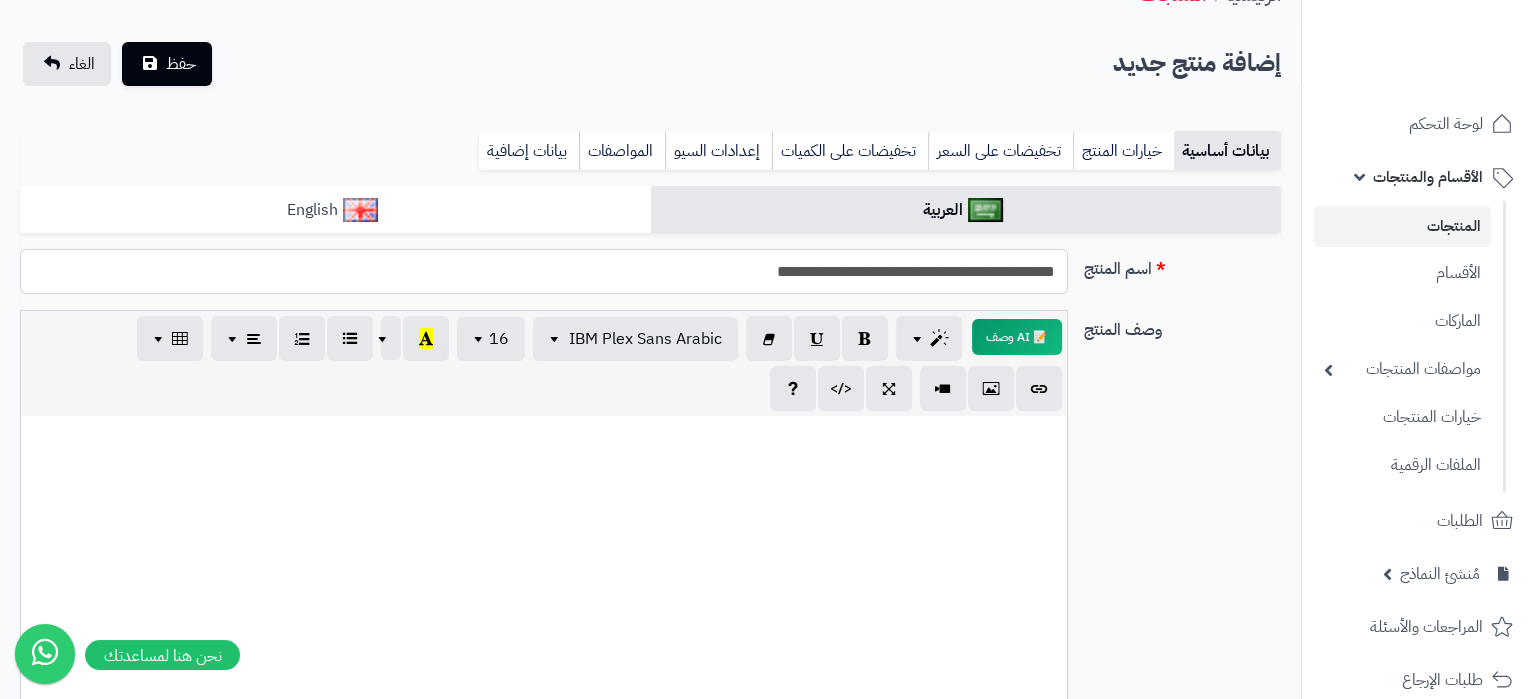 type on "**********" 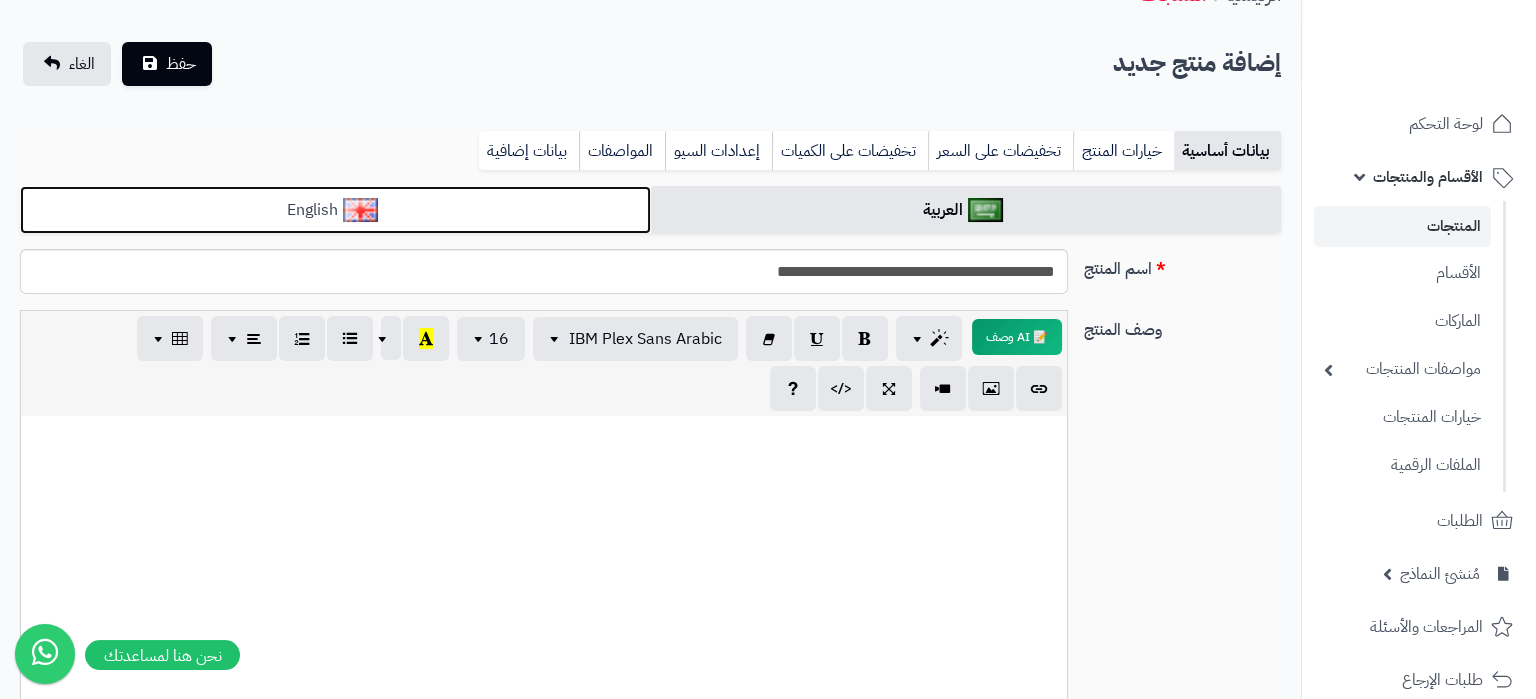 click on "English" at bounding box center [335, 210] 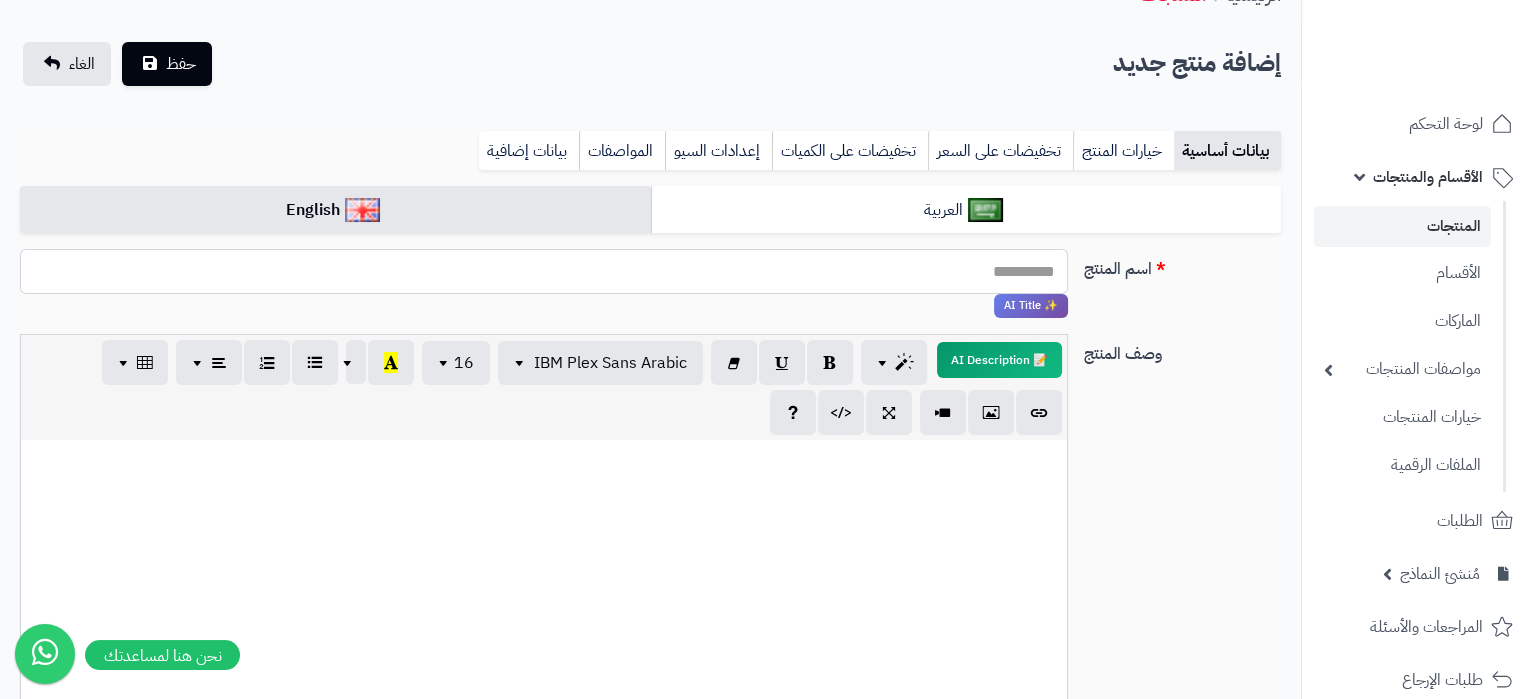 click on "اسم المنتج" at bounding box center [544, 271] 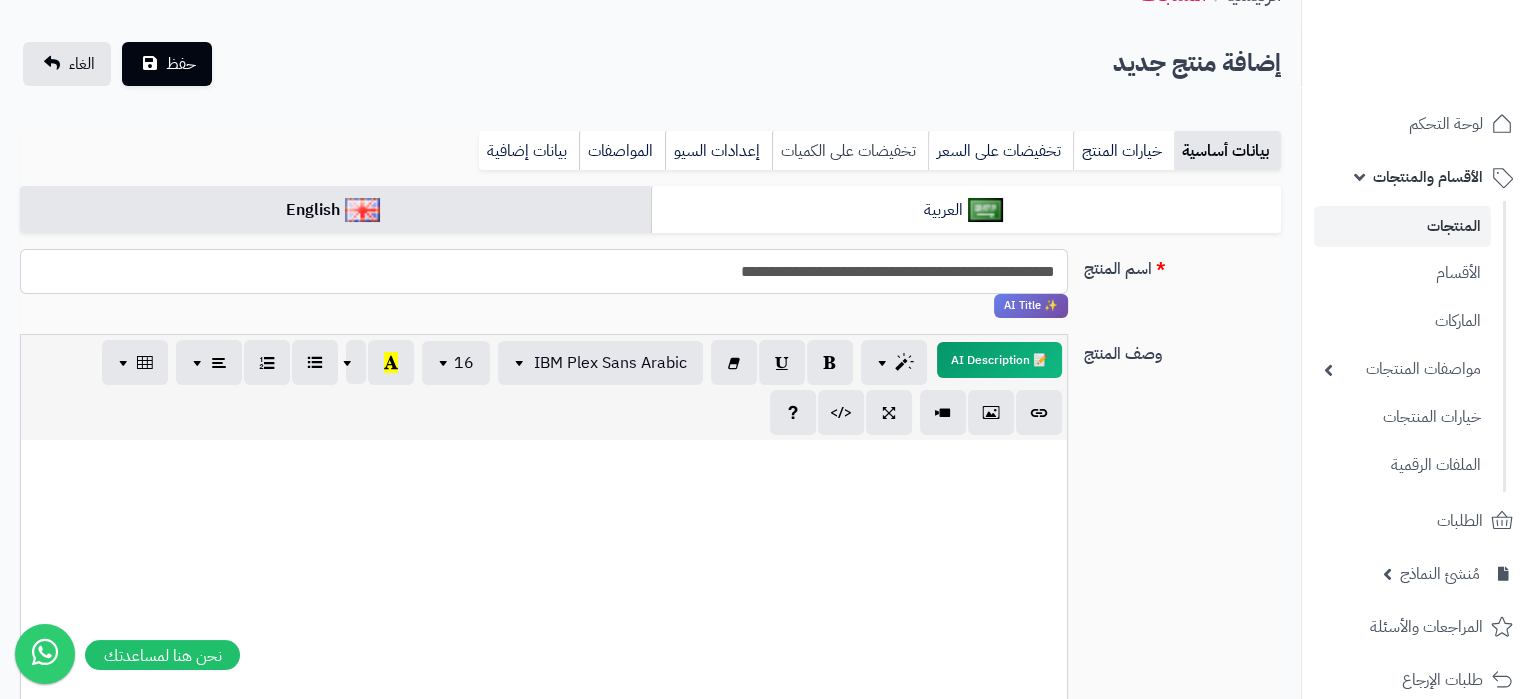 type on "**********" 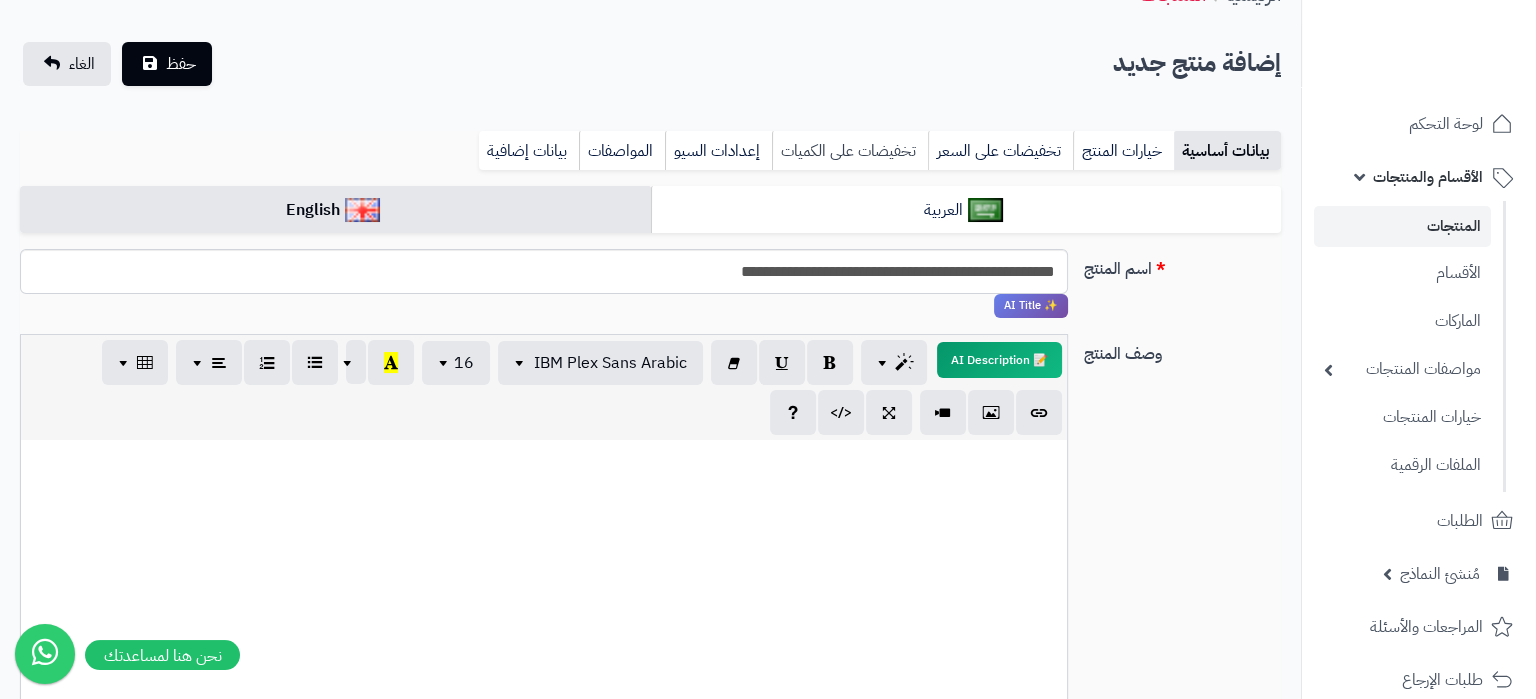 click on "تخفيضات على الكميات" at bounding box center (850, 151) 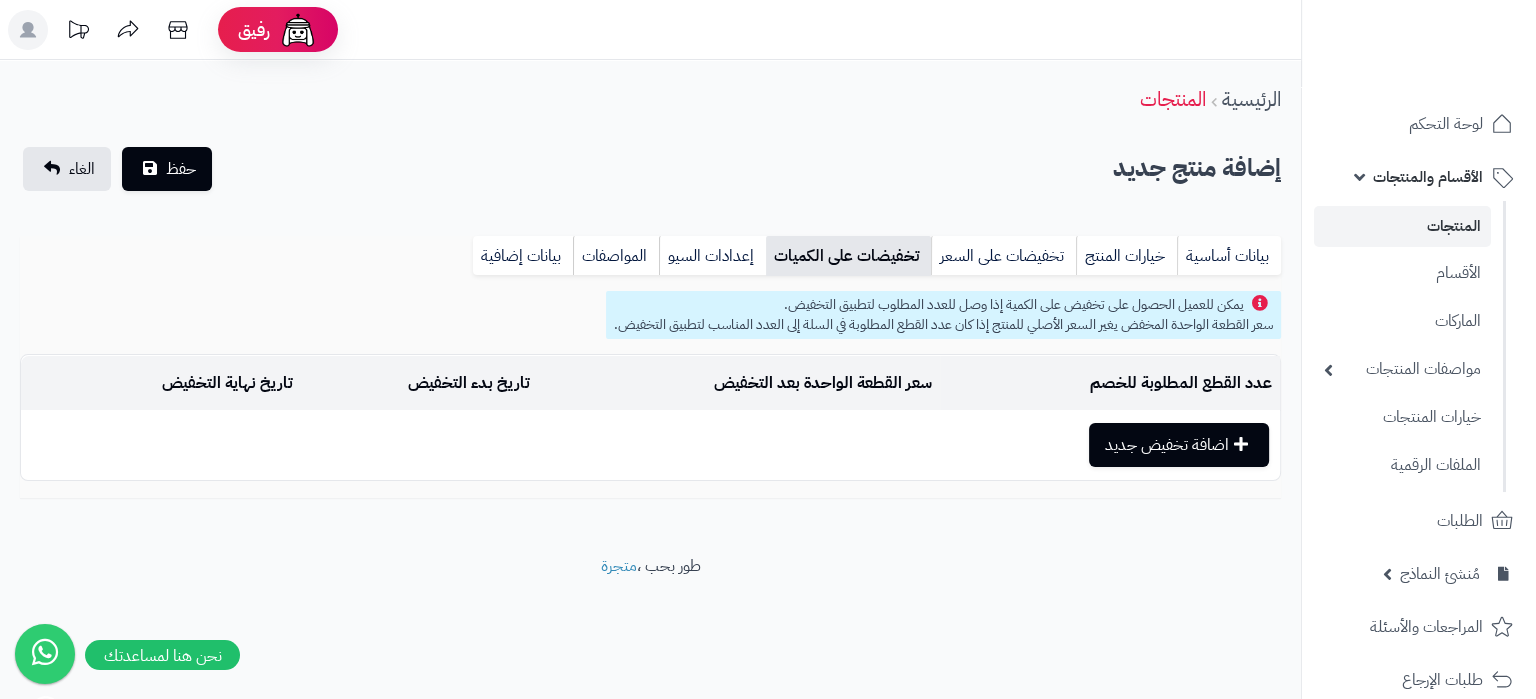 scroll, scrollTop: 0, scrollLeft: 0, axis: both 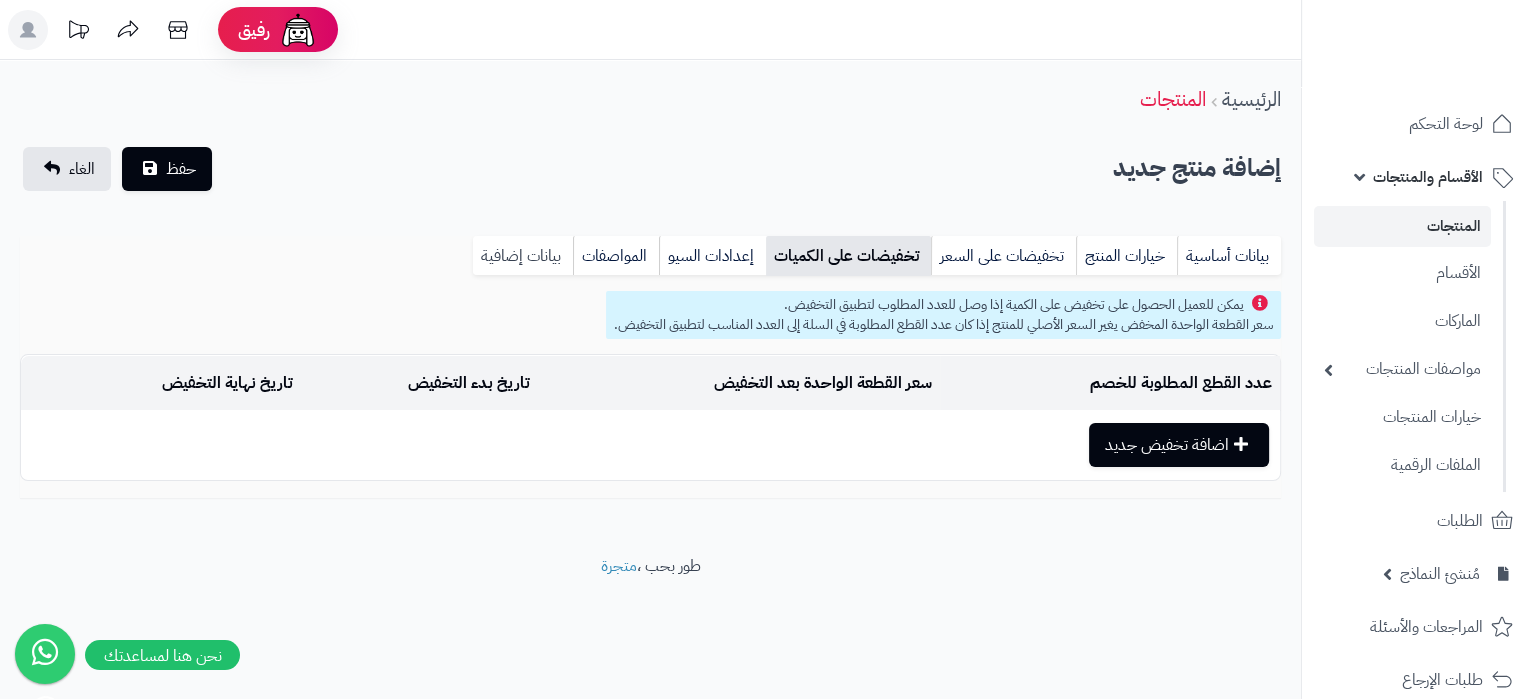 click on "بيانات إضافية" at bounding box center [523, 256] 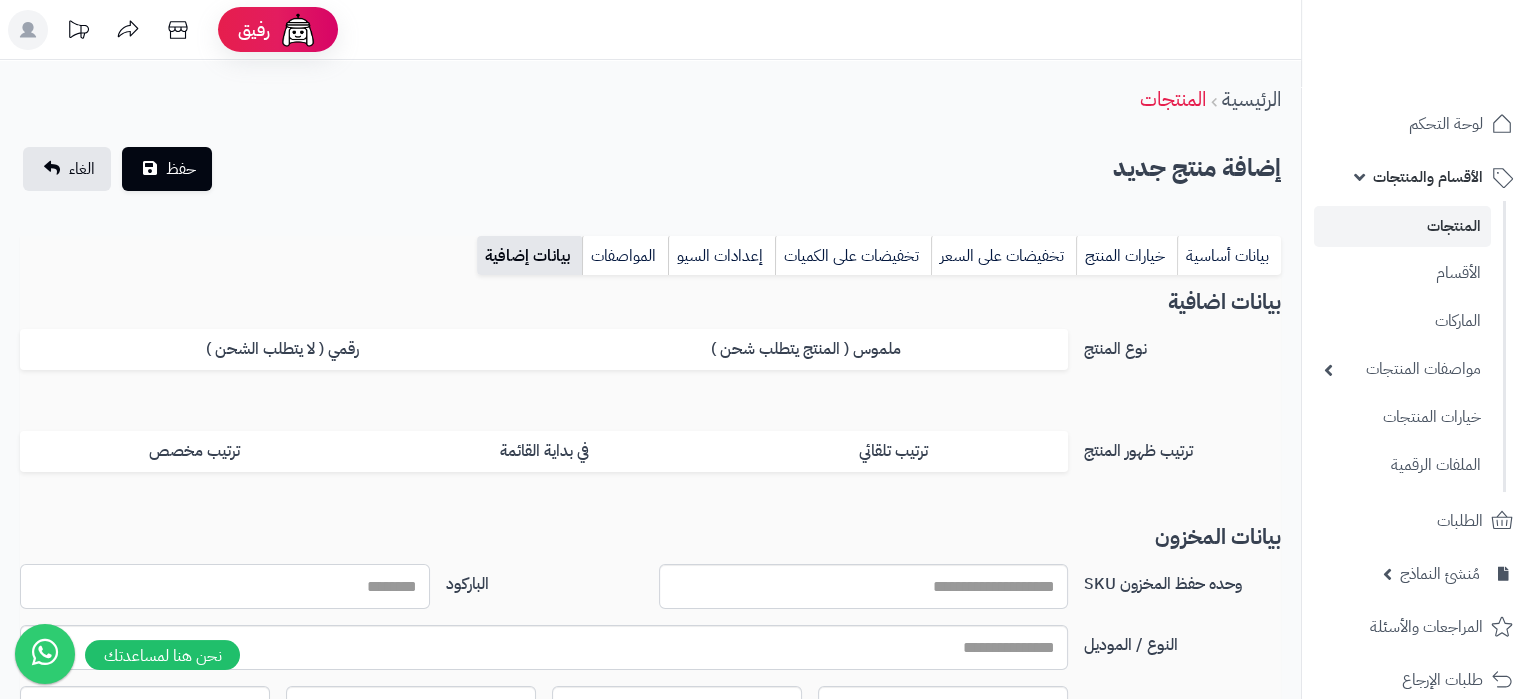 click on "الباركود" at bounding box center [225, 586] 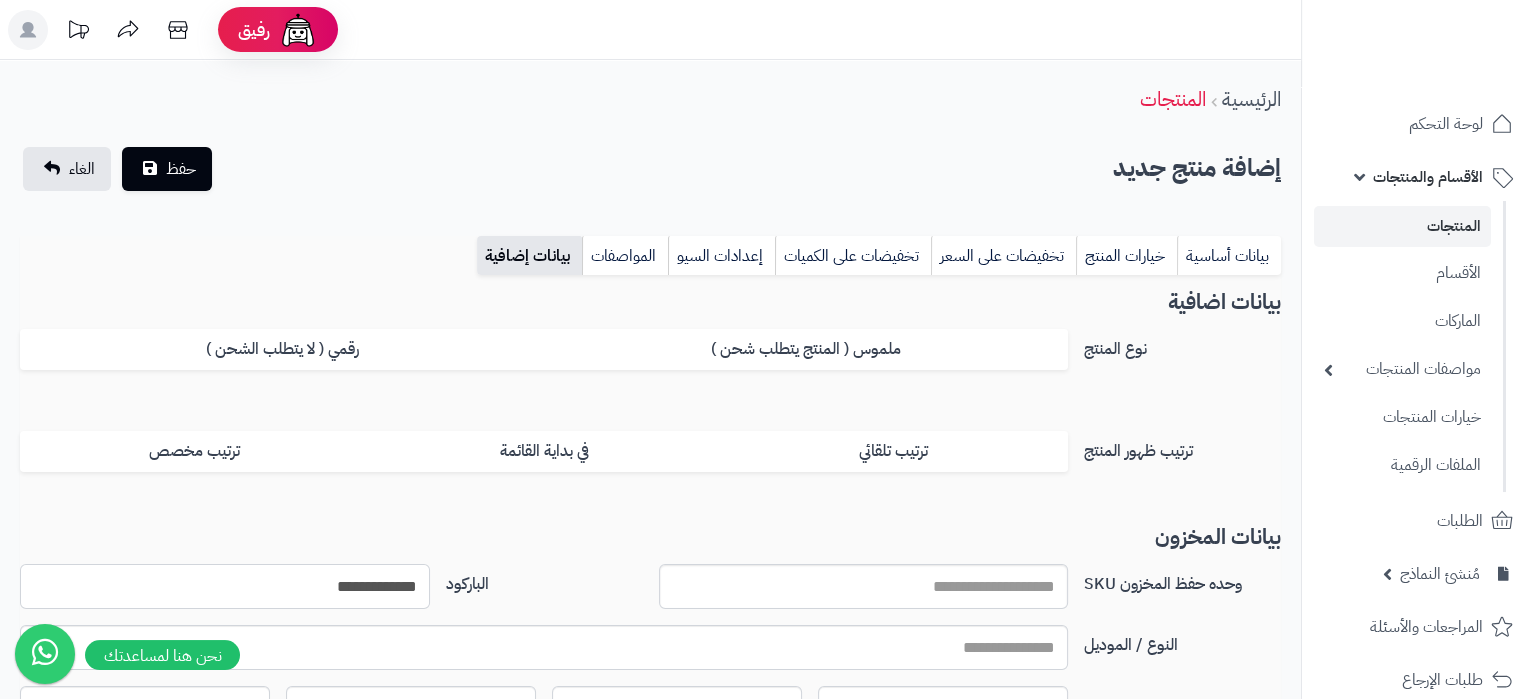 type on "**********" 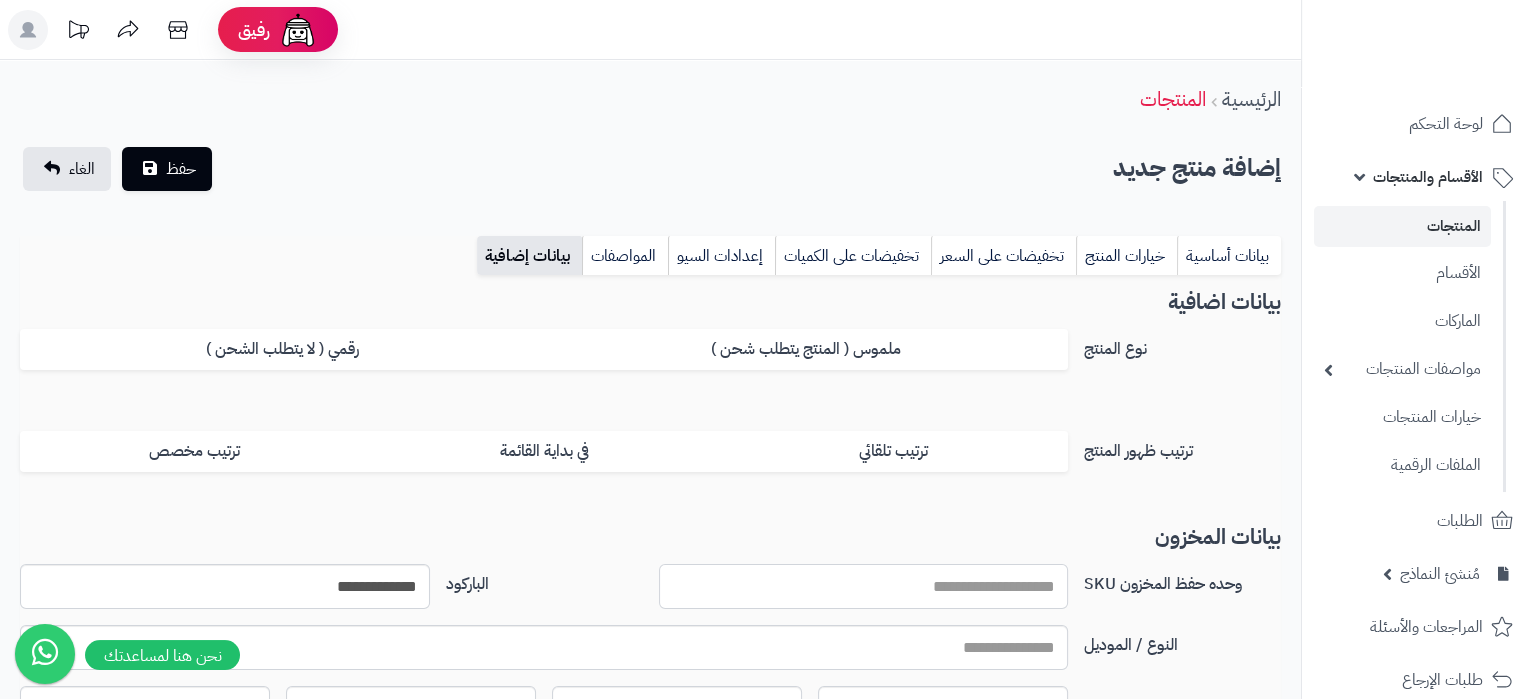 click on "وحده حفظ المخزون SKU" at bounding box center (864, 586) 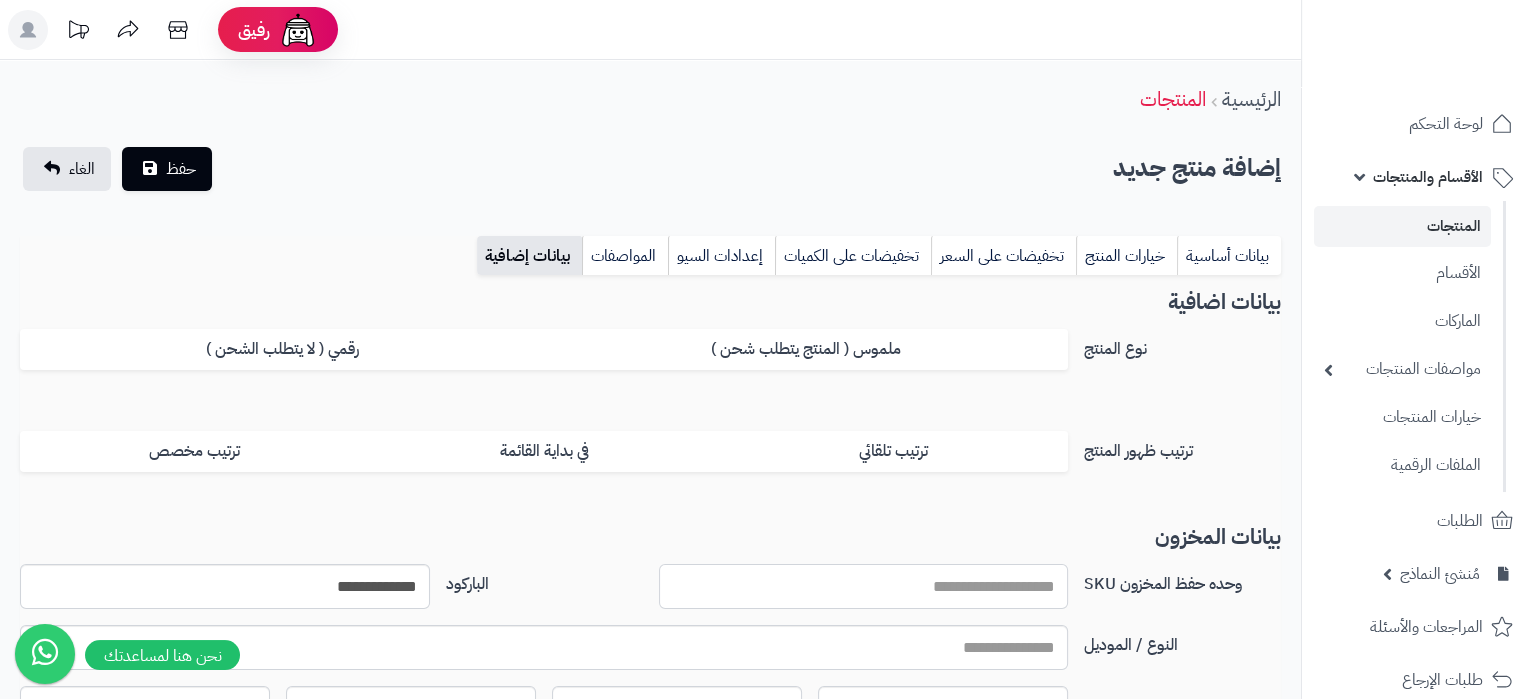 click on "وحده حفظ المخزون SKU" at bounding box center [864, 586] 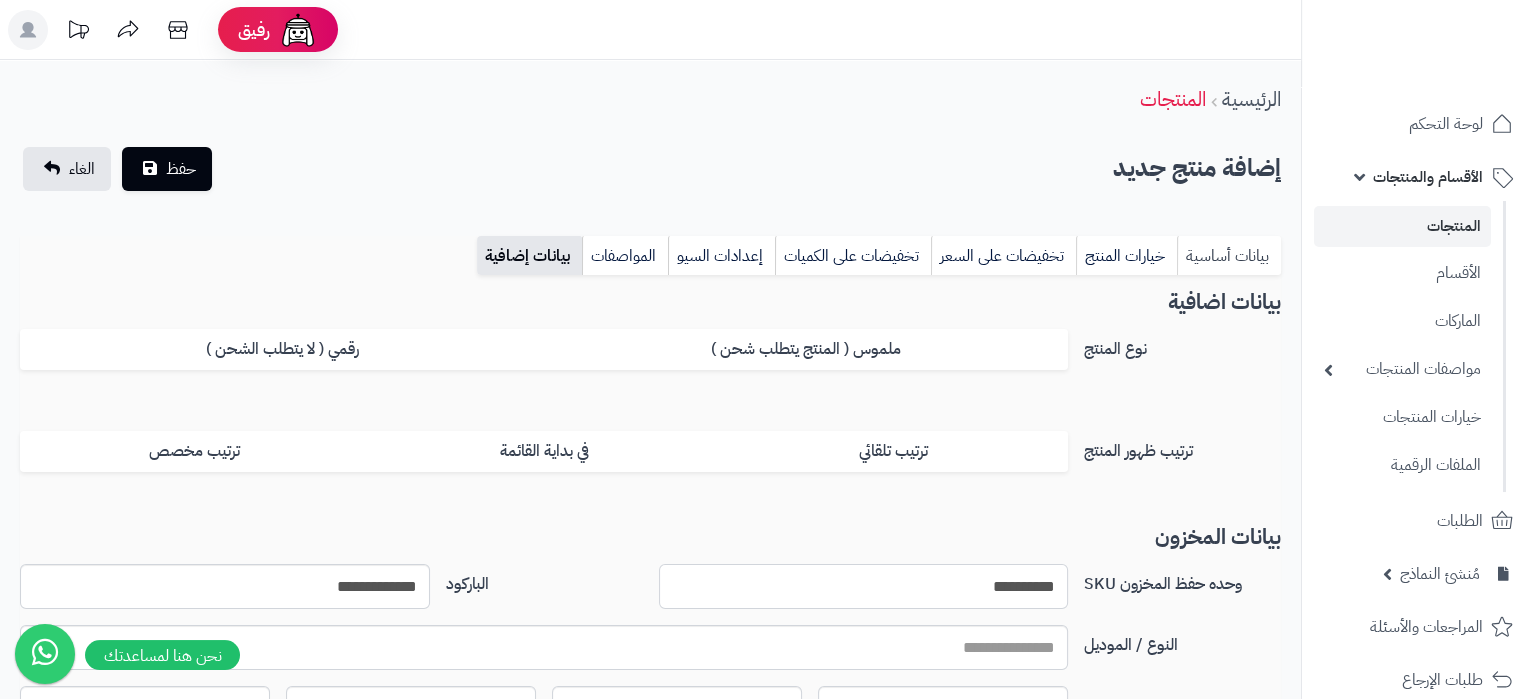 type on "**********" 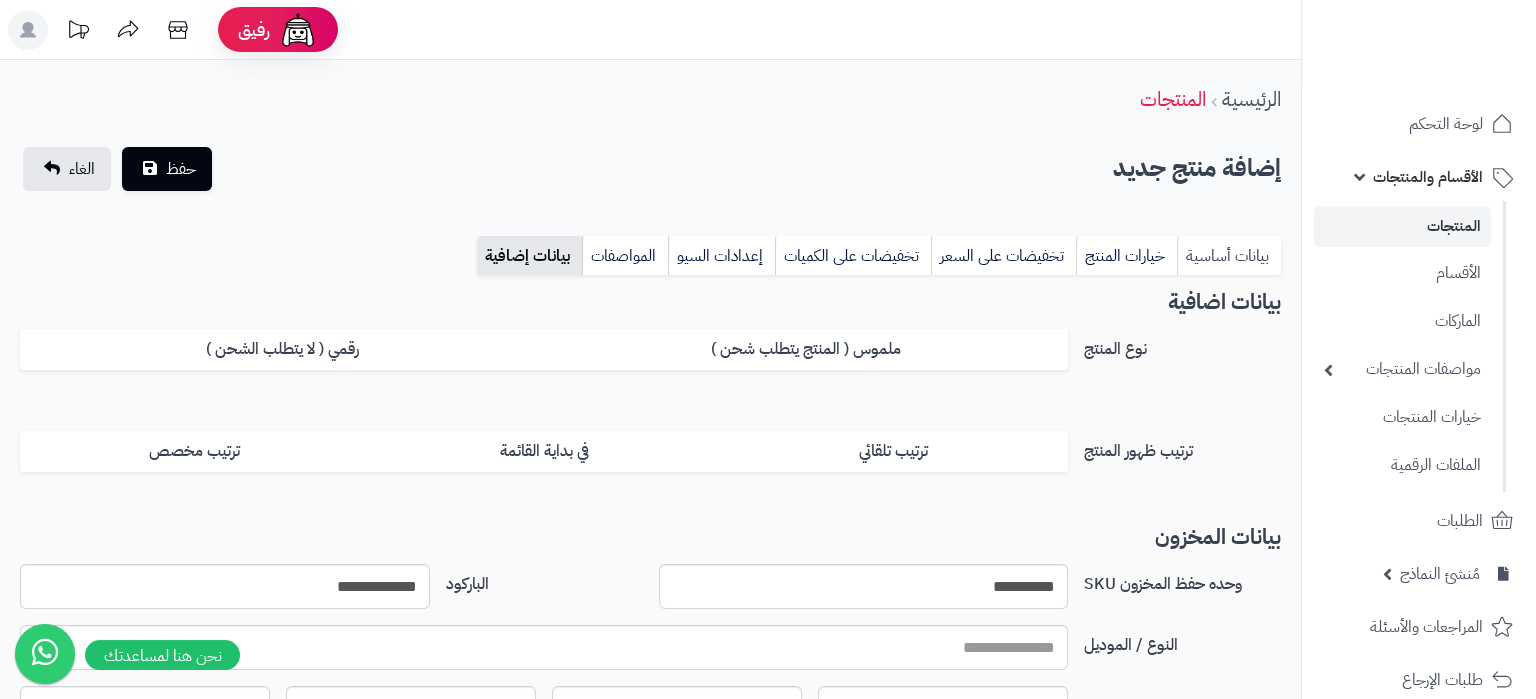 click on "بيانات أساسية" at bounding box center (1229, 256) 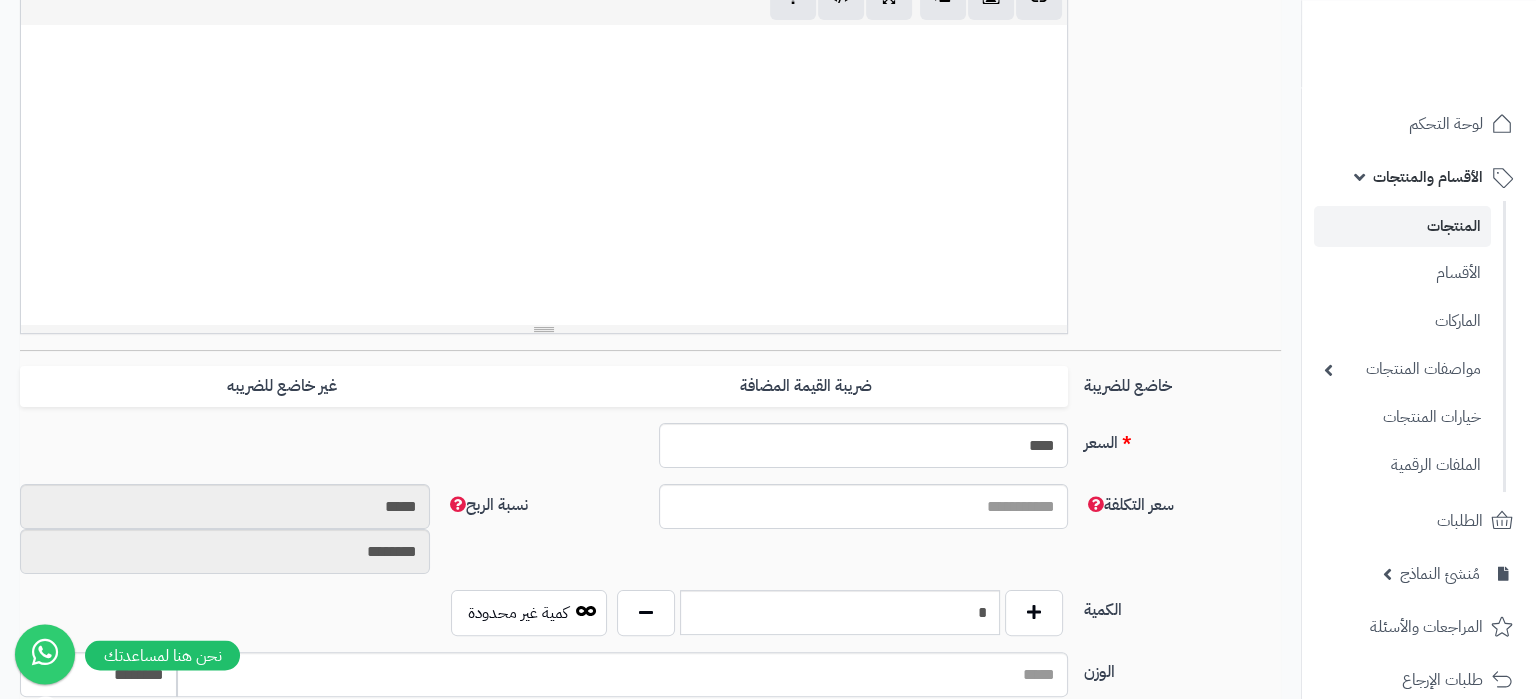 scroll, scrollTop: 630, scrollLeft: 0, axis: vertical 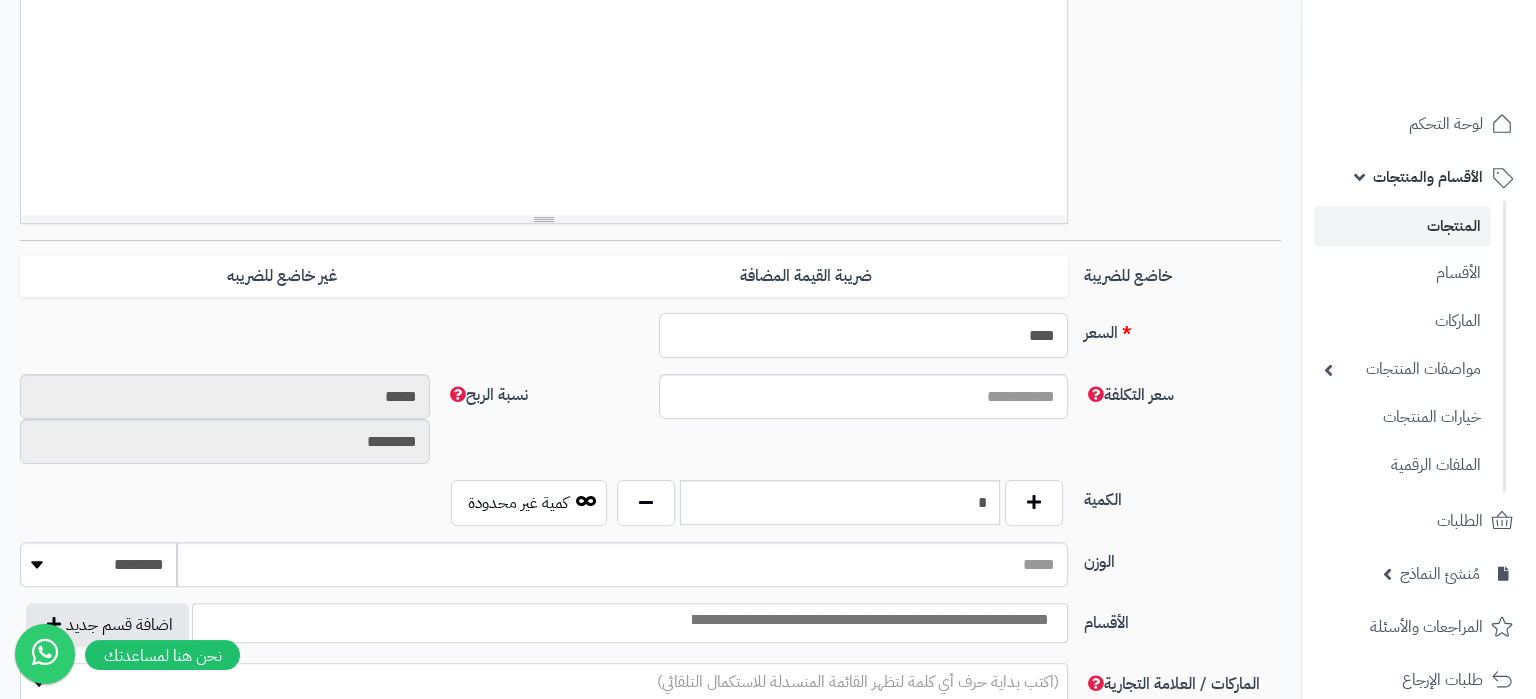 click on "****" at bounding box center (864, 335) 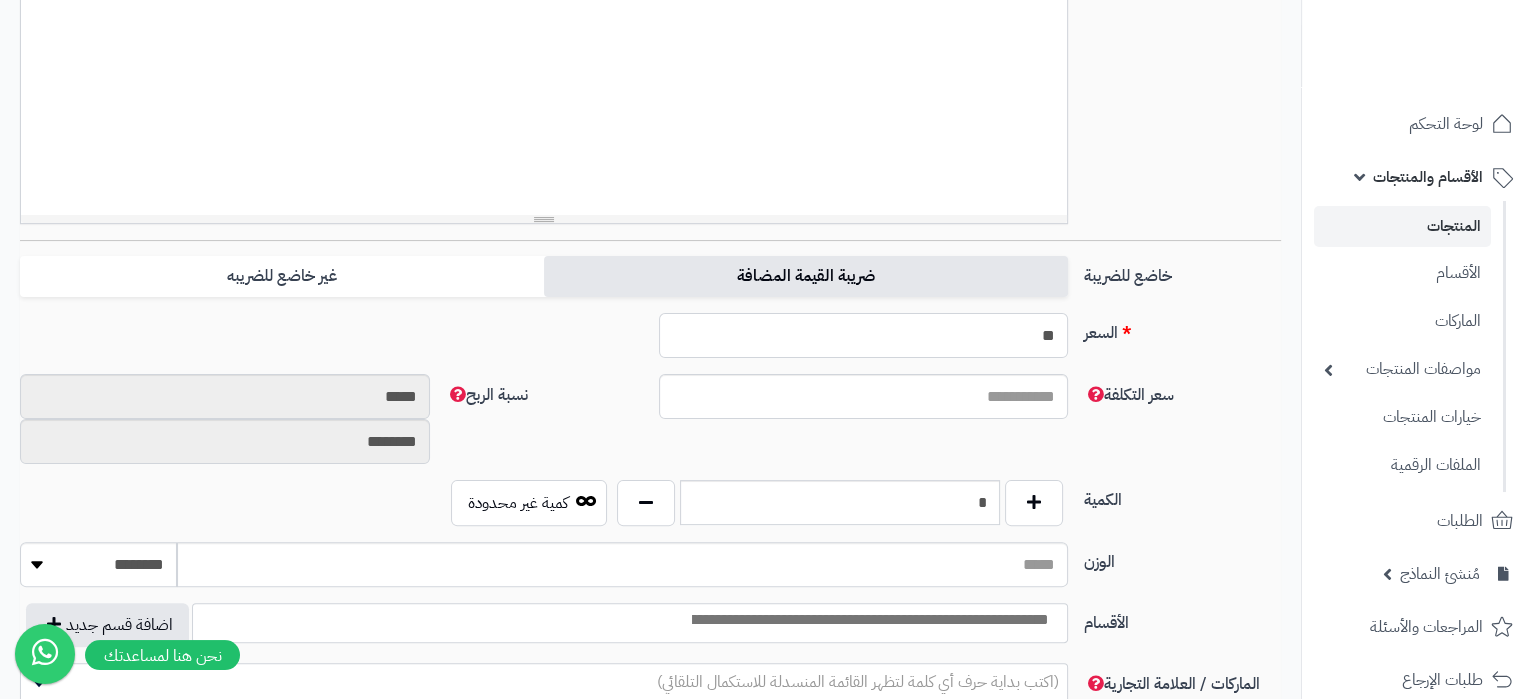 type on "**" 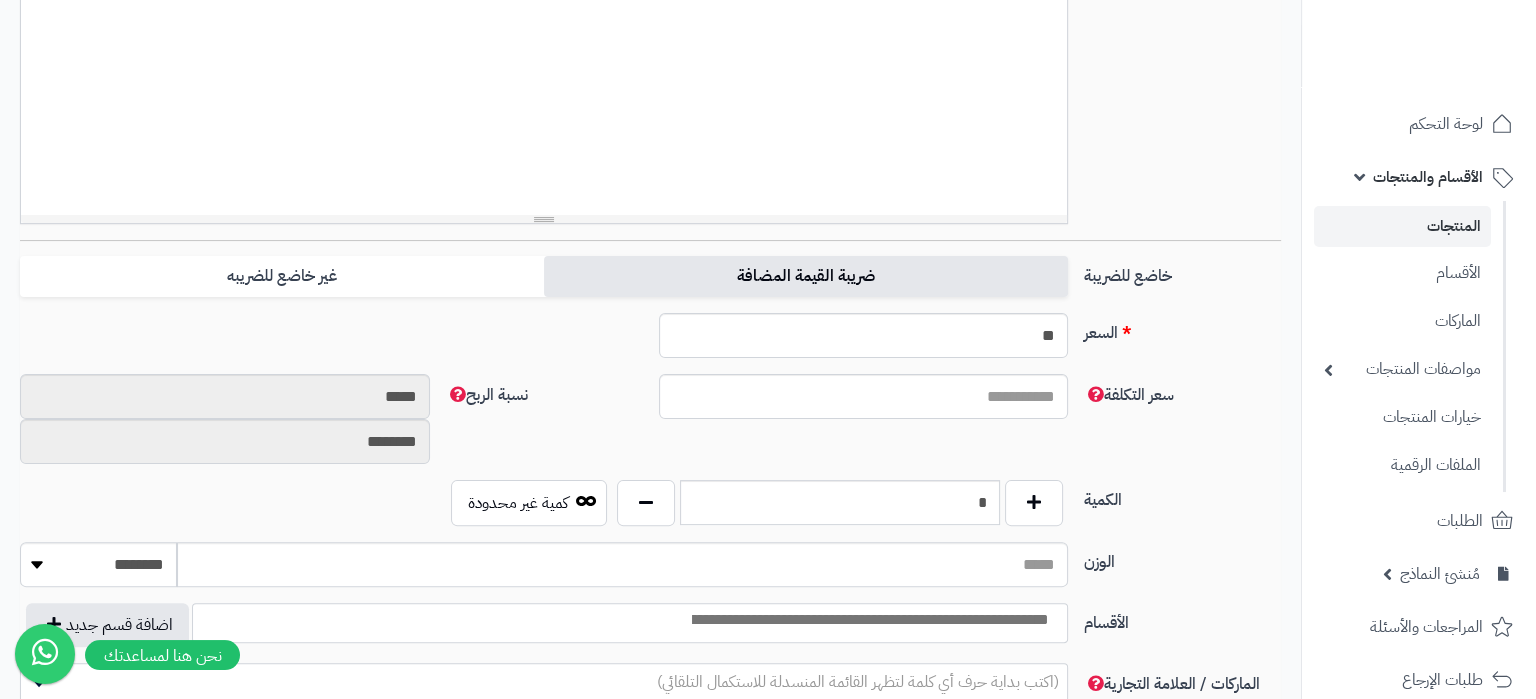 click on "ضريبة القيمة المضافة" at bounding box center (806, 276) 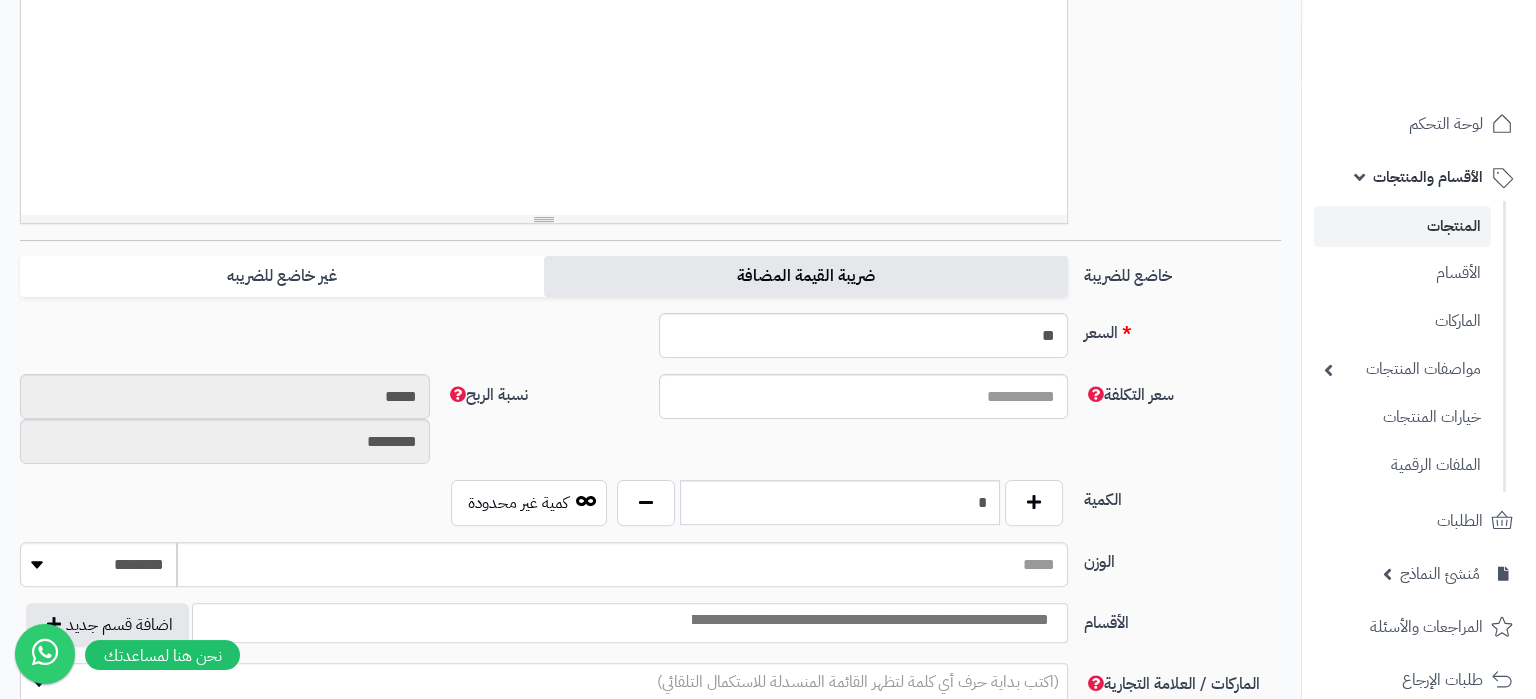 click on "ضريبة القيمة المضافة" at bounding box center (806, 276) 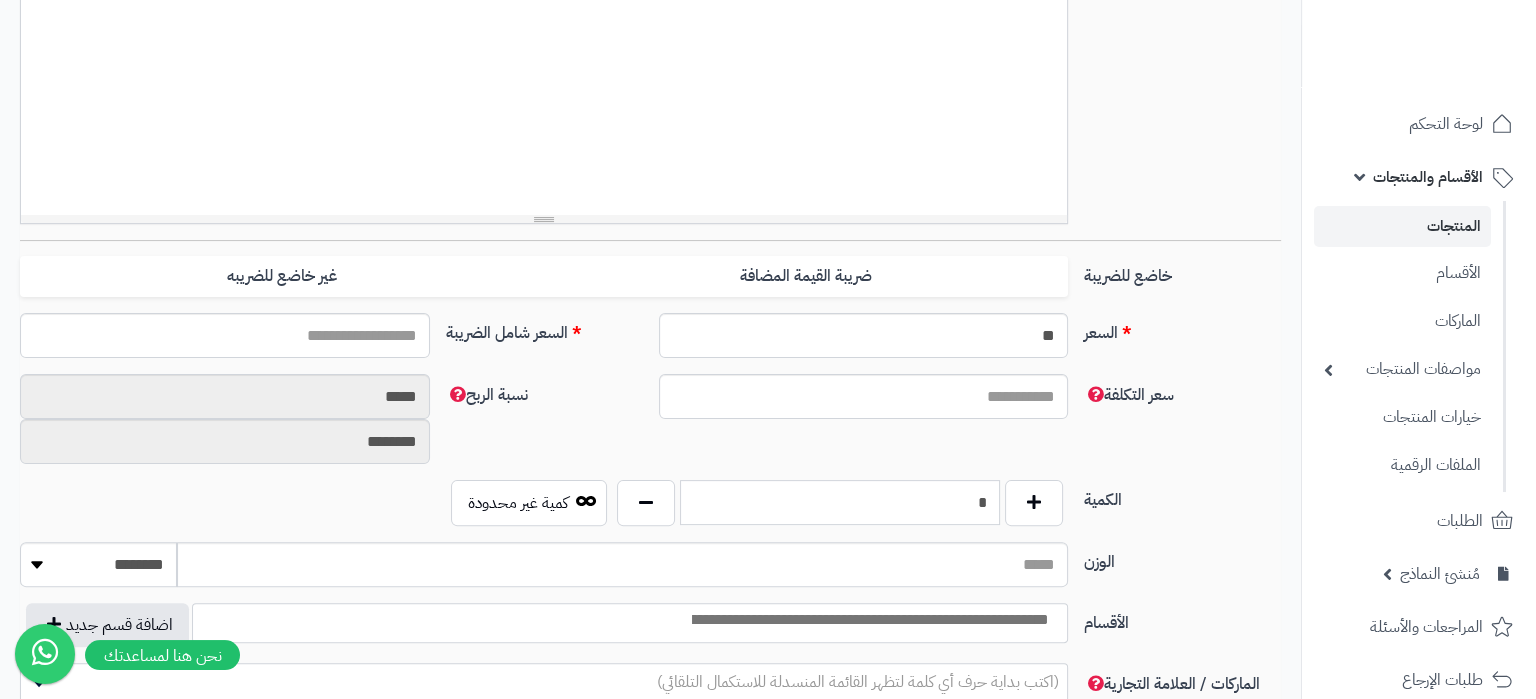 click on "*" at bounding box center [840, 502] 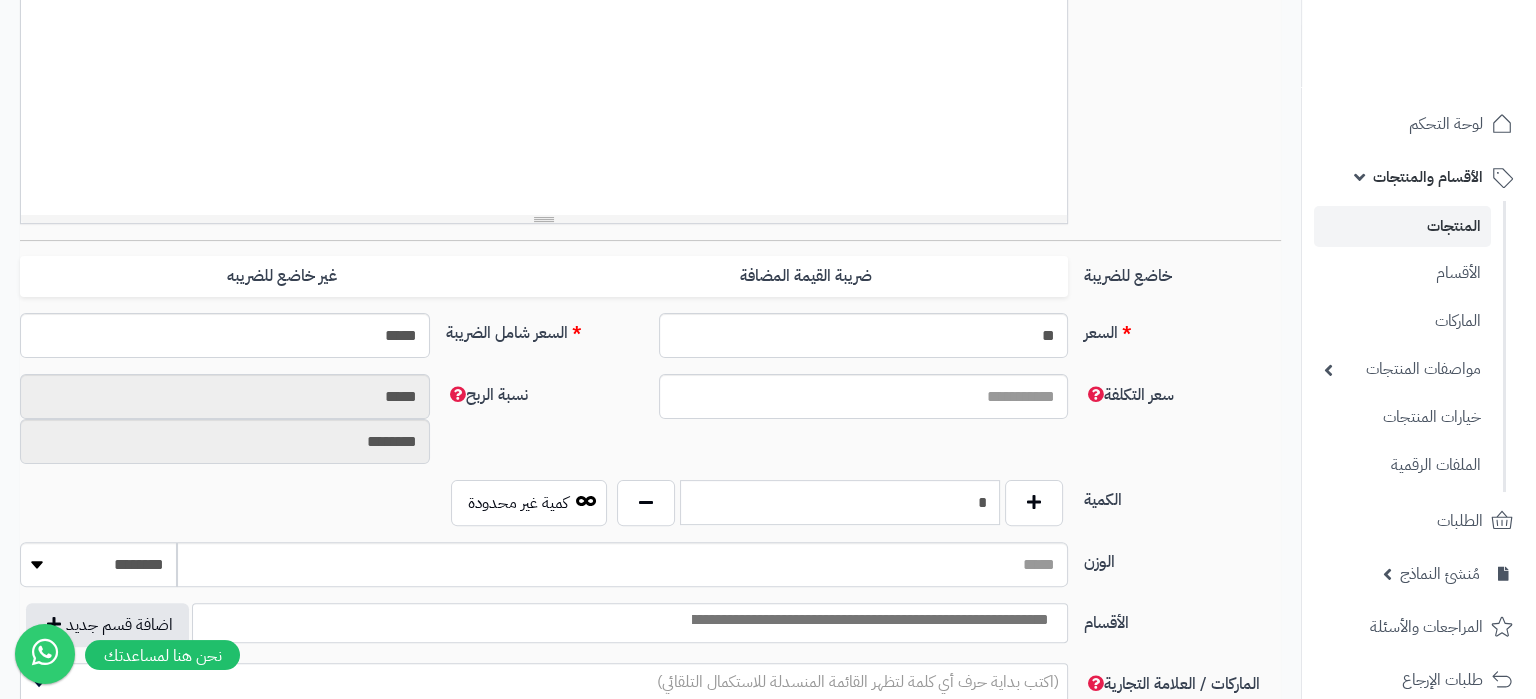click on "*" at bounding box center [840, 502] 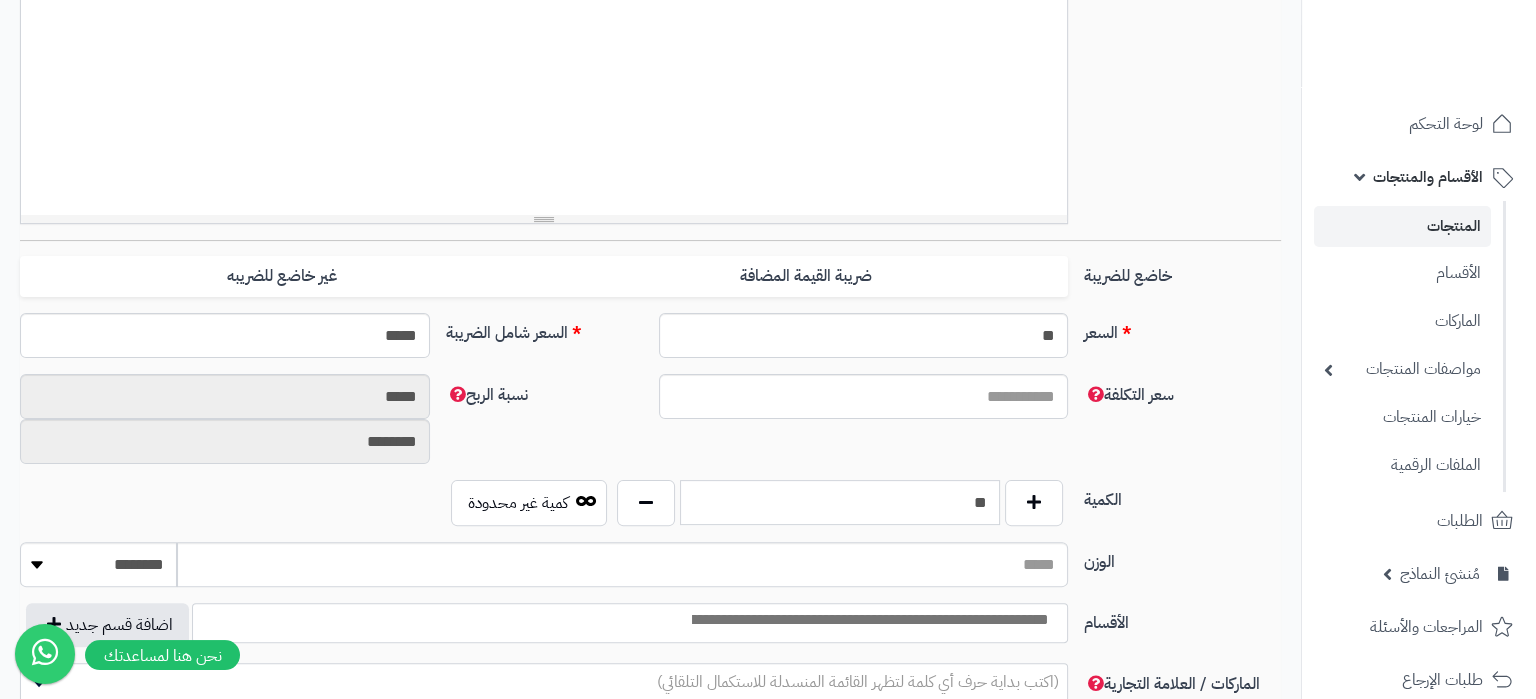 type on "**" 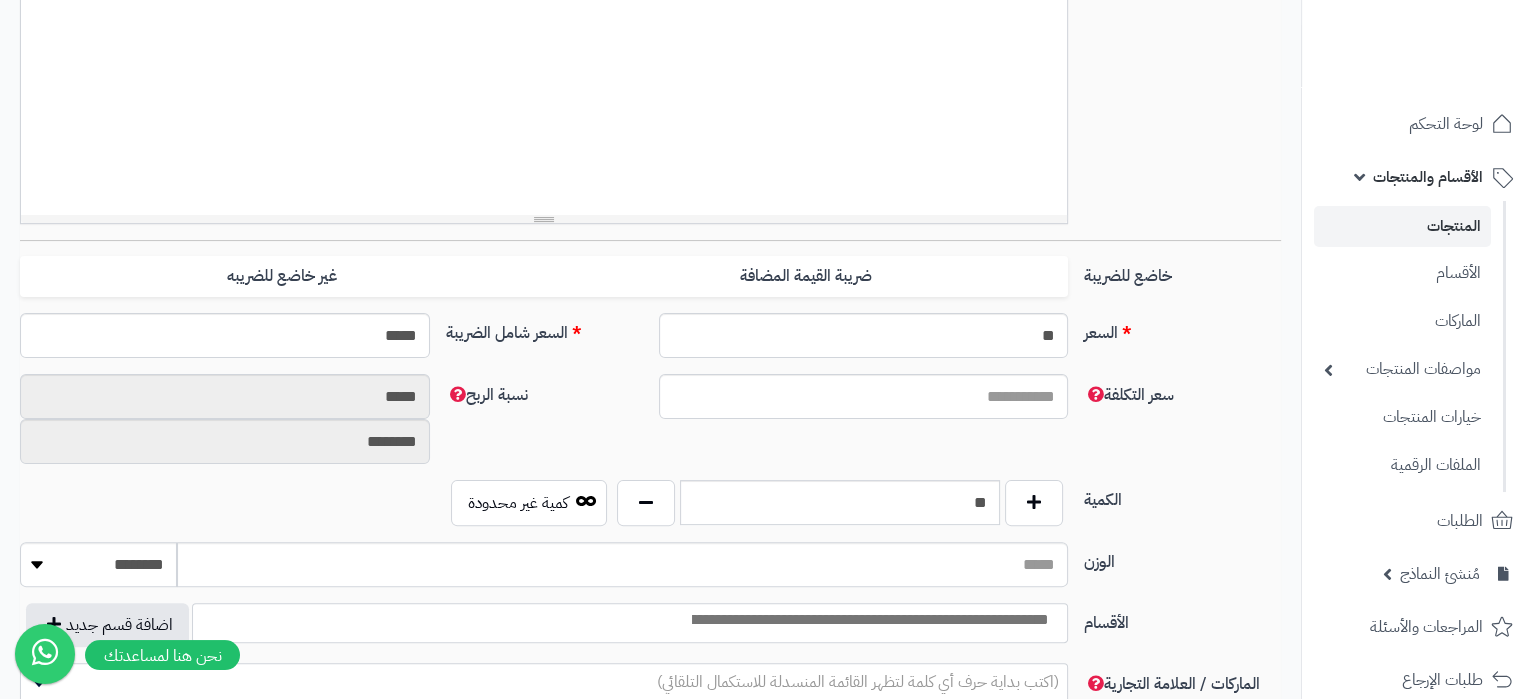 click on "الكمية" at bounding box center [1182, 496] 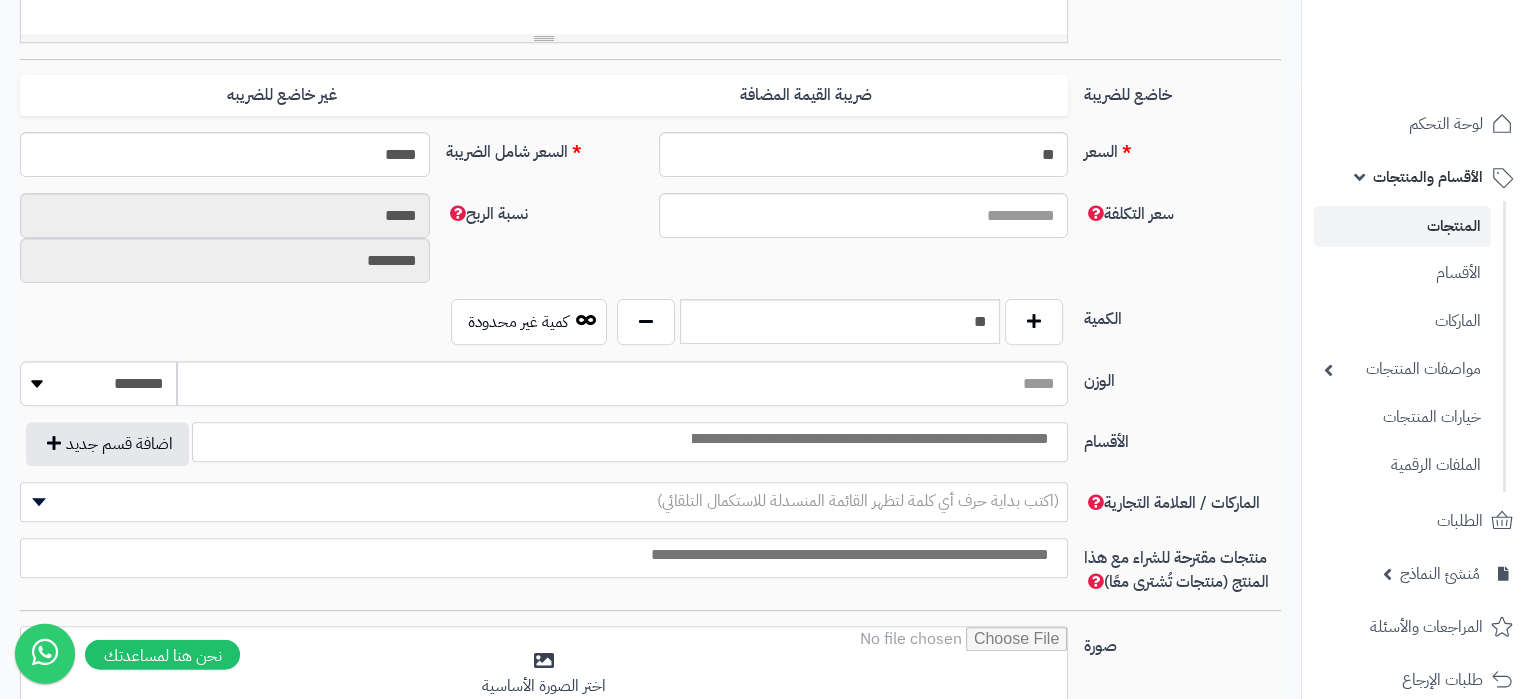 scroll, scrollTop: 840, scrollLeft: 0, axis: vertical 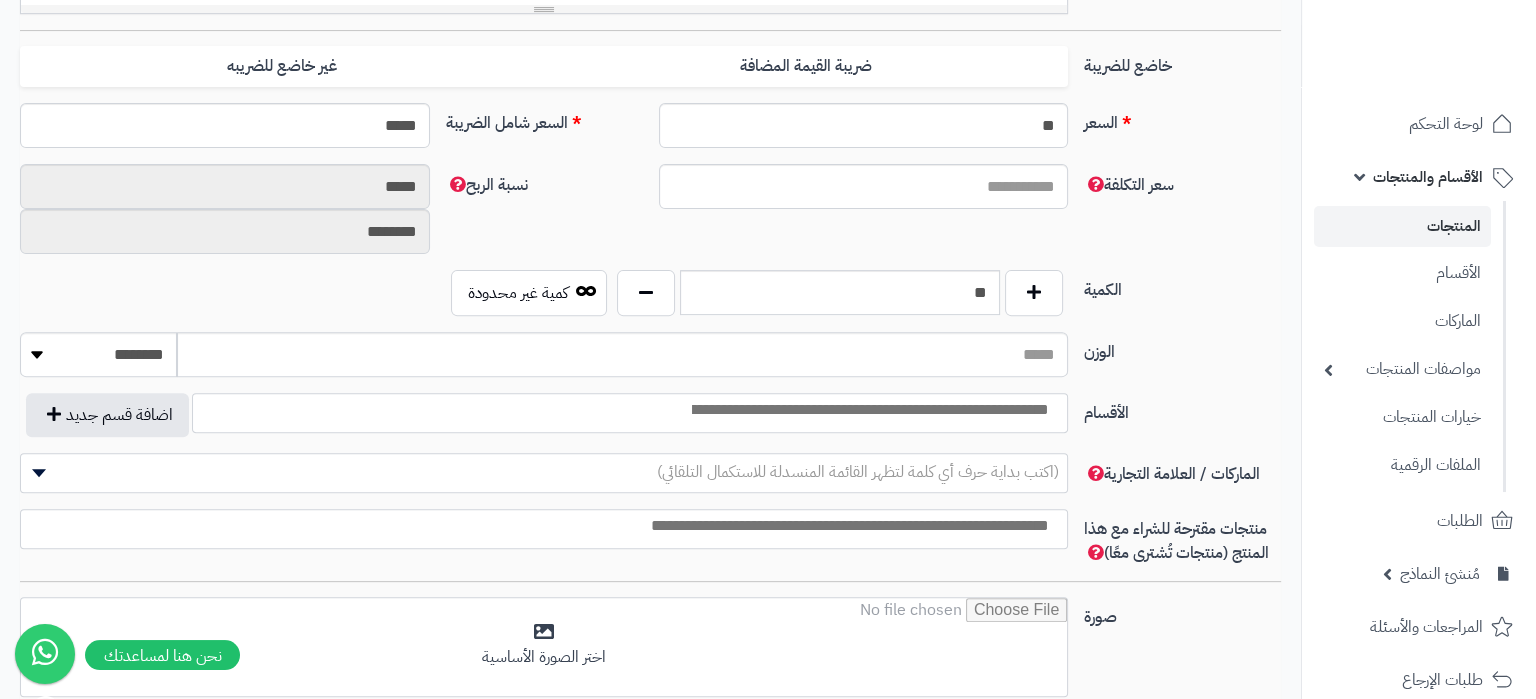 click at bounding box center (869, 410) 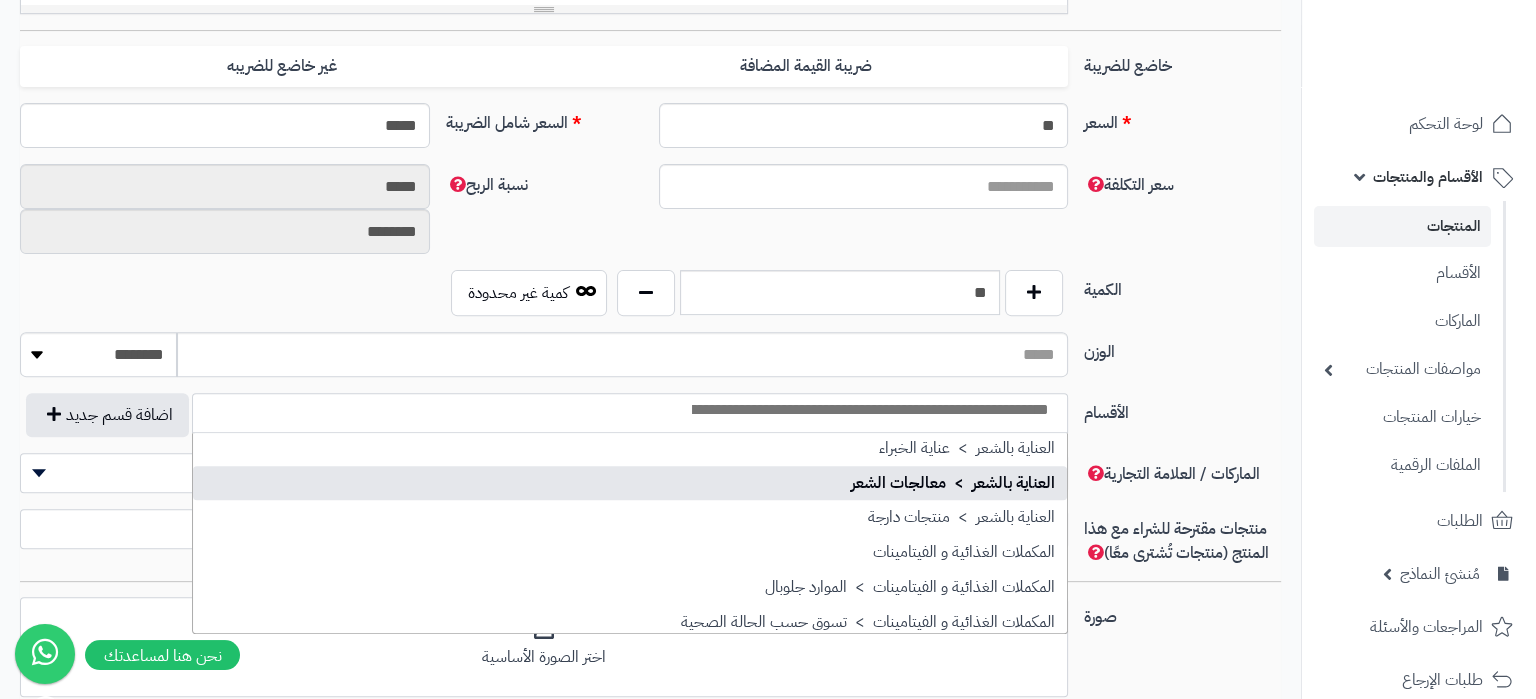 scroll, scrollTop: 2610, scrollLeft: 0, axis: vertical 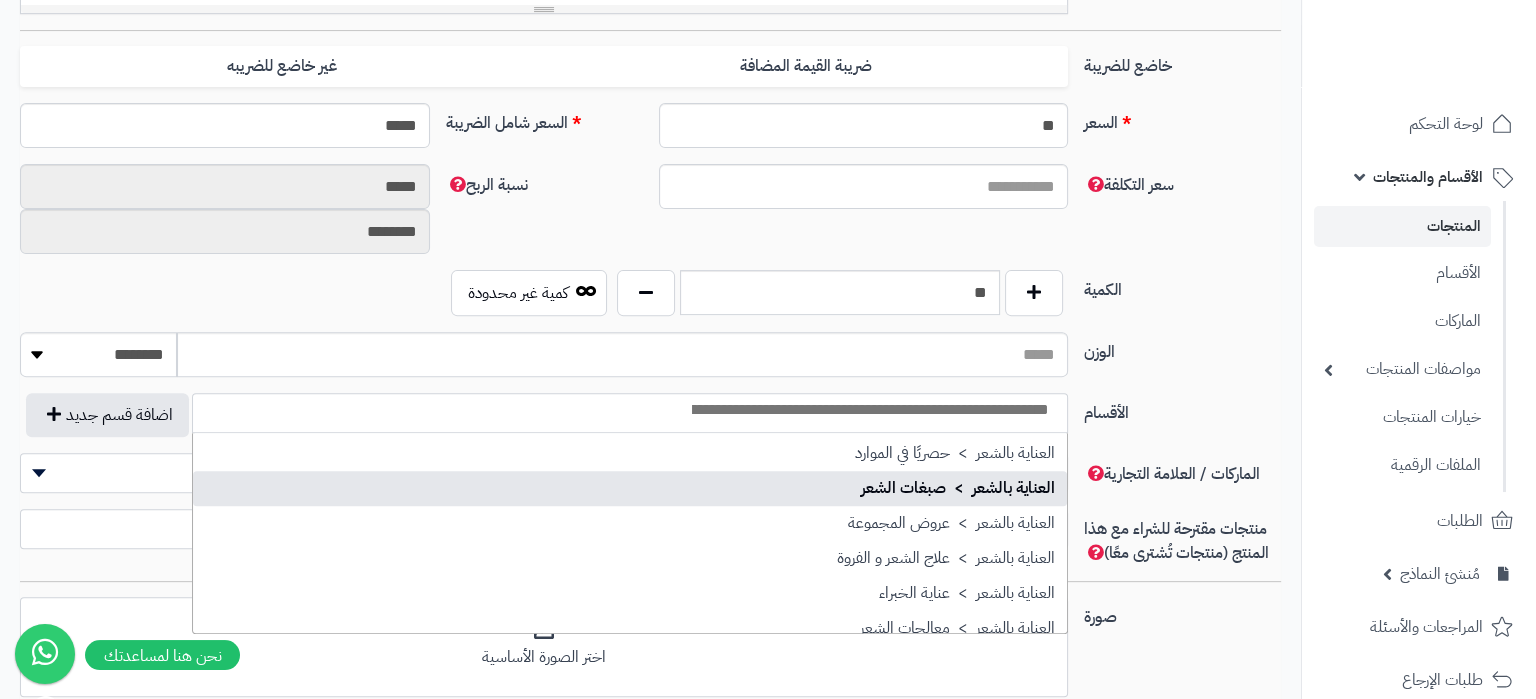 select on "***" 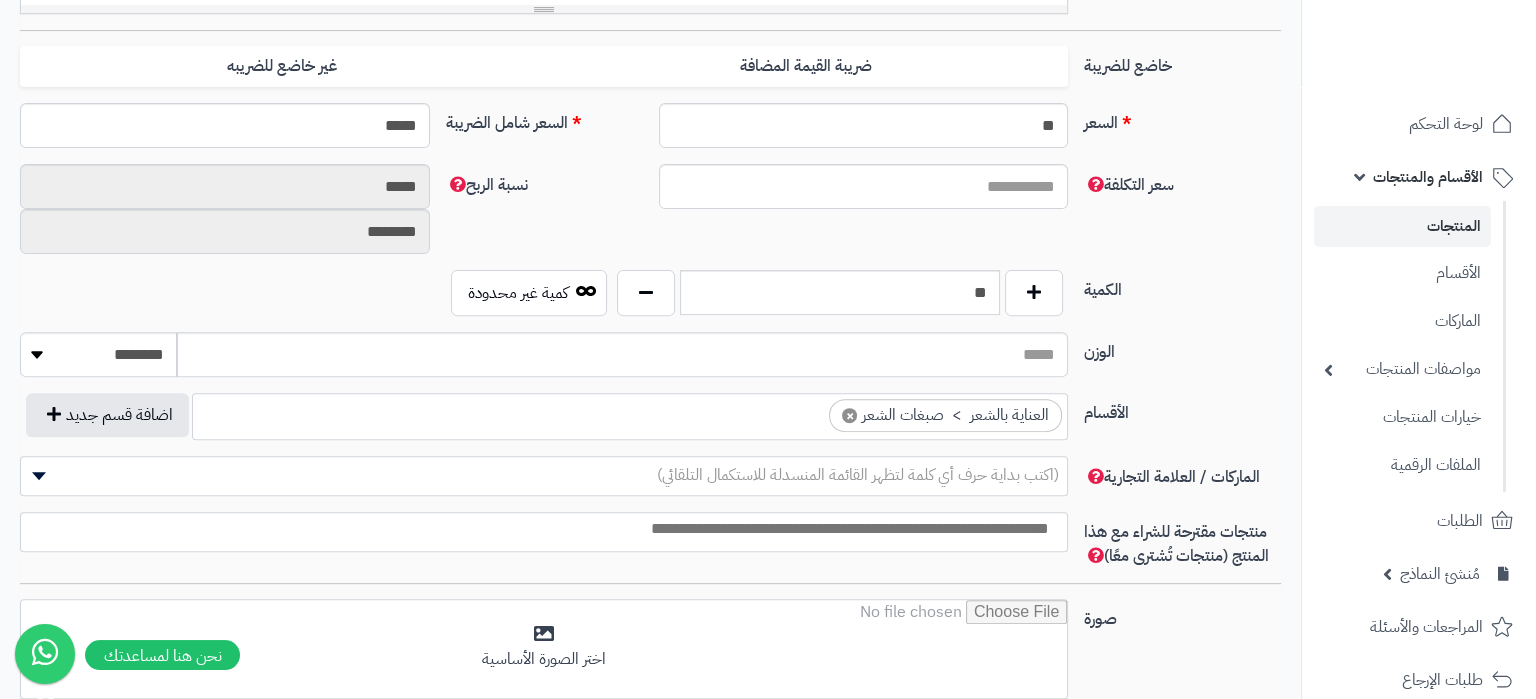 scroll, scrollTop: 2141, scrollLeft: 0, axis: vertical 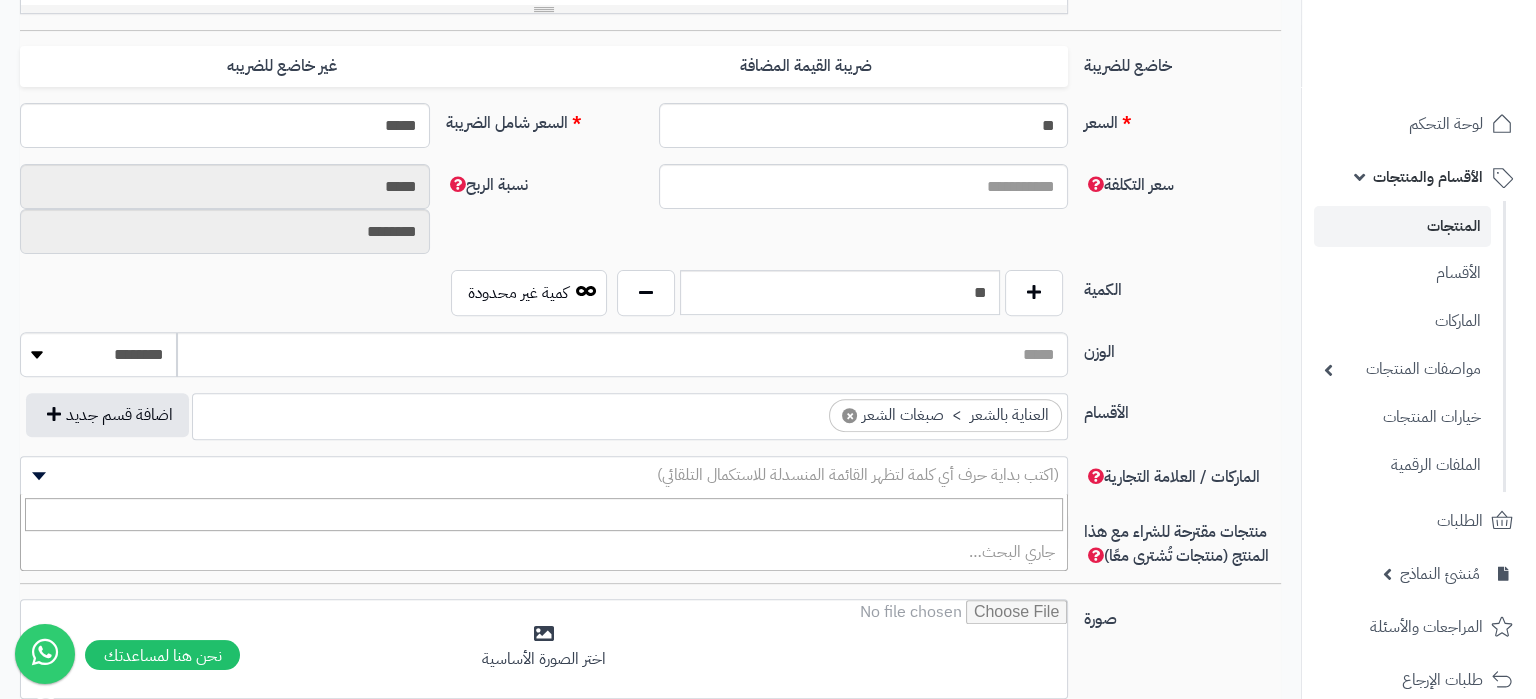 click on "(اكتب بداية حرف أي كلمة لتظهر القائمة المنسدلة للاستكمال التلقائي)" at bounding box center [858, 475] 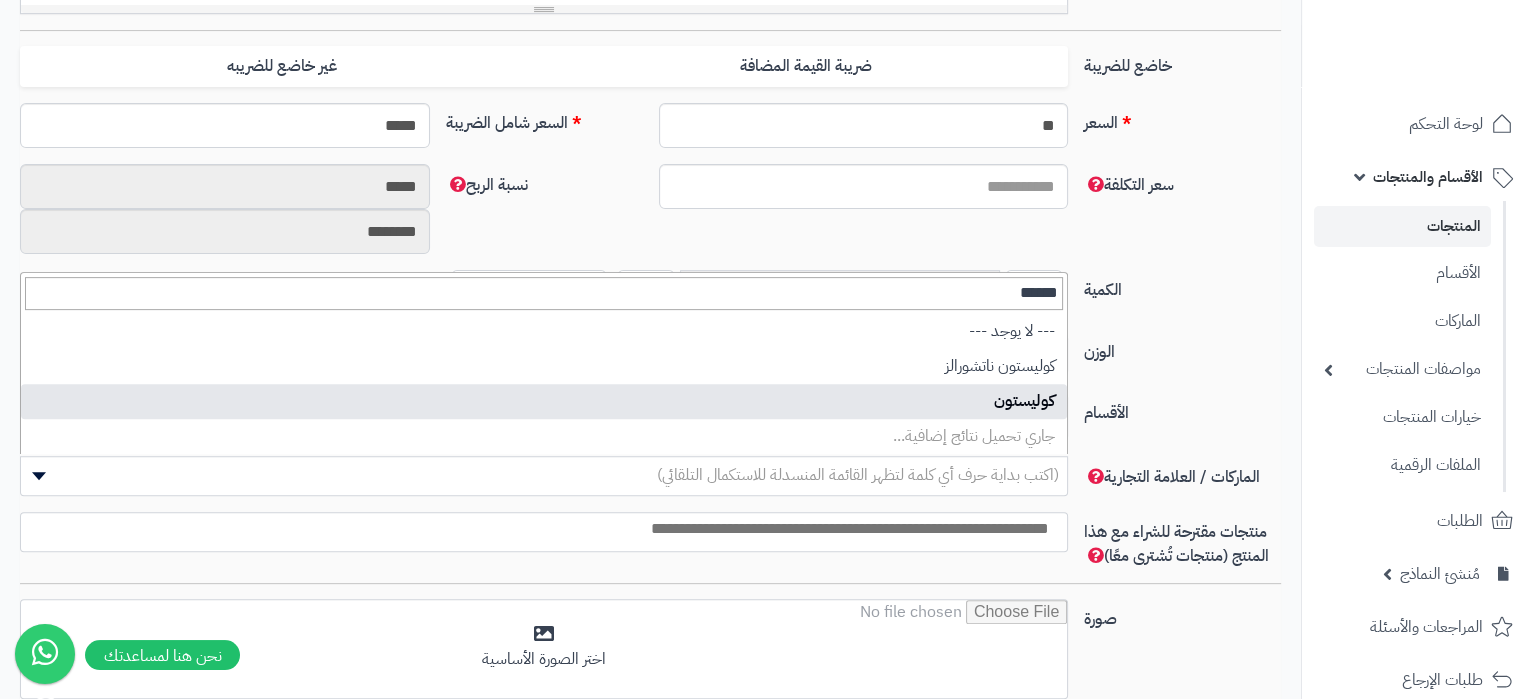 type on "******" 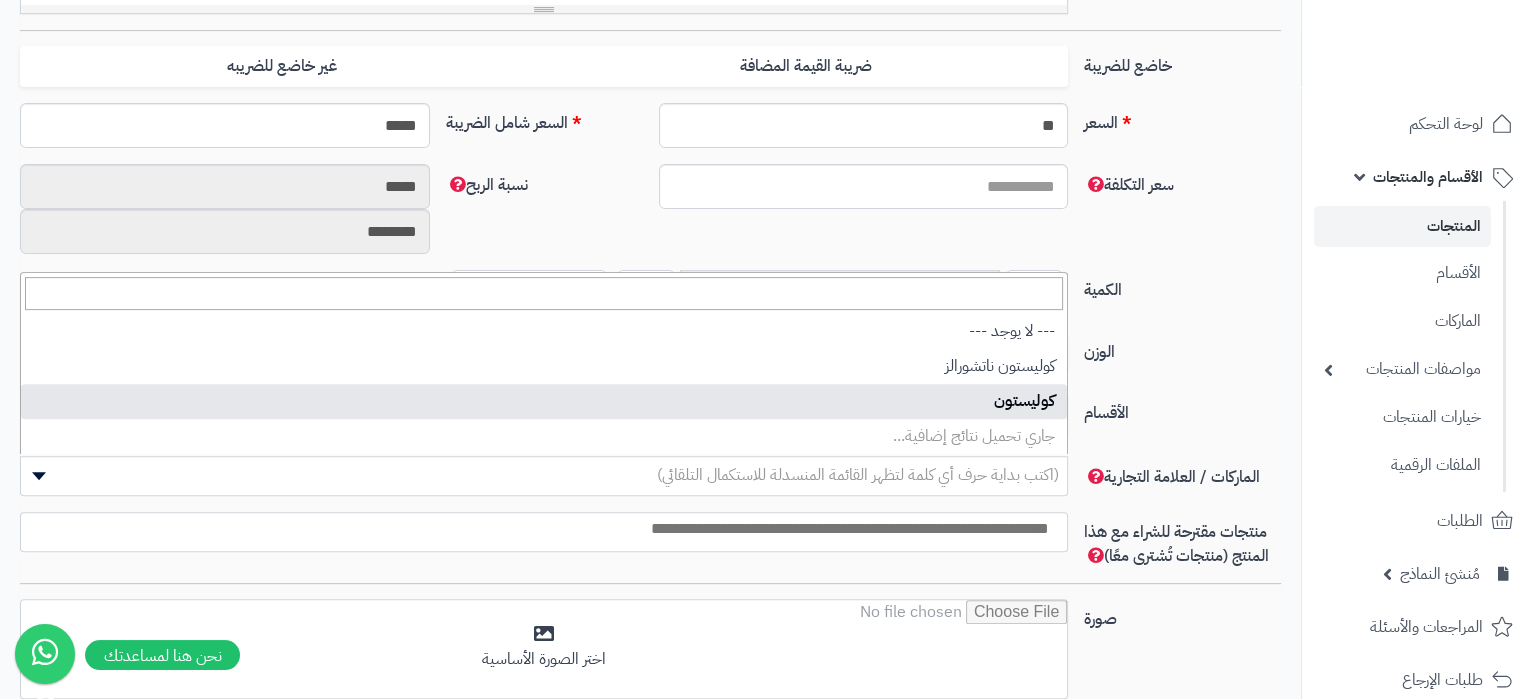select on "****" 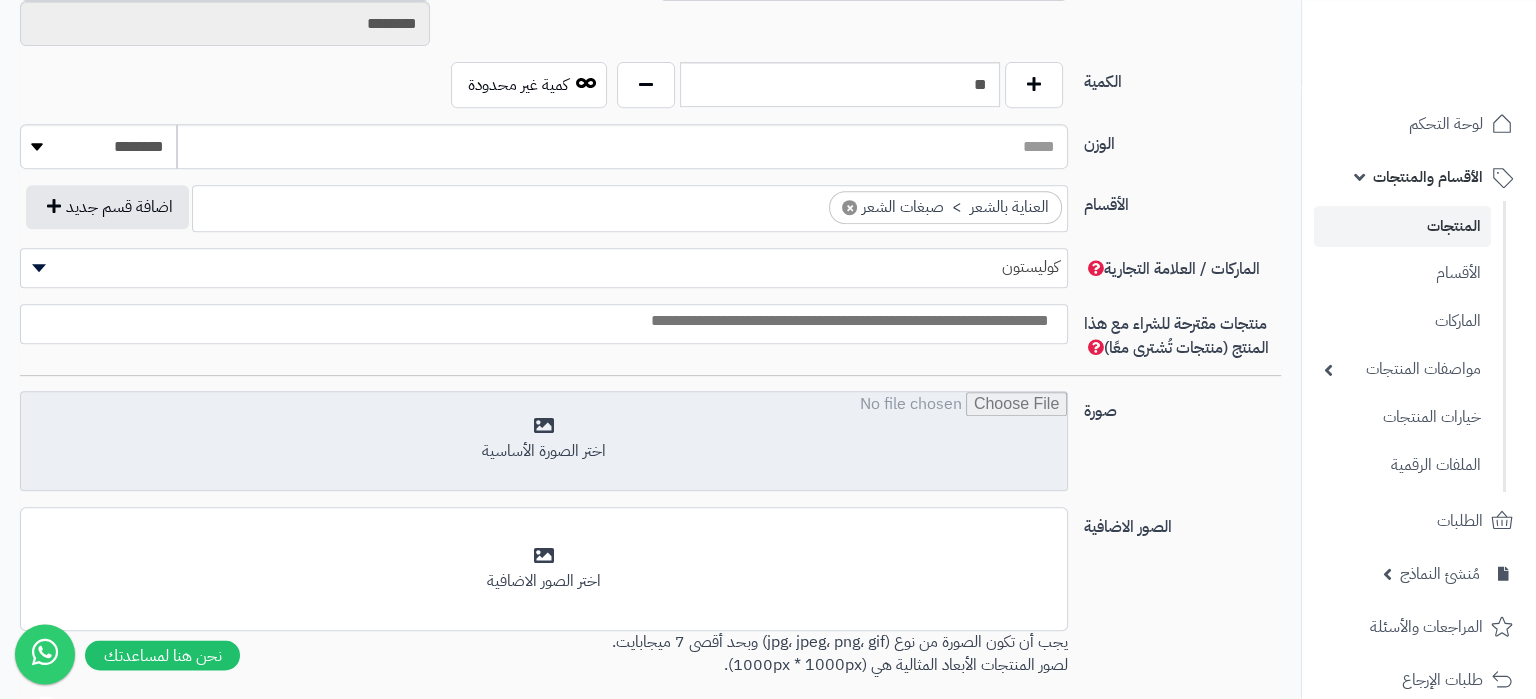 scroll, scrollTop: 1050, scrollLeft: 0, axis: vertical 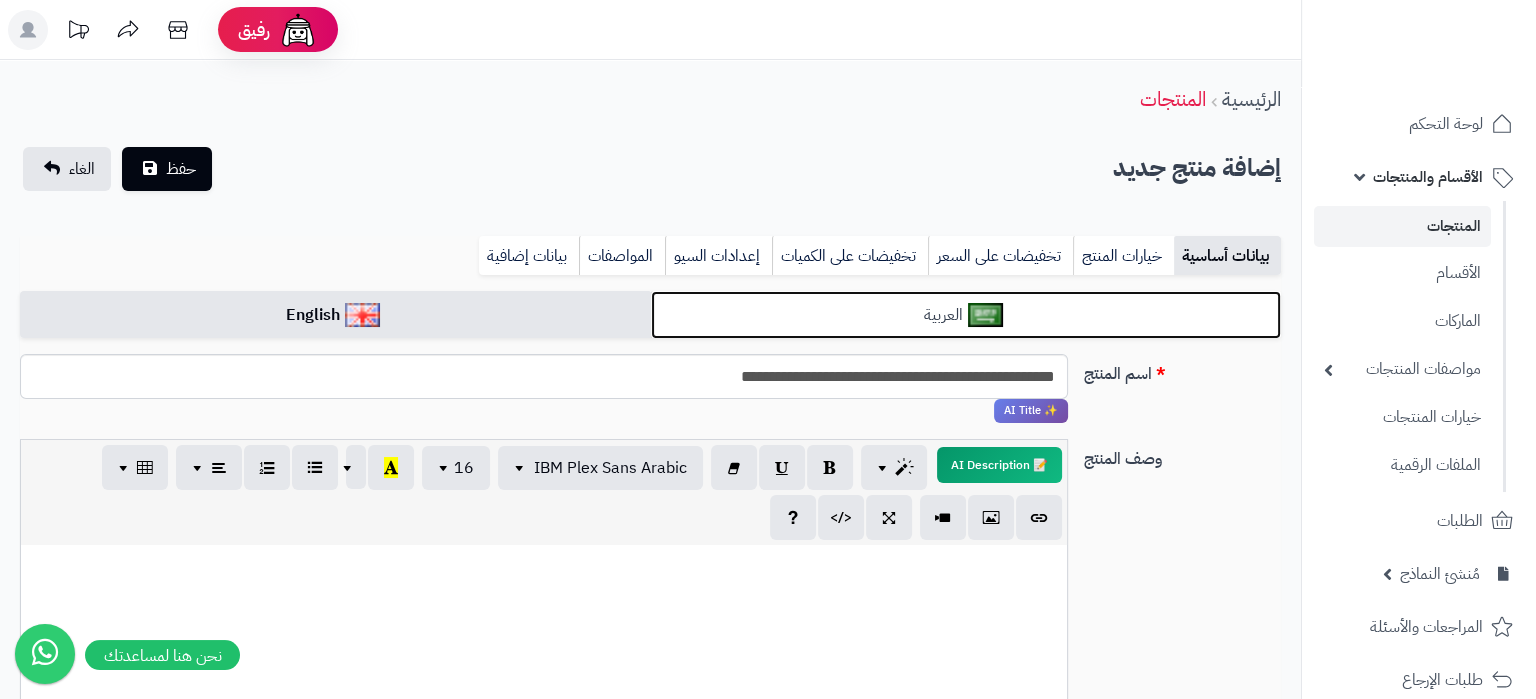 click on "العربية" at bounding box center [966, 315] 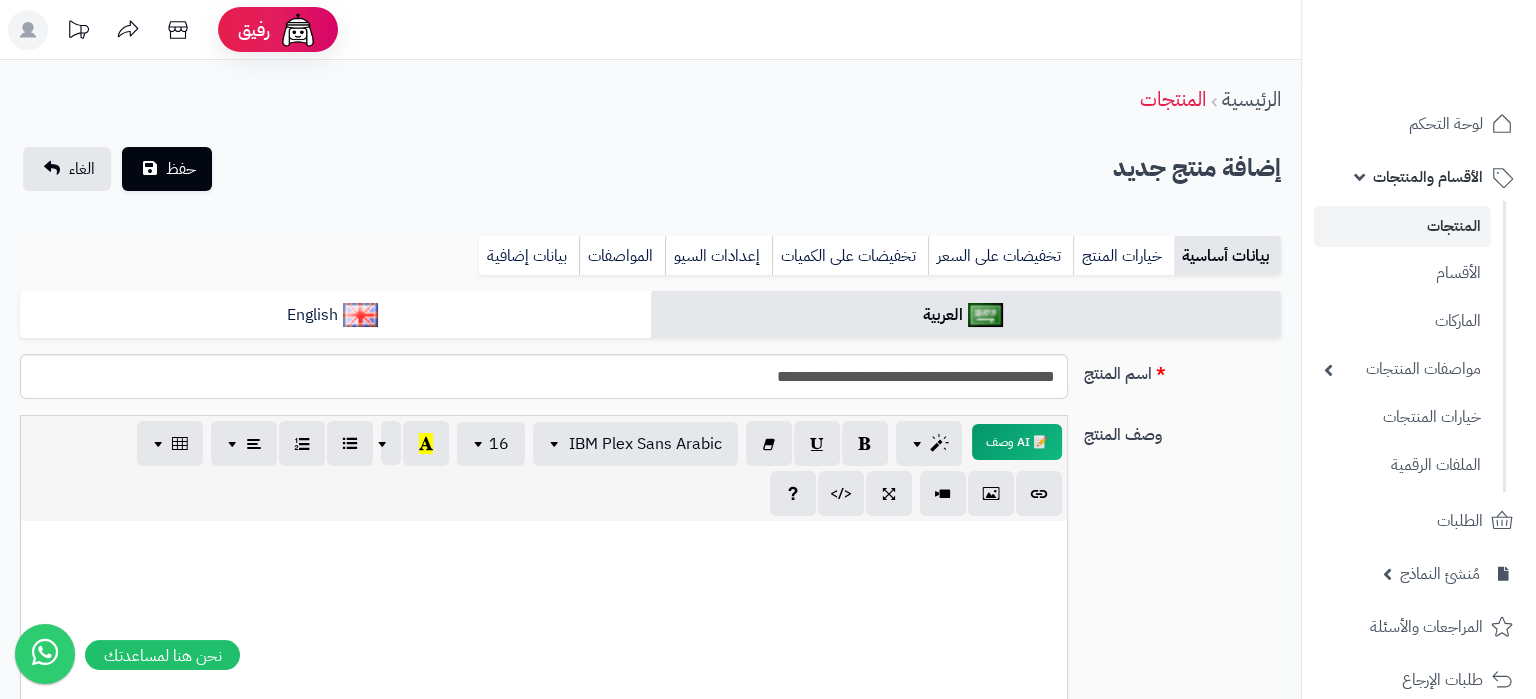 click at bounding box center [544, 671] 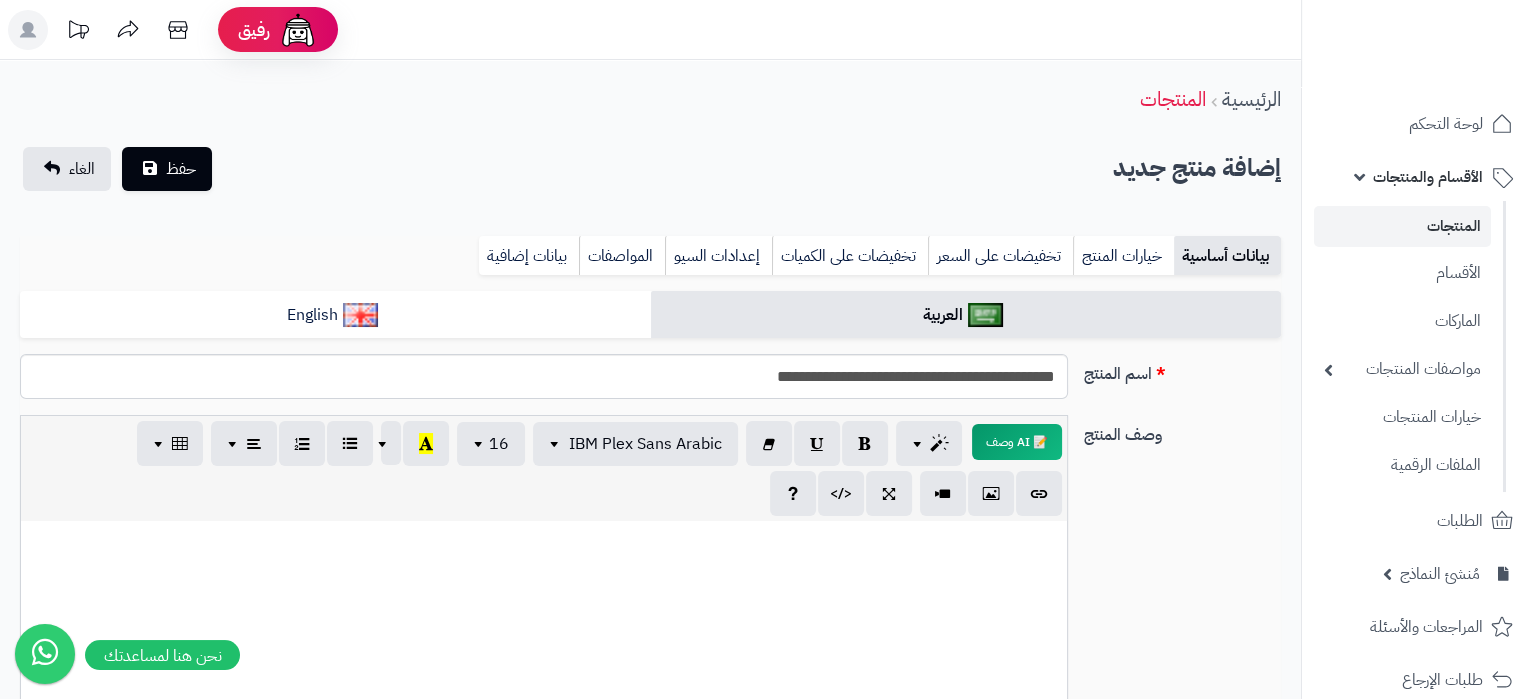 paste 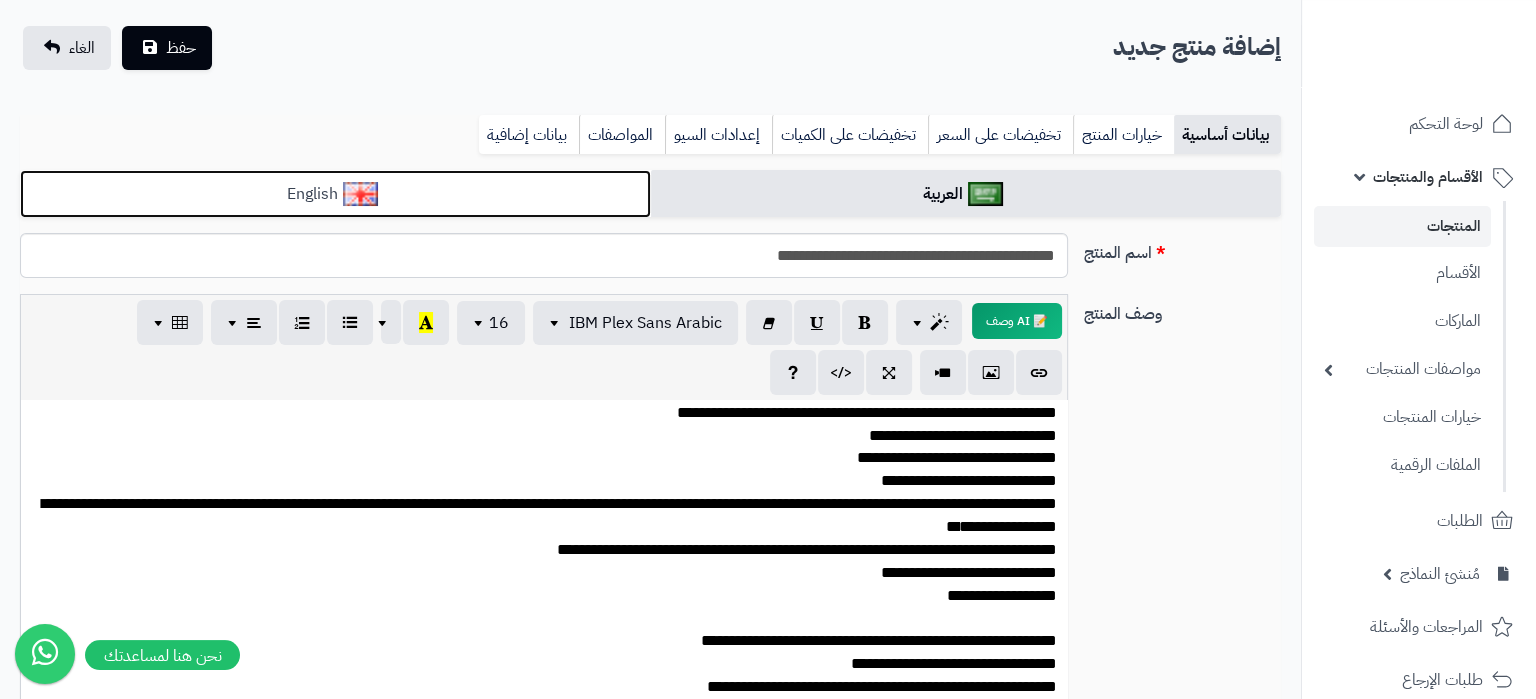 click on "English" at bounding box center (335, 194) 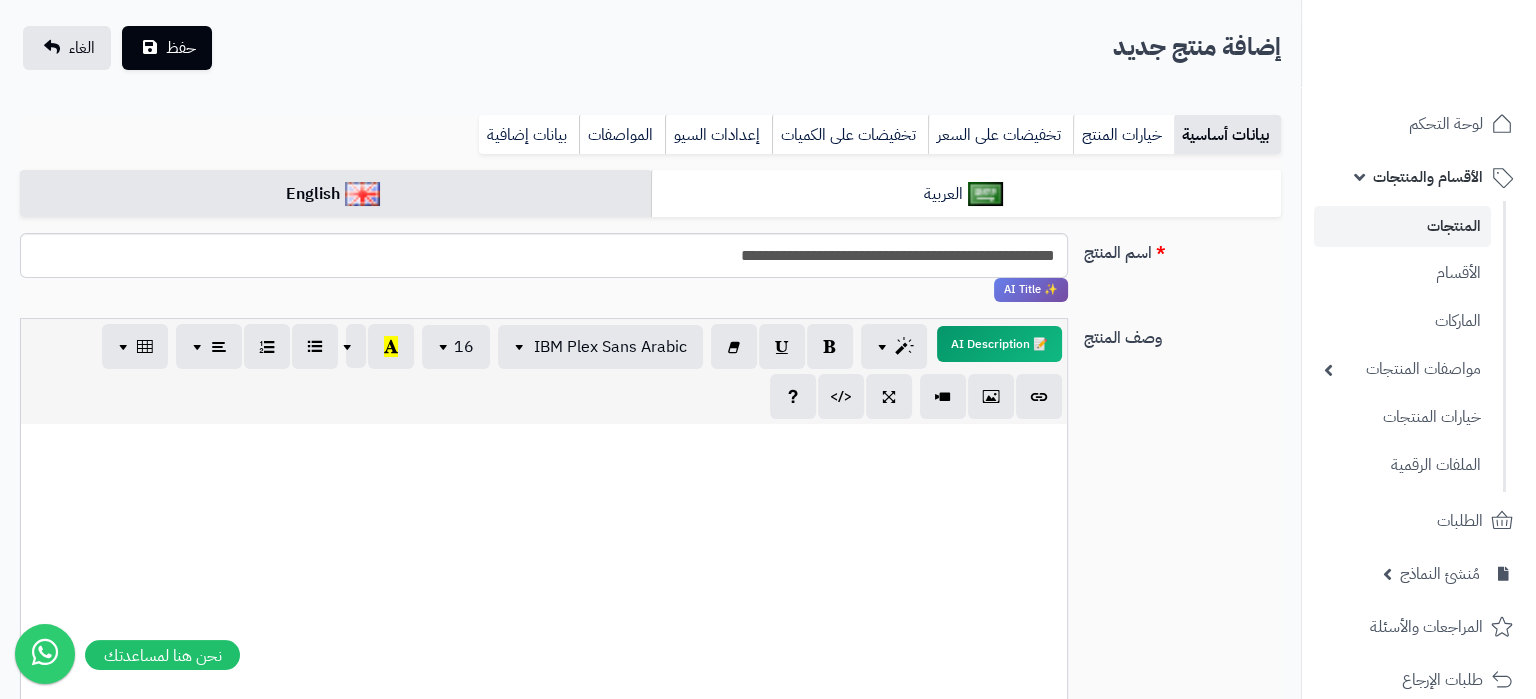 click at bounding box center (544, 574) 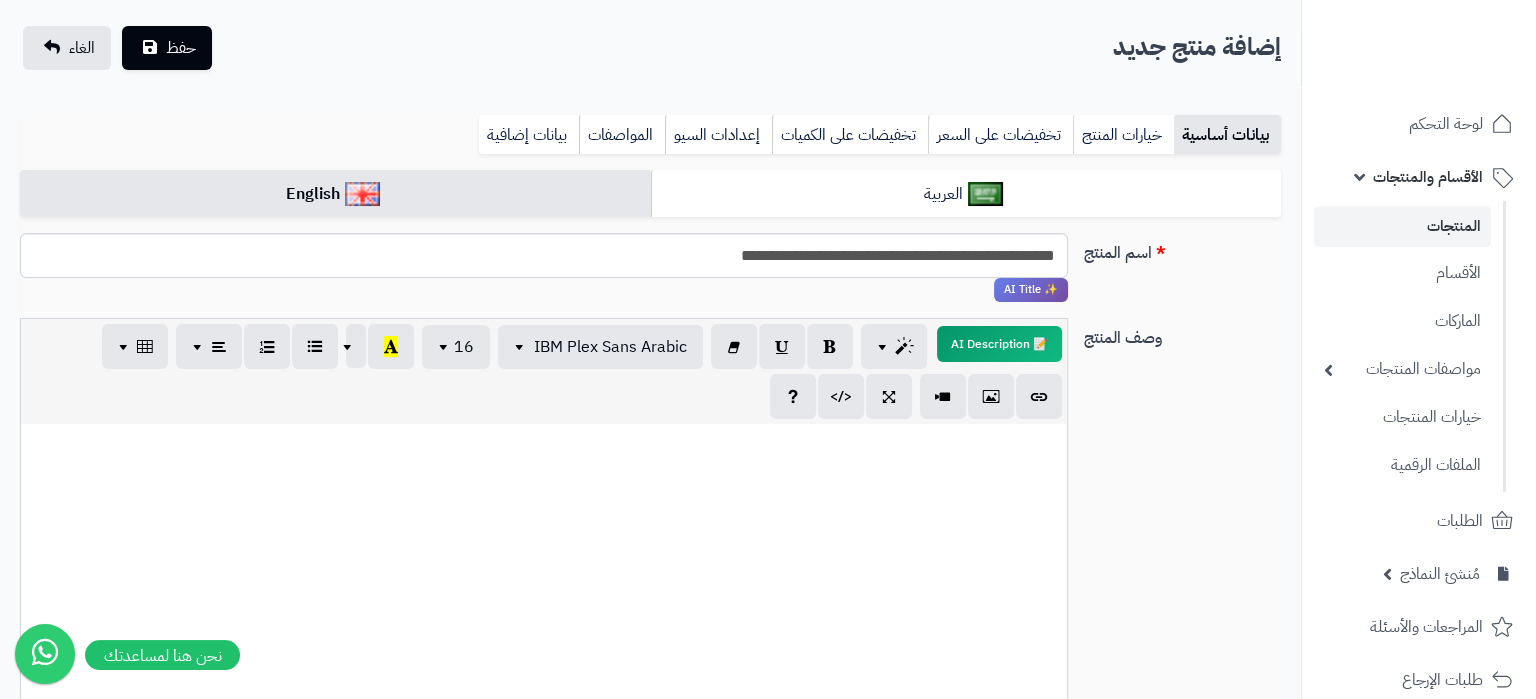 paste 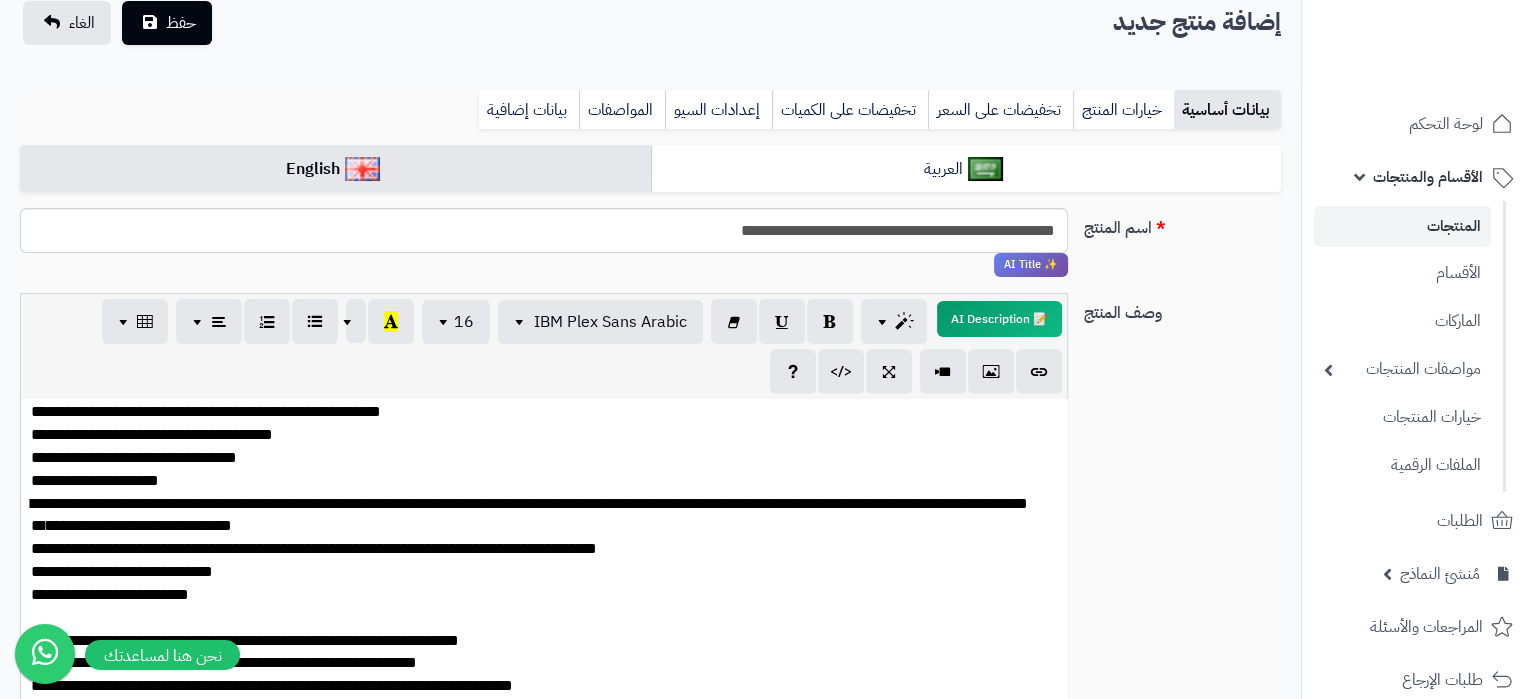 scroll, scrollTop: 1119, scrollLeft: 0, axis: vertical 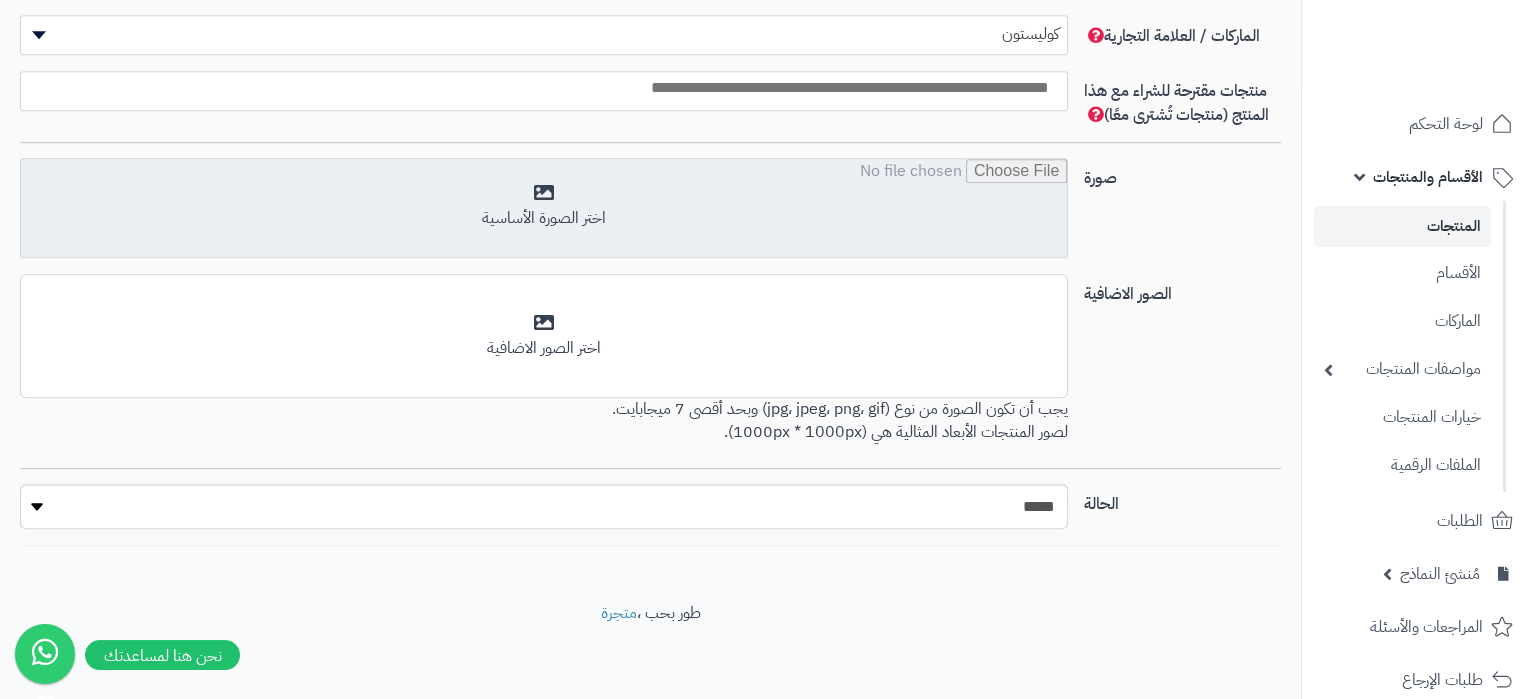 click at bounding box center (544, 209) 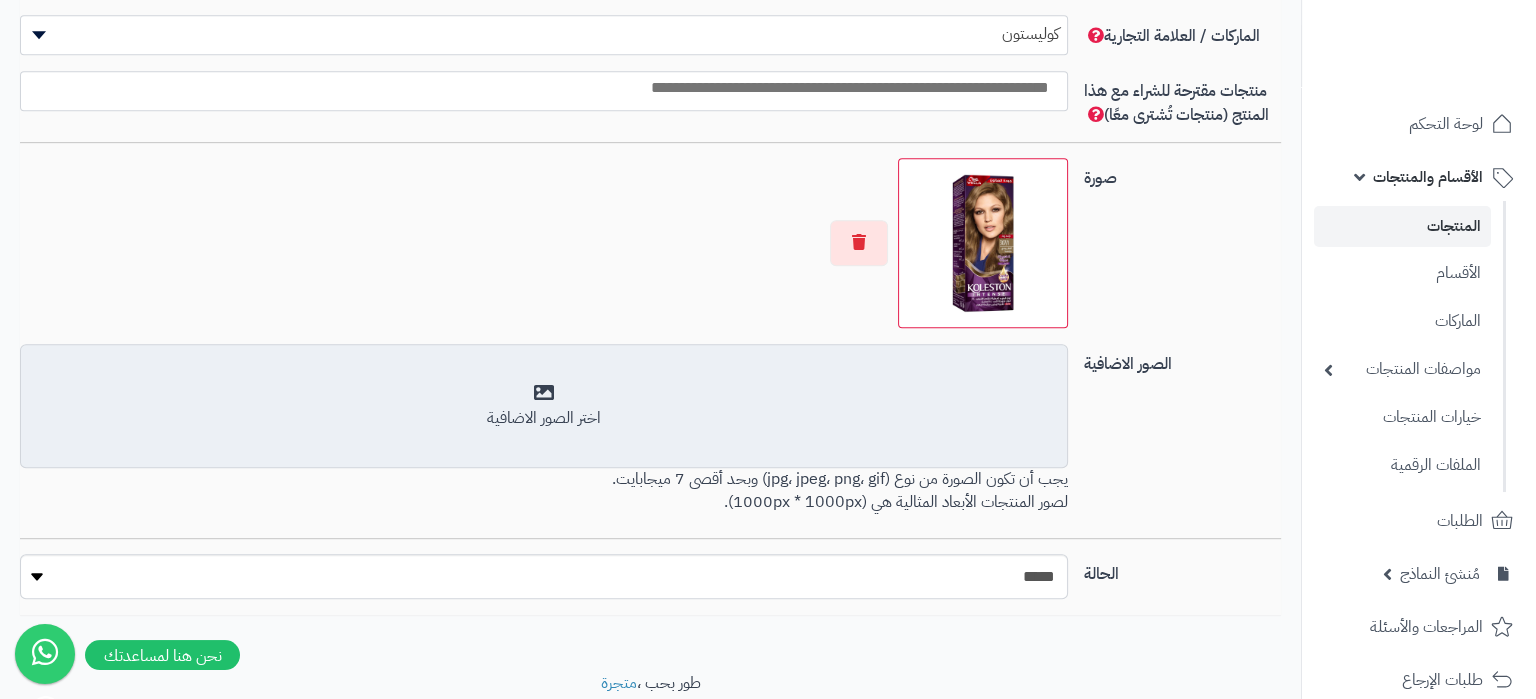 click on "أضف الصور الاضافية
اختر الصور الاضافية" at bounding box center (544, 406) 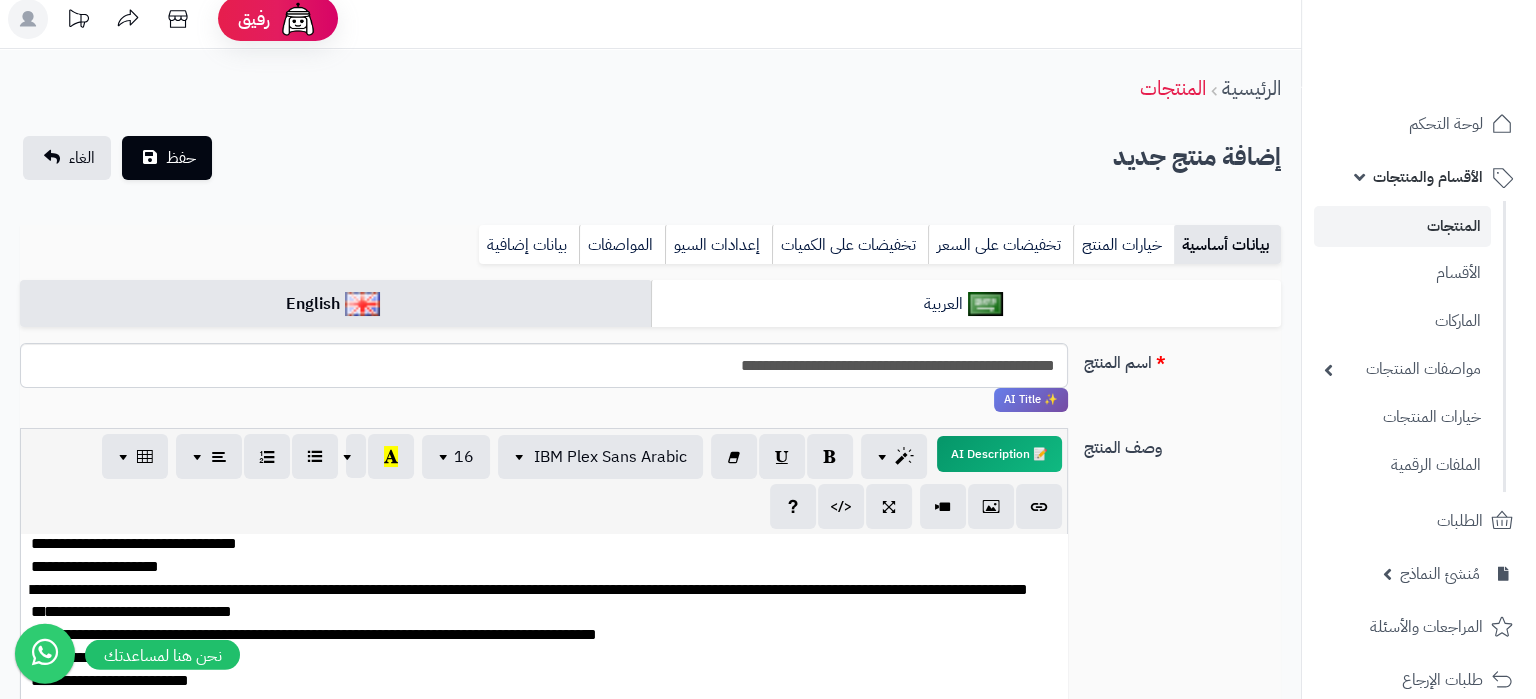 scroll, scrollTop: 0, scrollLeft: 0, axis: both 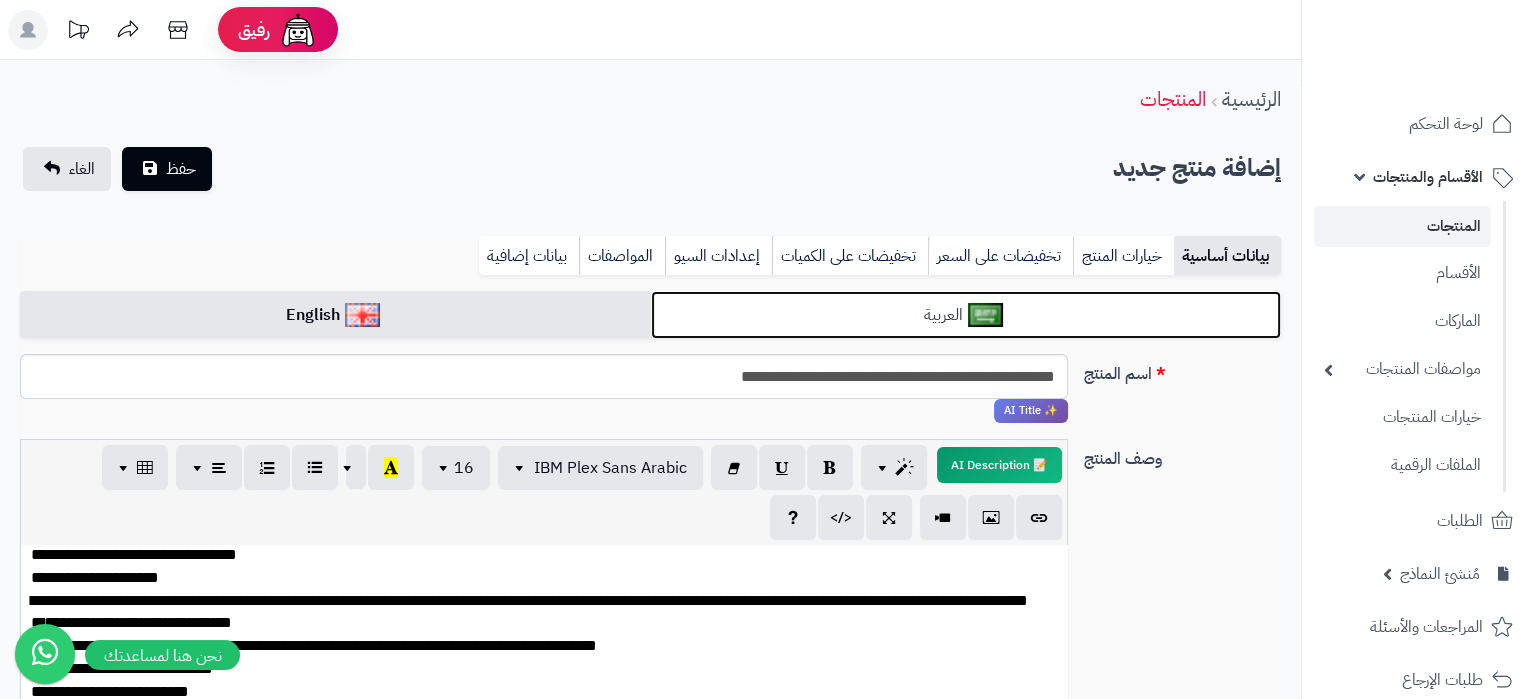 click on "العربية" at bounding box center (966, 315) 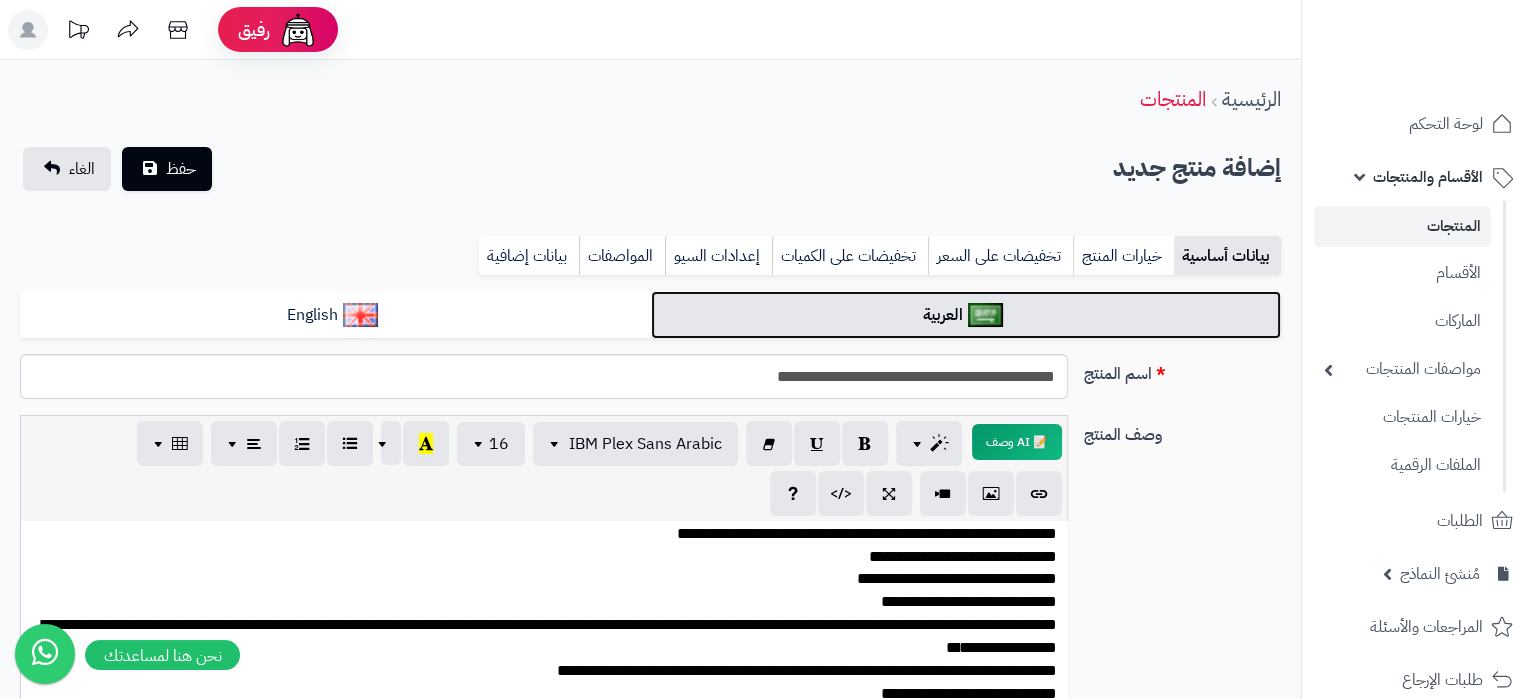 scroll, scrollTop: 771, scrollLeft: 0, axis: vertical 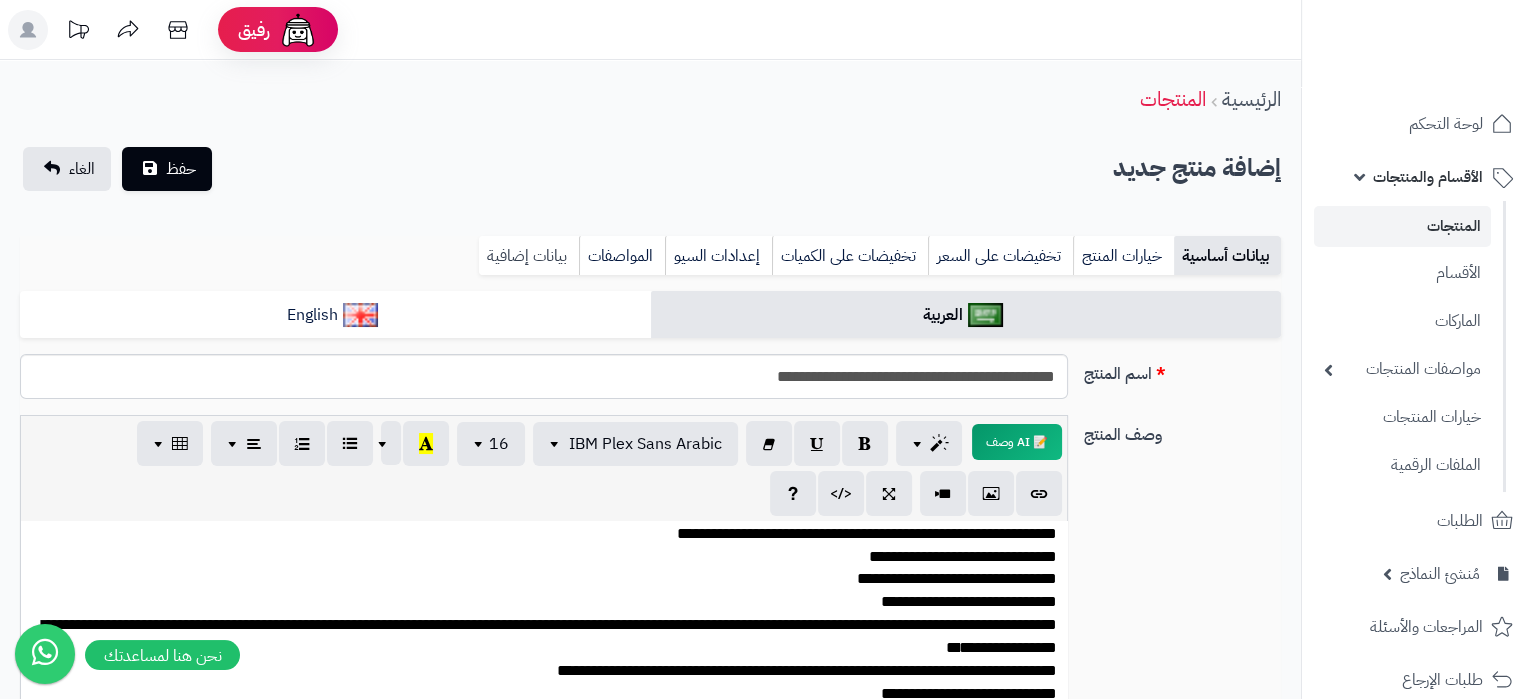 click on "بيانات إضافية" at bounding box center [529, 256] 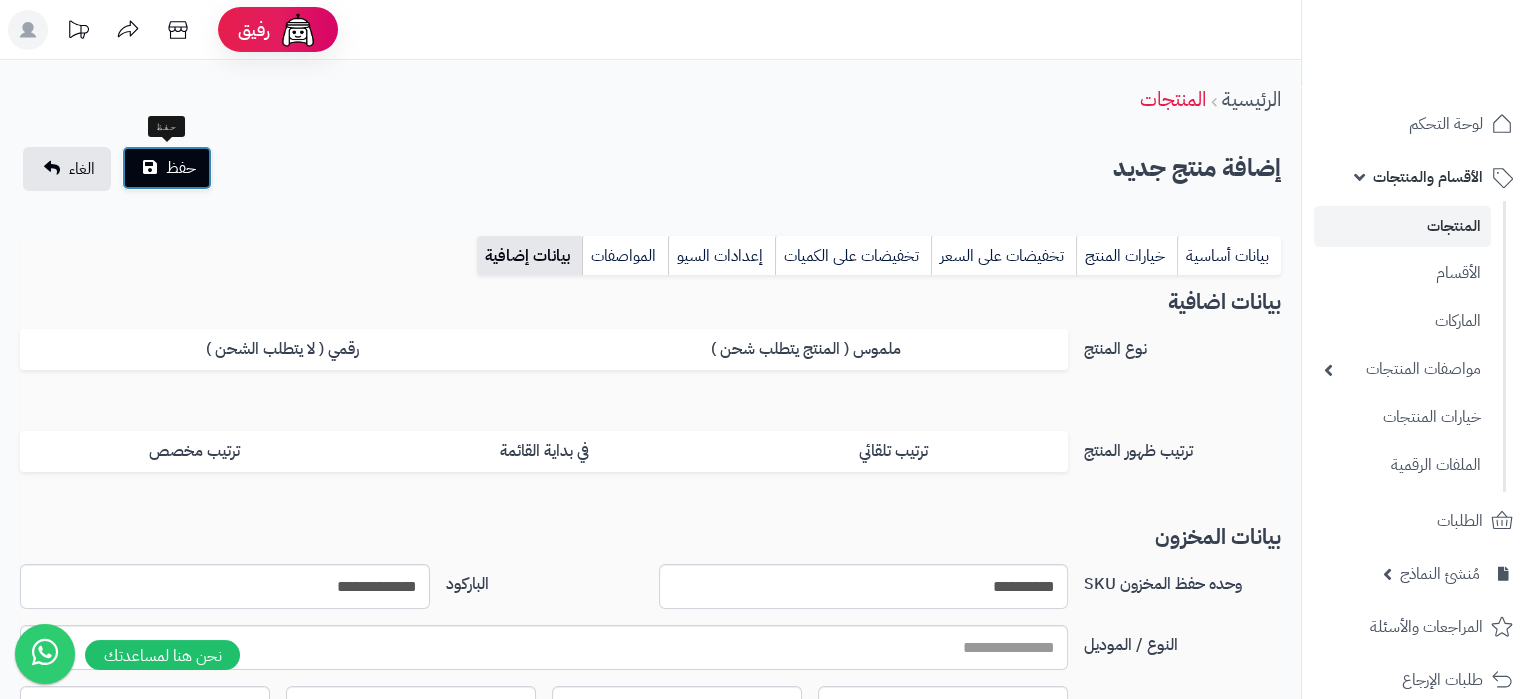click on "حفظ" at bounding box center [181, 168] 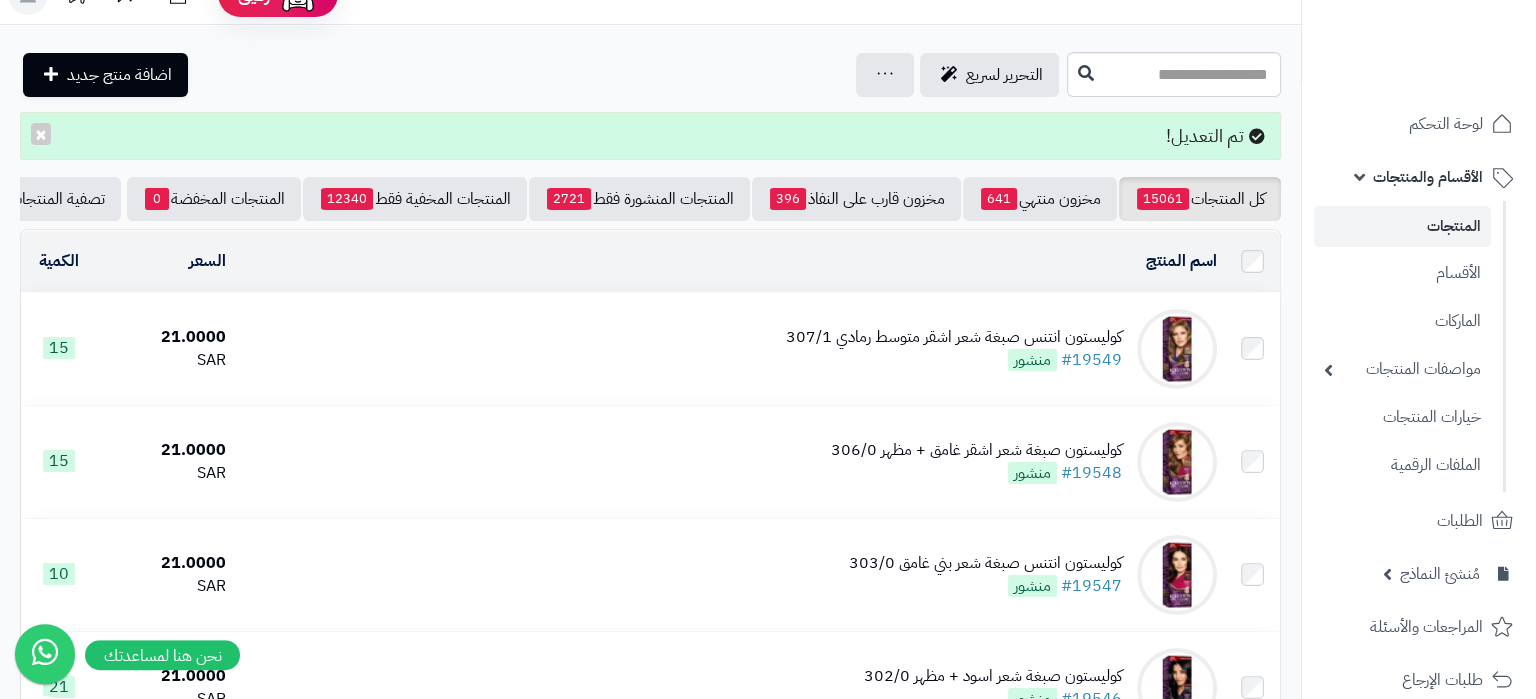 scroll, scrollTop: 0, scrollLeft: 0, axis: both 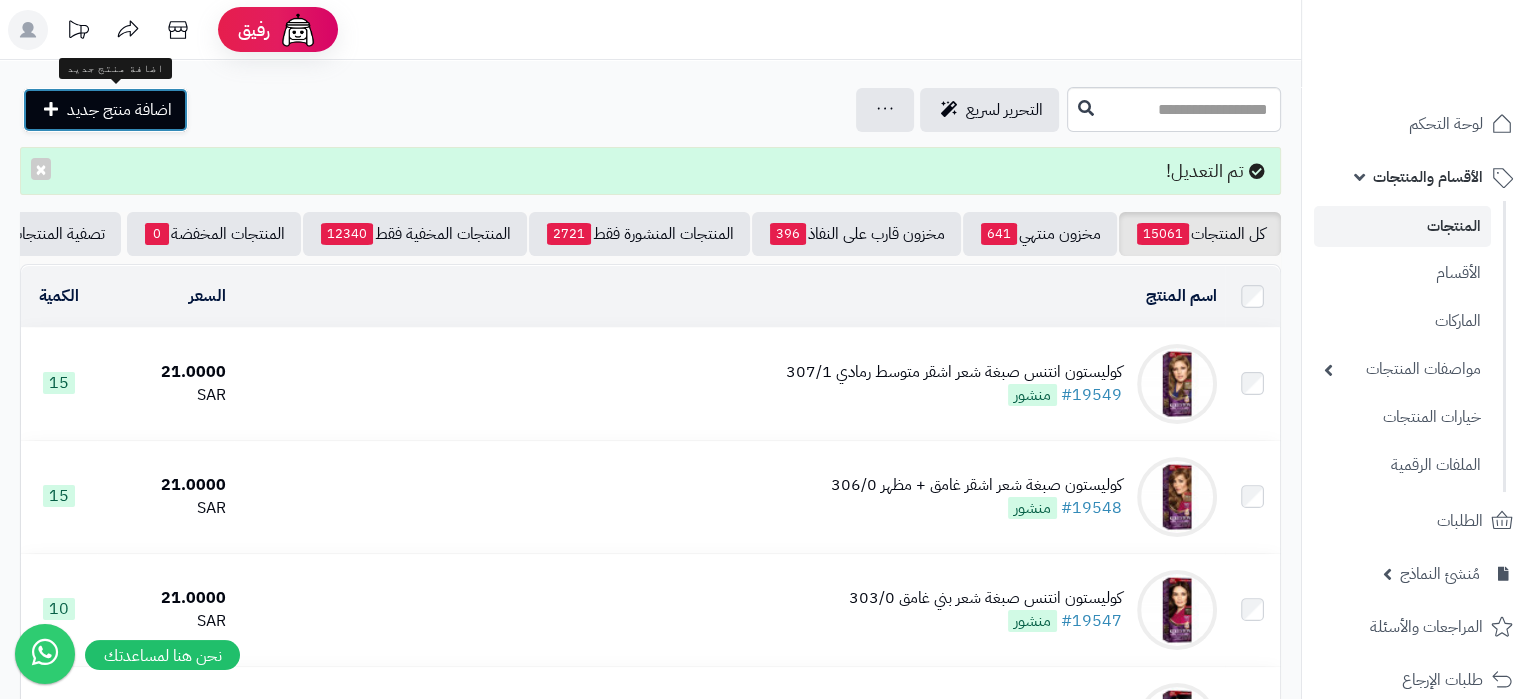 click on "اضافة منتج جديد" at bounding box center [119, 110] 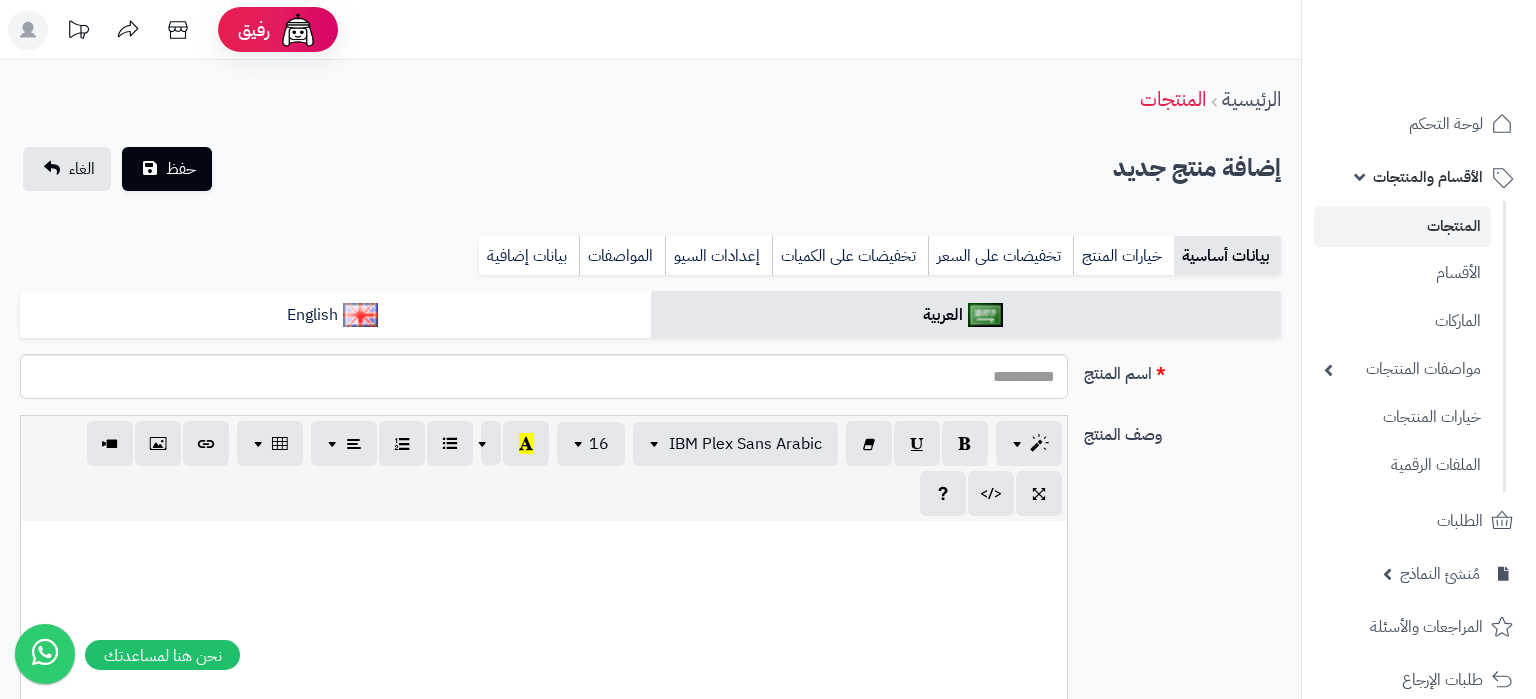 select 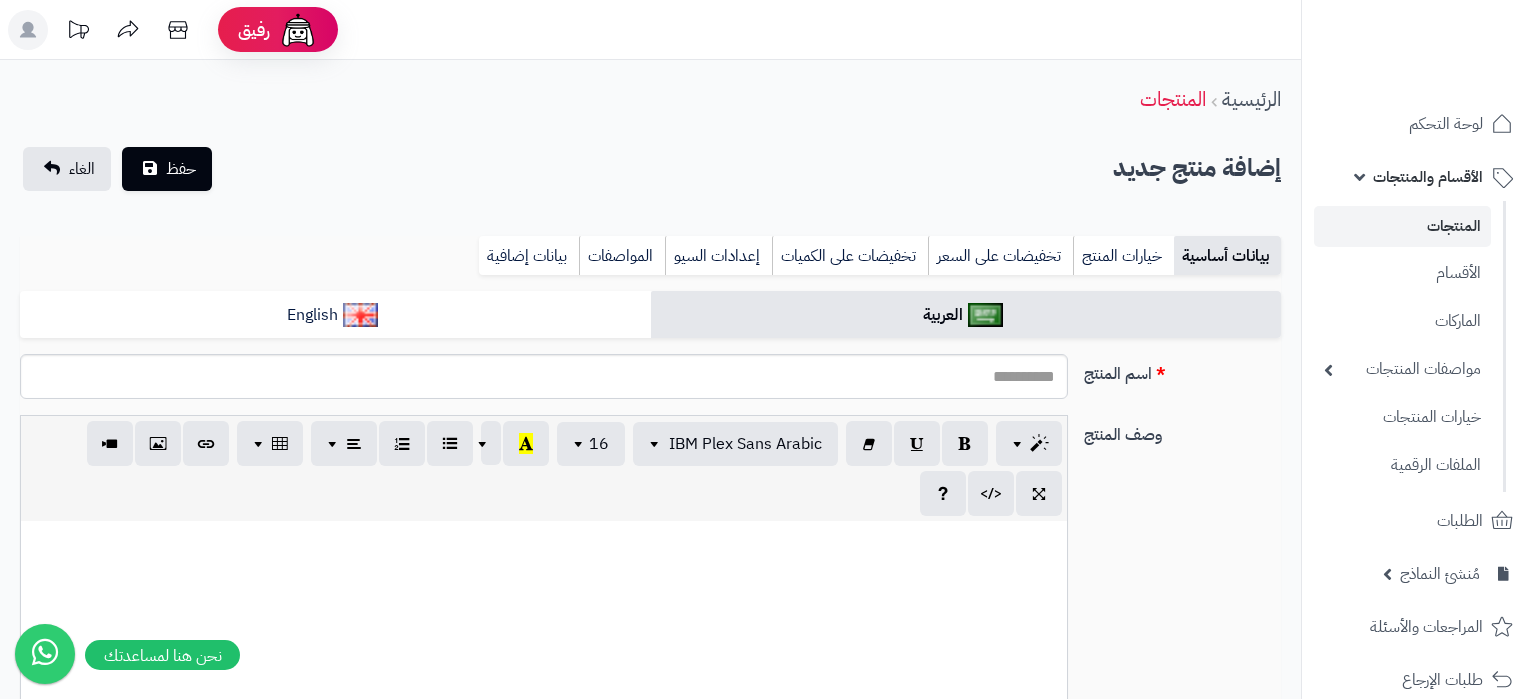 scroll, scrollTop: 0, scrollLeft: 0, axis: both 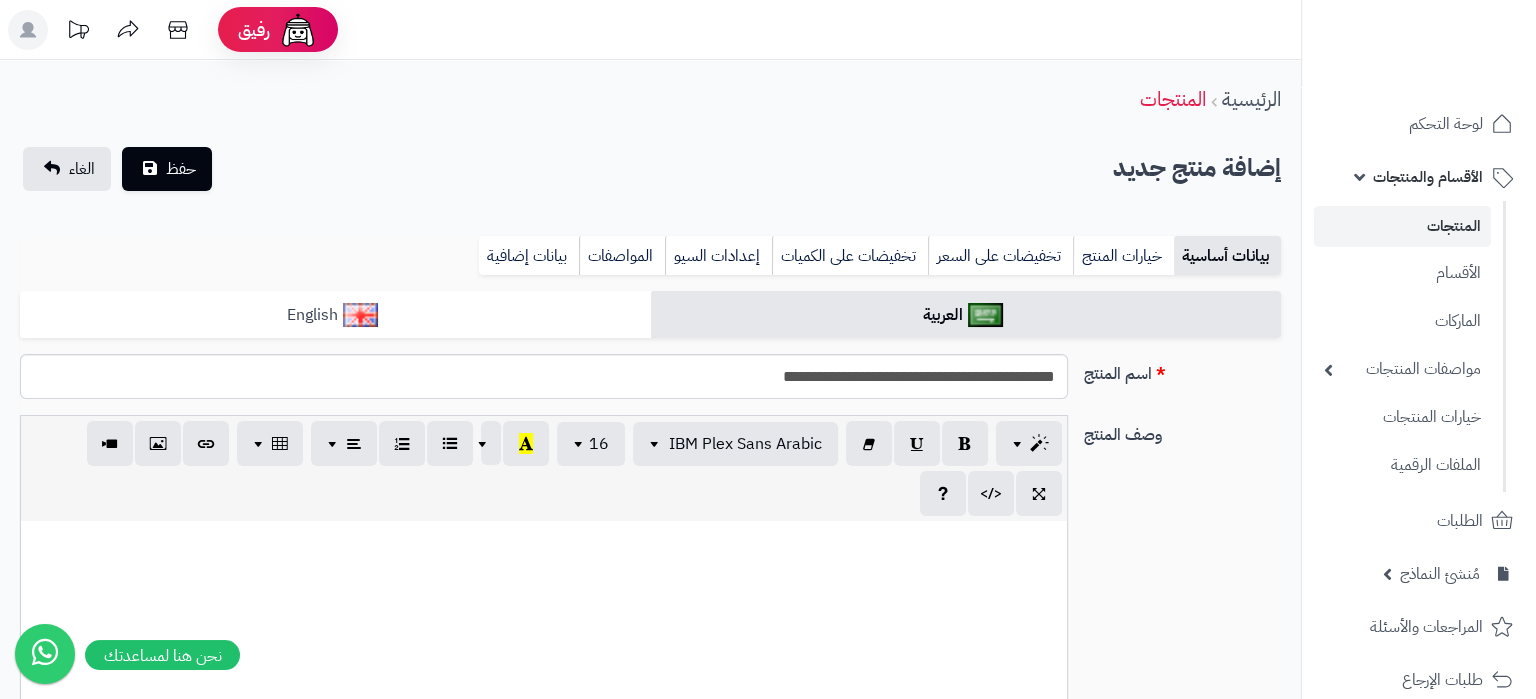 type on "**********" 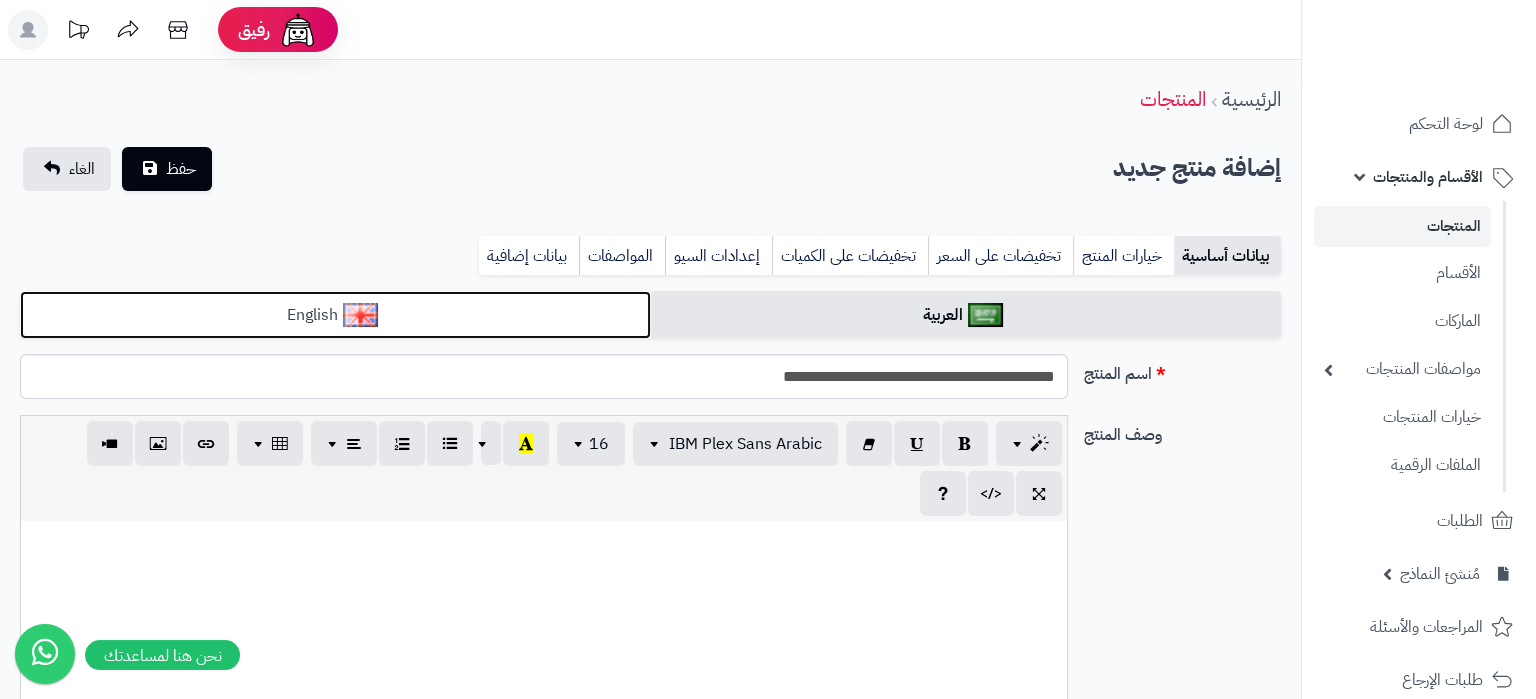 click on "English" at bounding box center [335, 315] 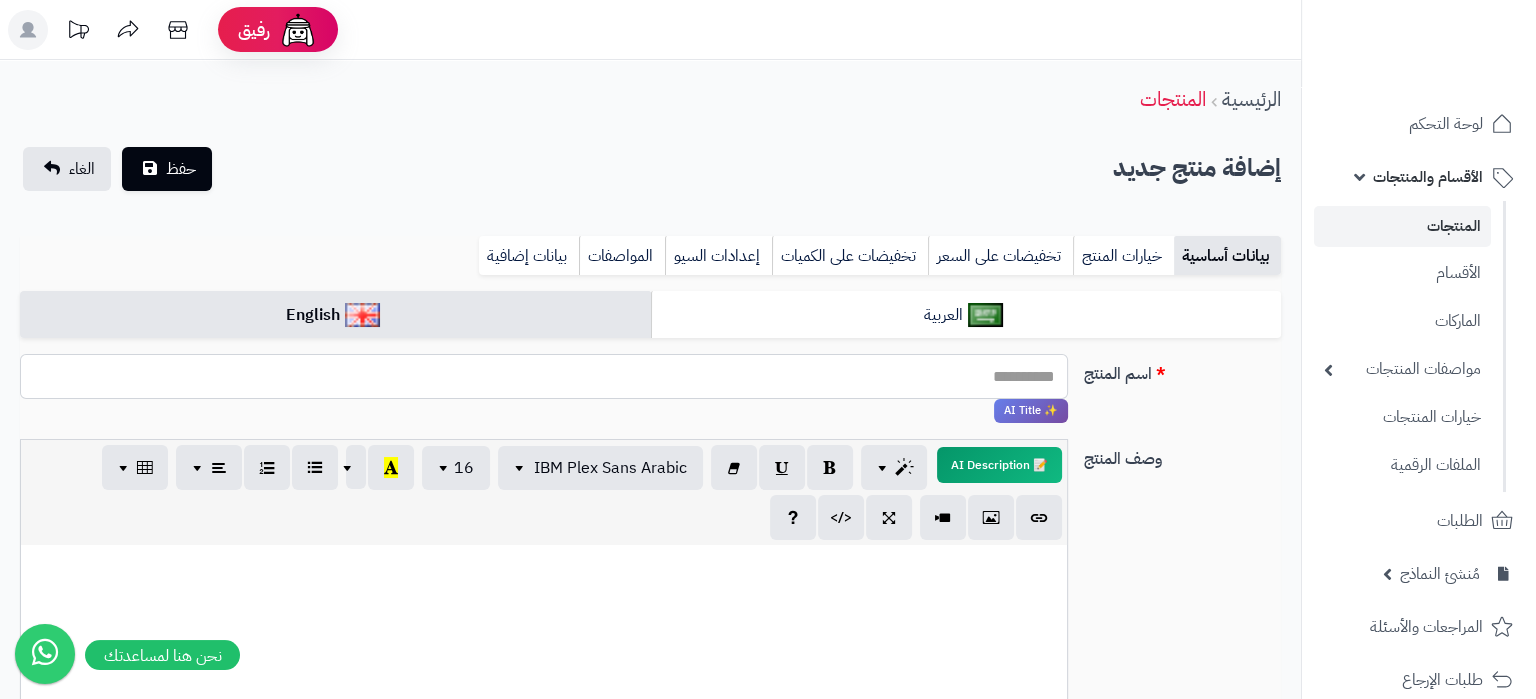 click on "اسم المنتج" at bounding box center [544, 376] 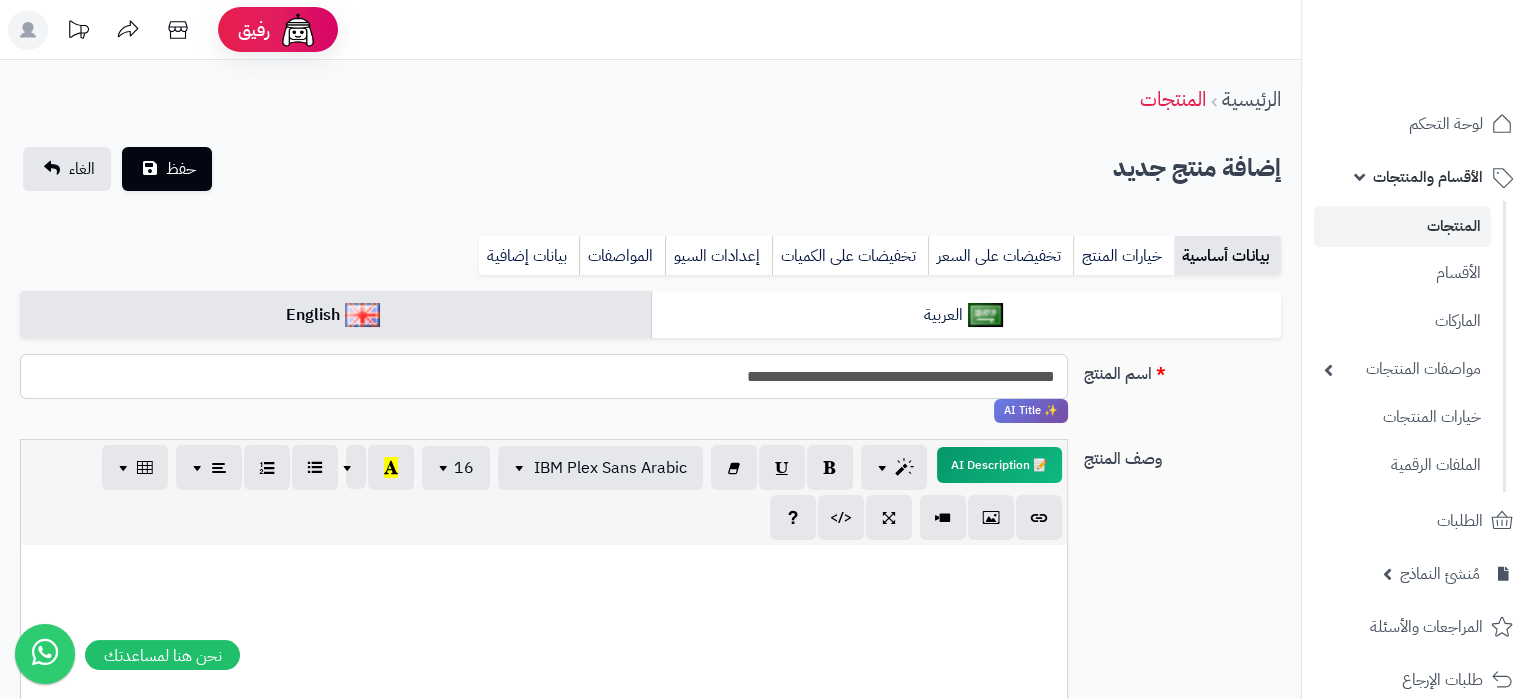 type on "**********" 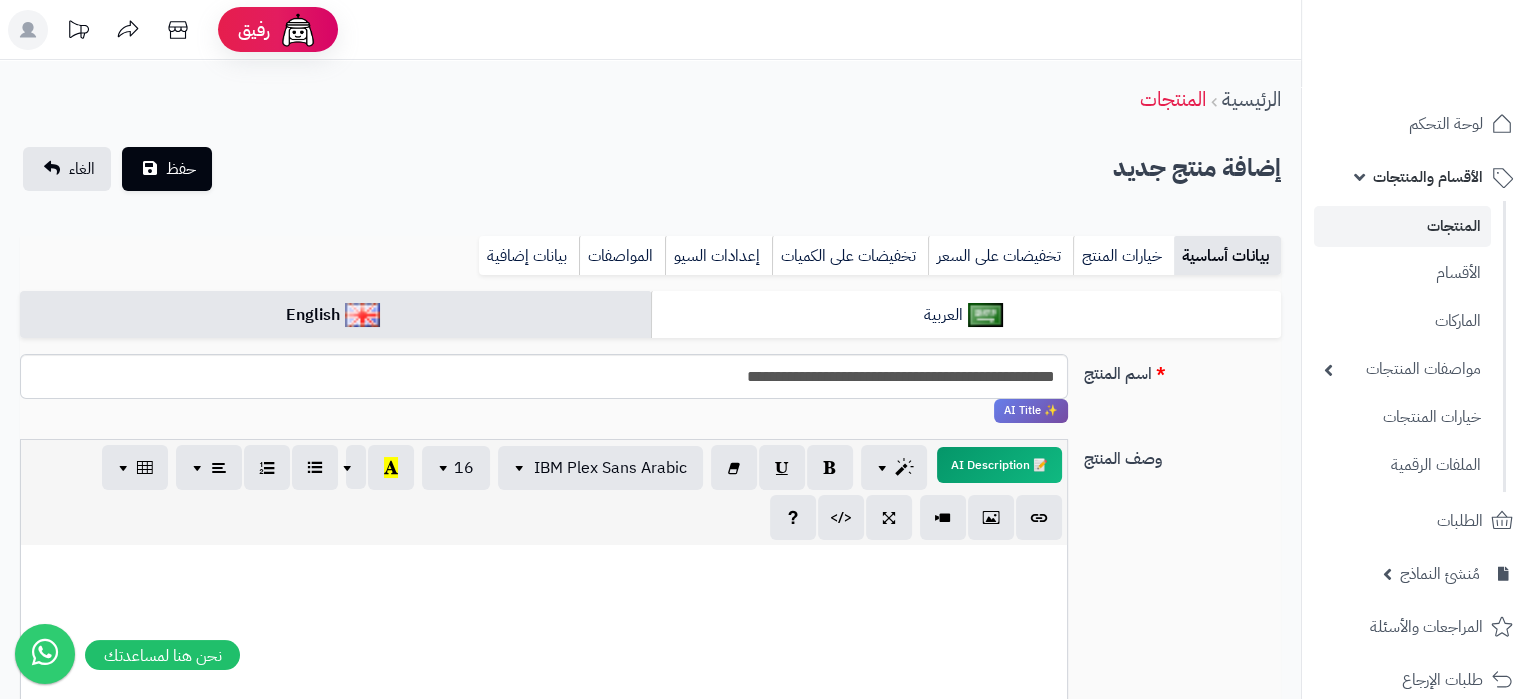 click at bounding box center (544, 695) 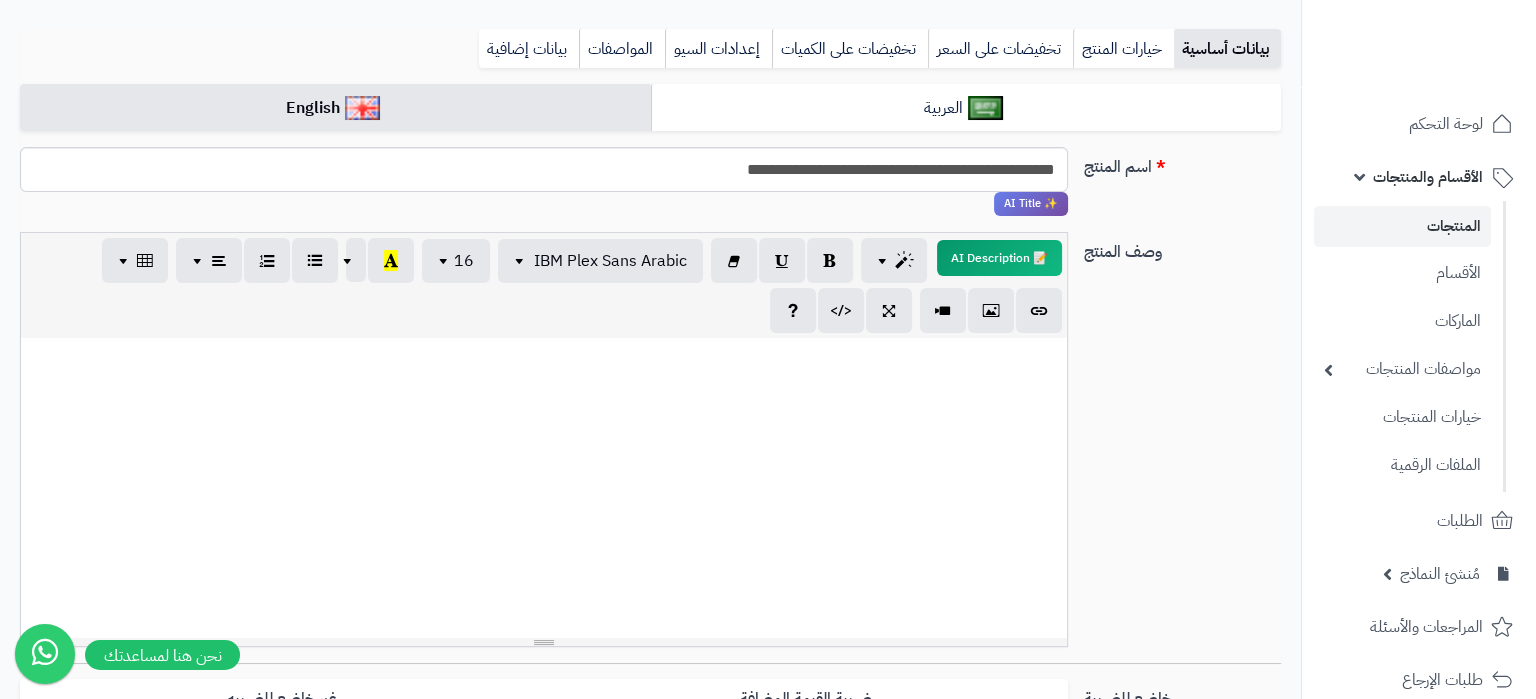 scroll, scrollTop: 210, scrollLeft: 0, axis: vertical 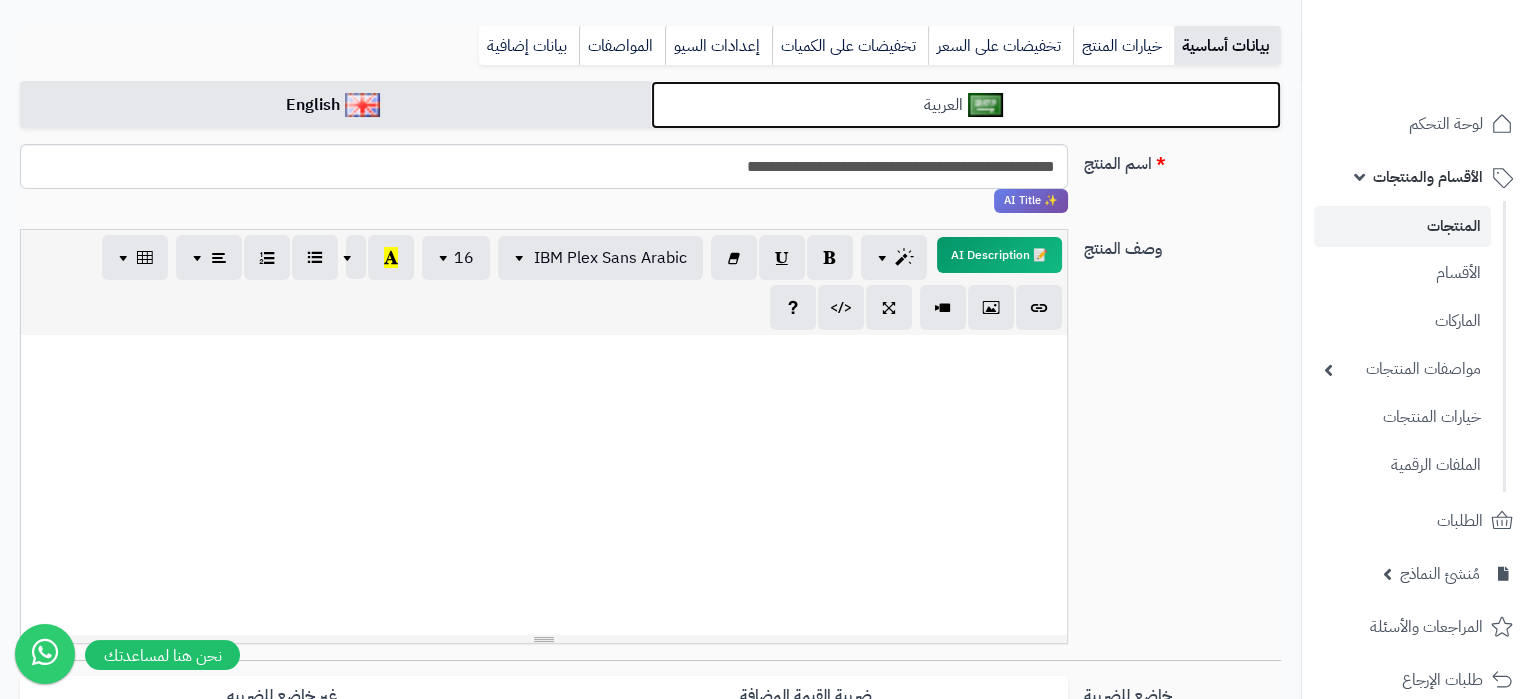 click on "العربية" at bounding box center (966, 105) 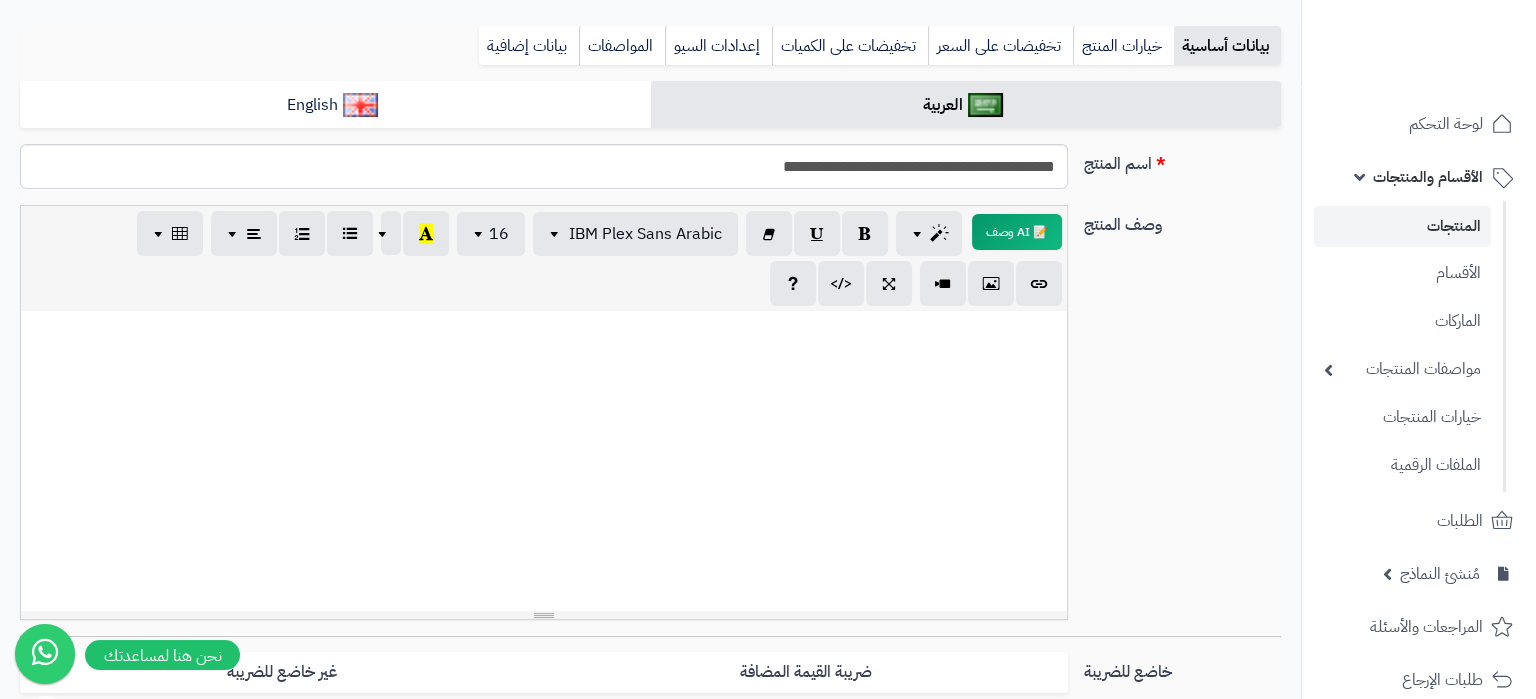 click at bounding box center [544, 461] 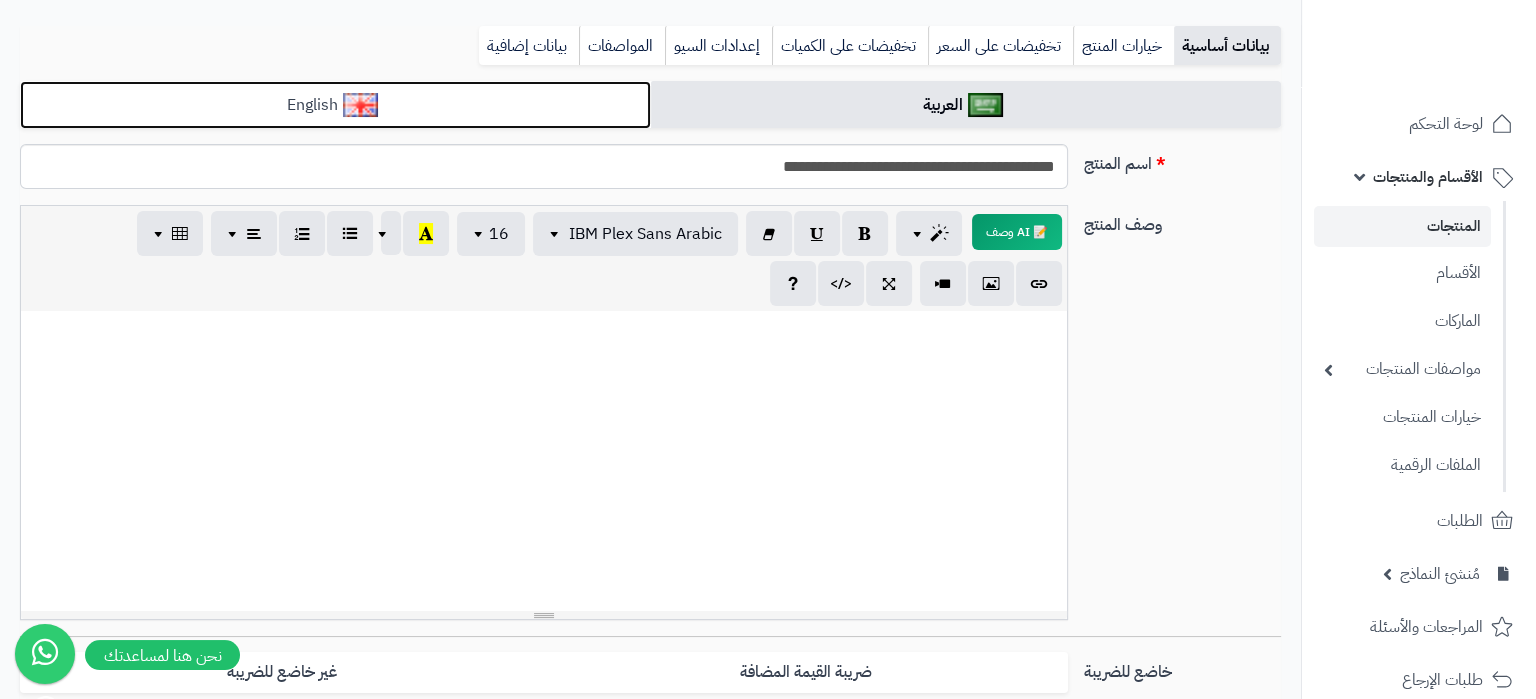 click at bounding box center [360, 105] 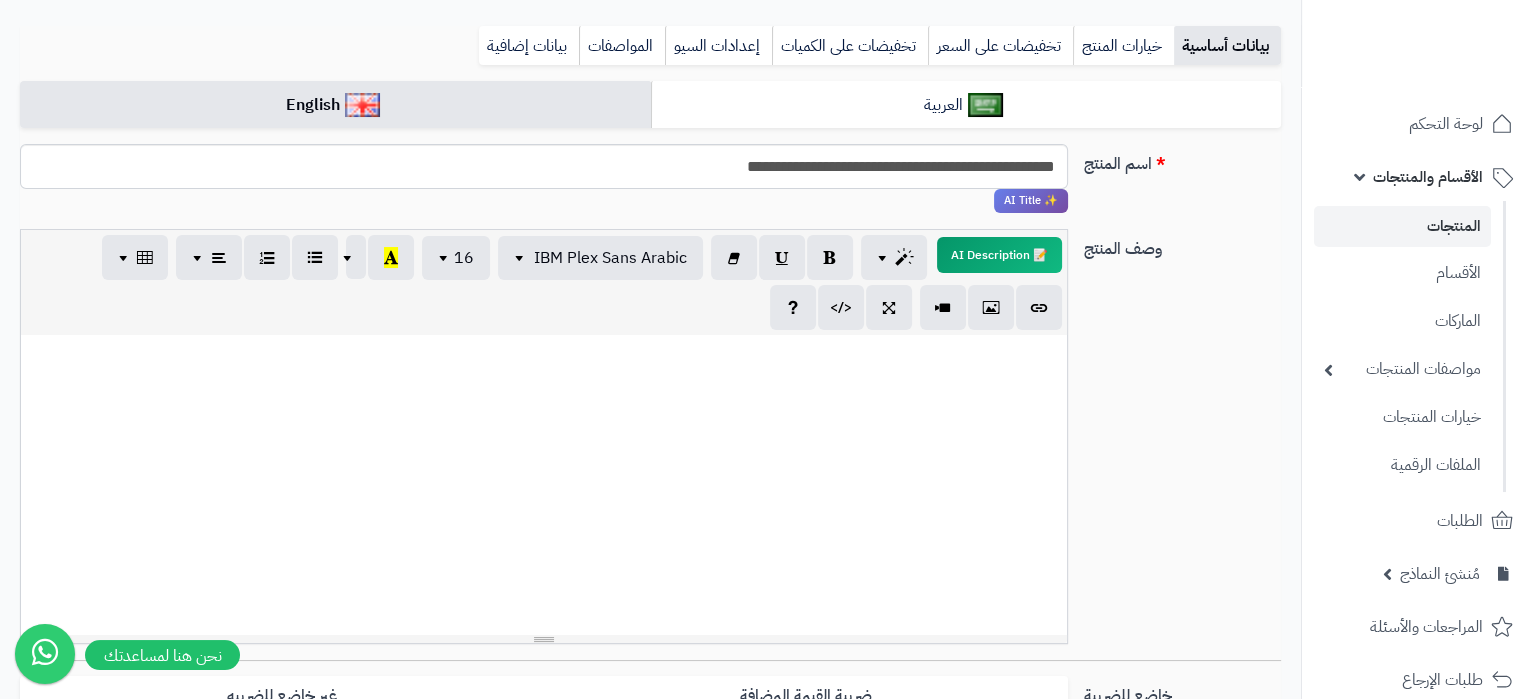 click at bounding box center [544, 485] 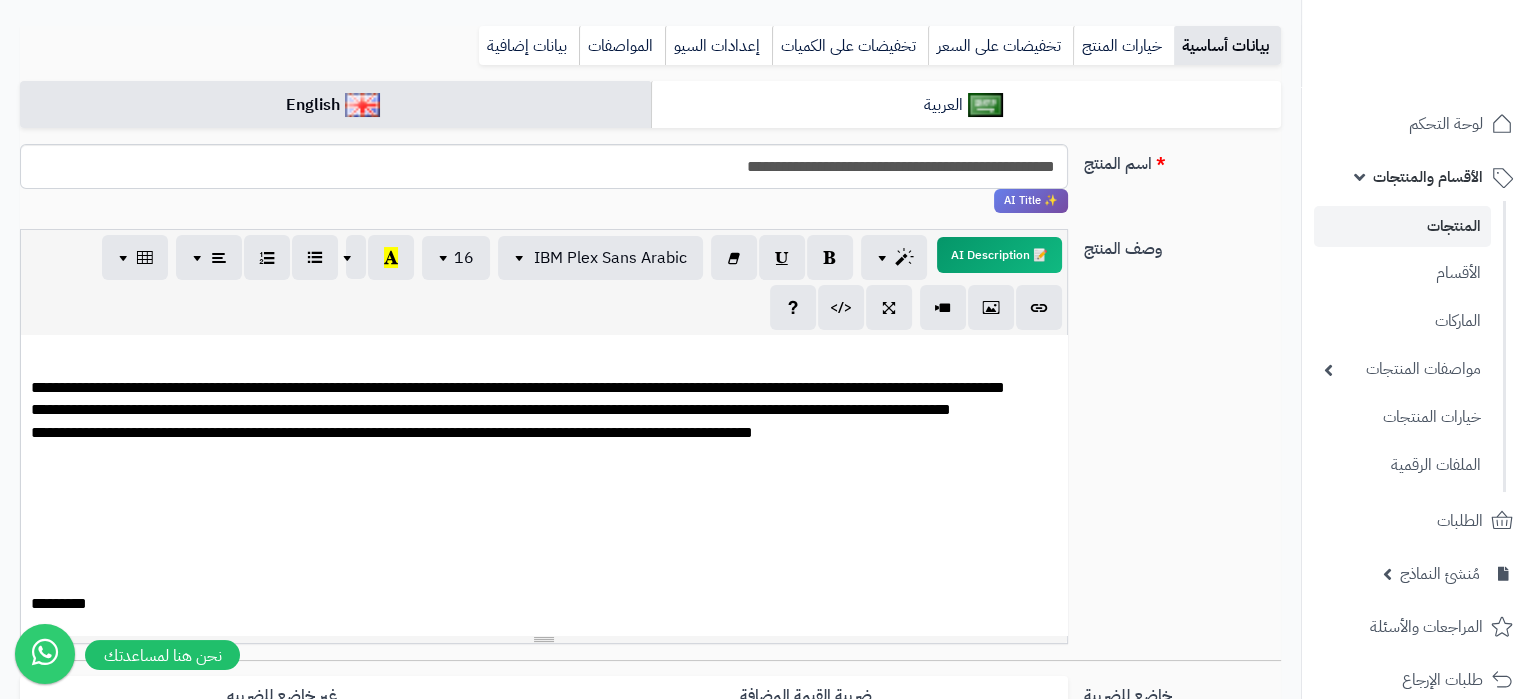 scroll, scrollTop: 0, scrollLeft: 0, axis: both 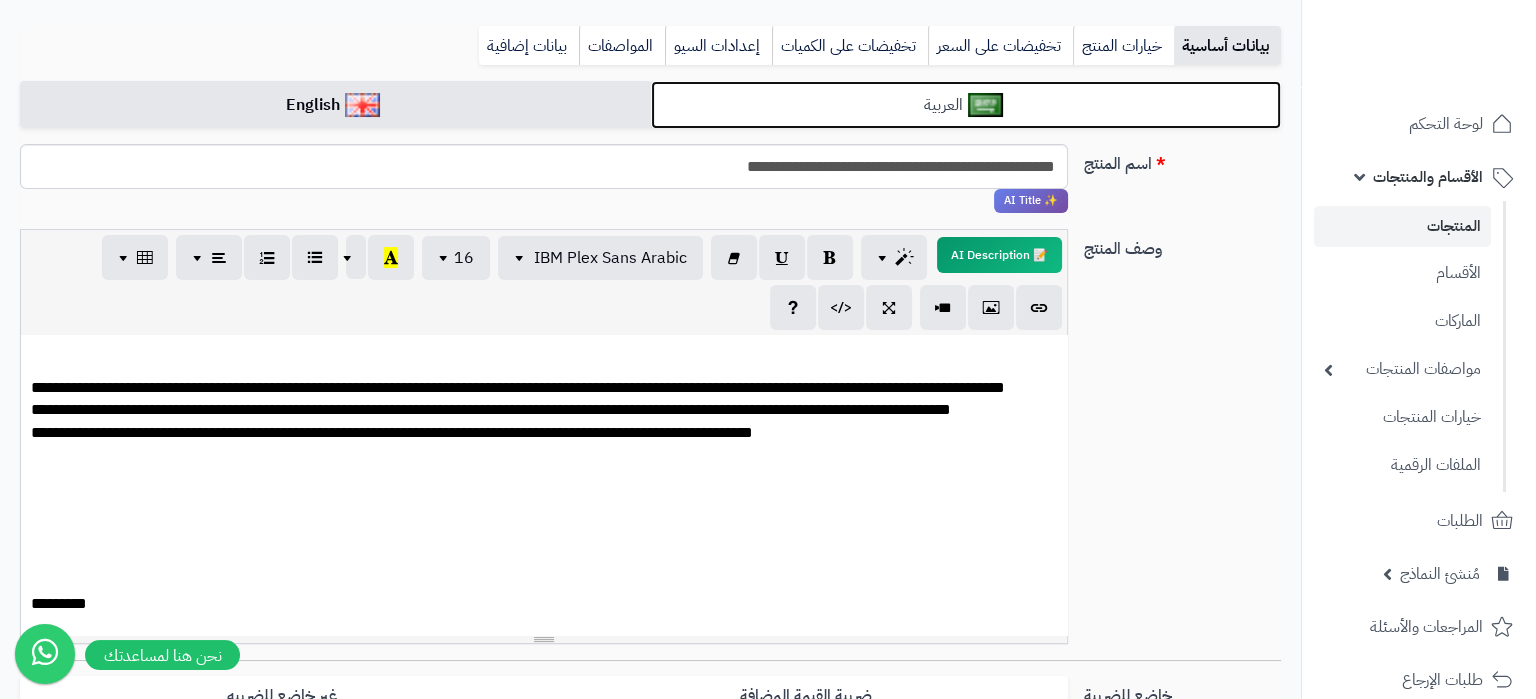 click on "العربية" at bounding box center [966, 105] 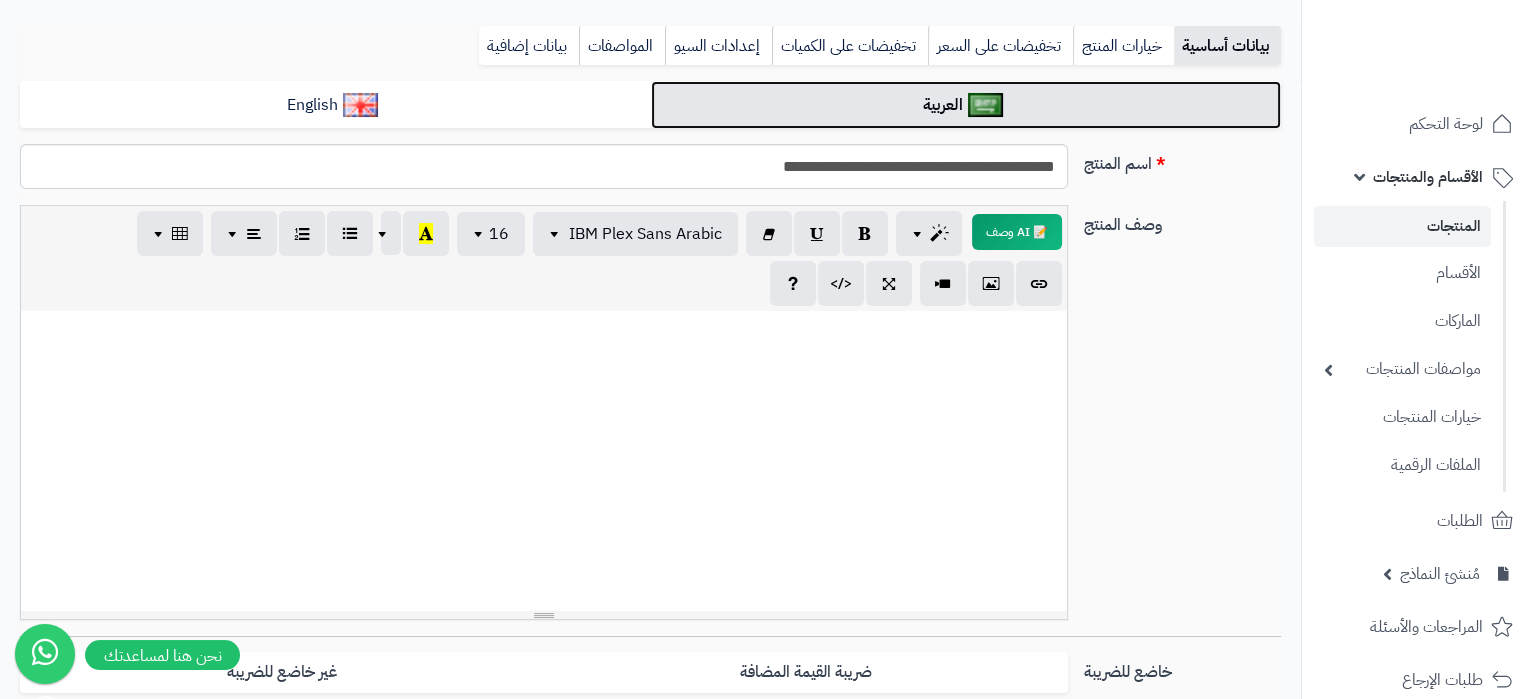drag, startPoint x: 1012, startPoint y: 614, endPoint x: 983, endPoint y: 564, distance: 57.801384 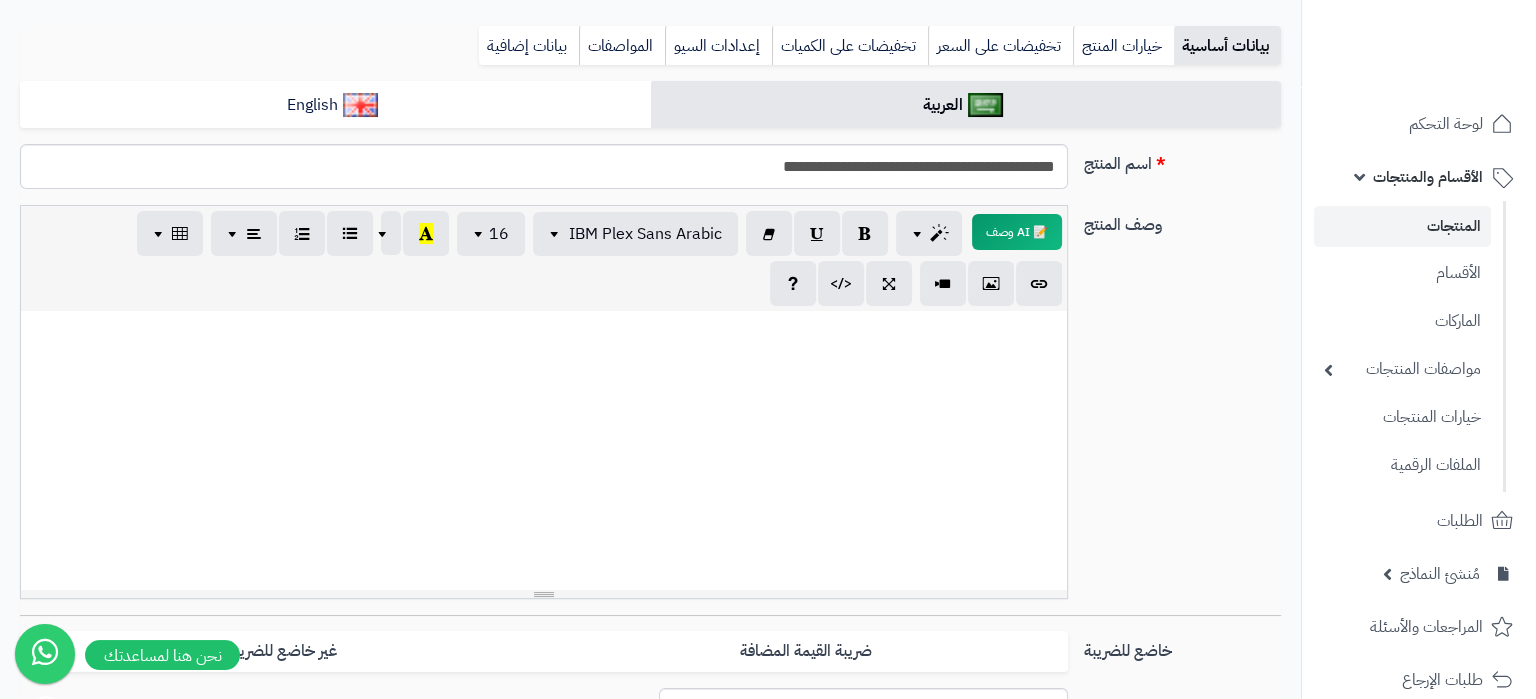 click at bounding box center (544, 450) 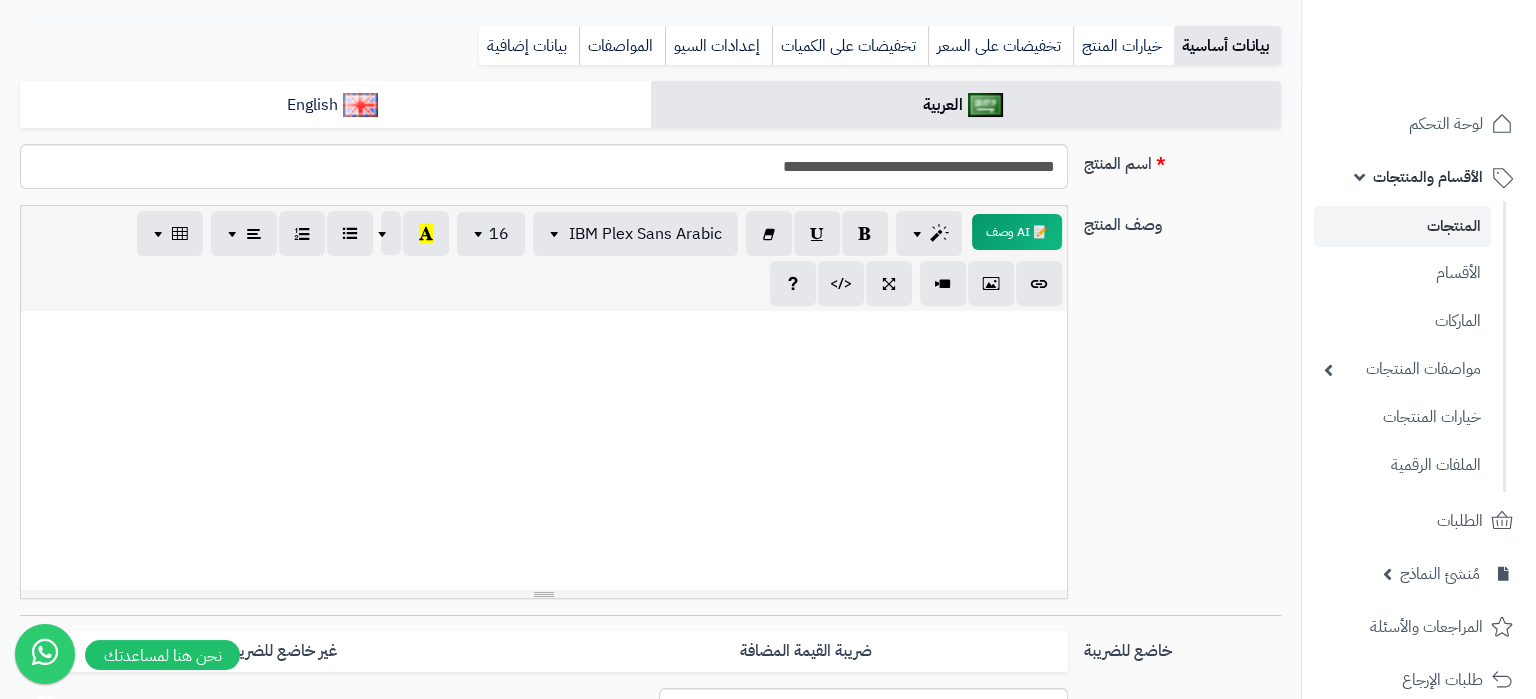 paste 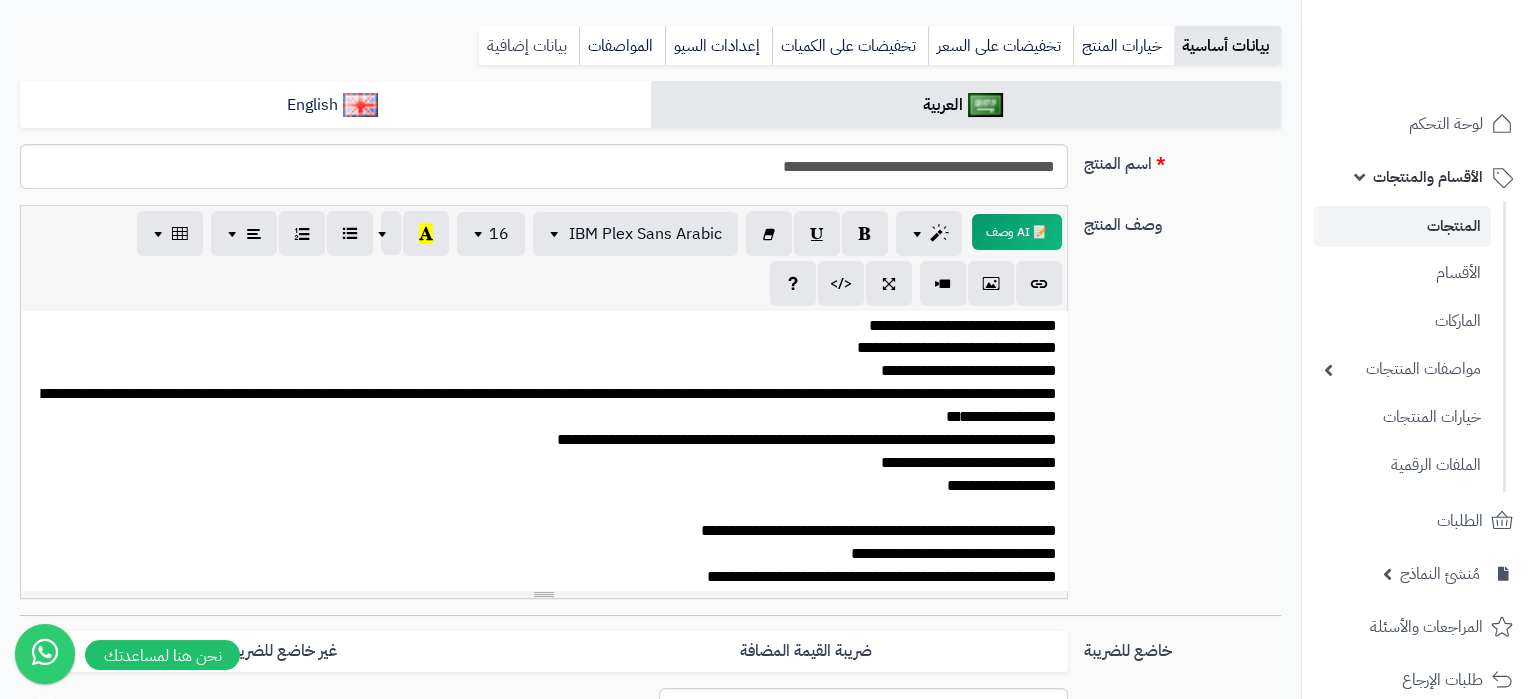 click on "بيانات إضافية" at bounding box center [529, 46] 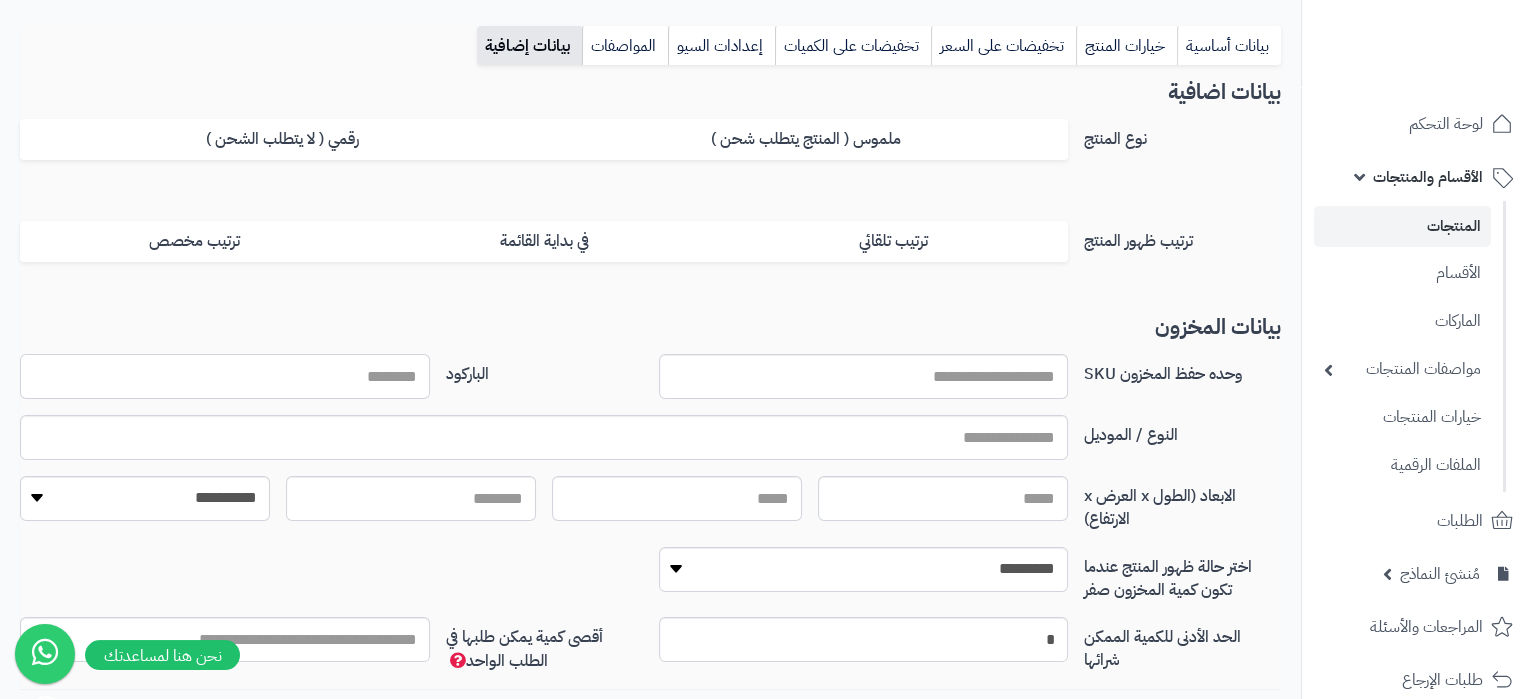 click on "الباركود" at bounding box center [225, 376] 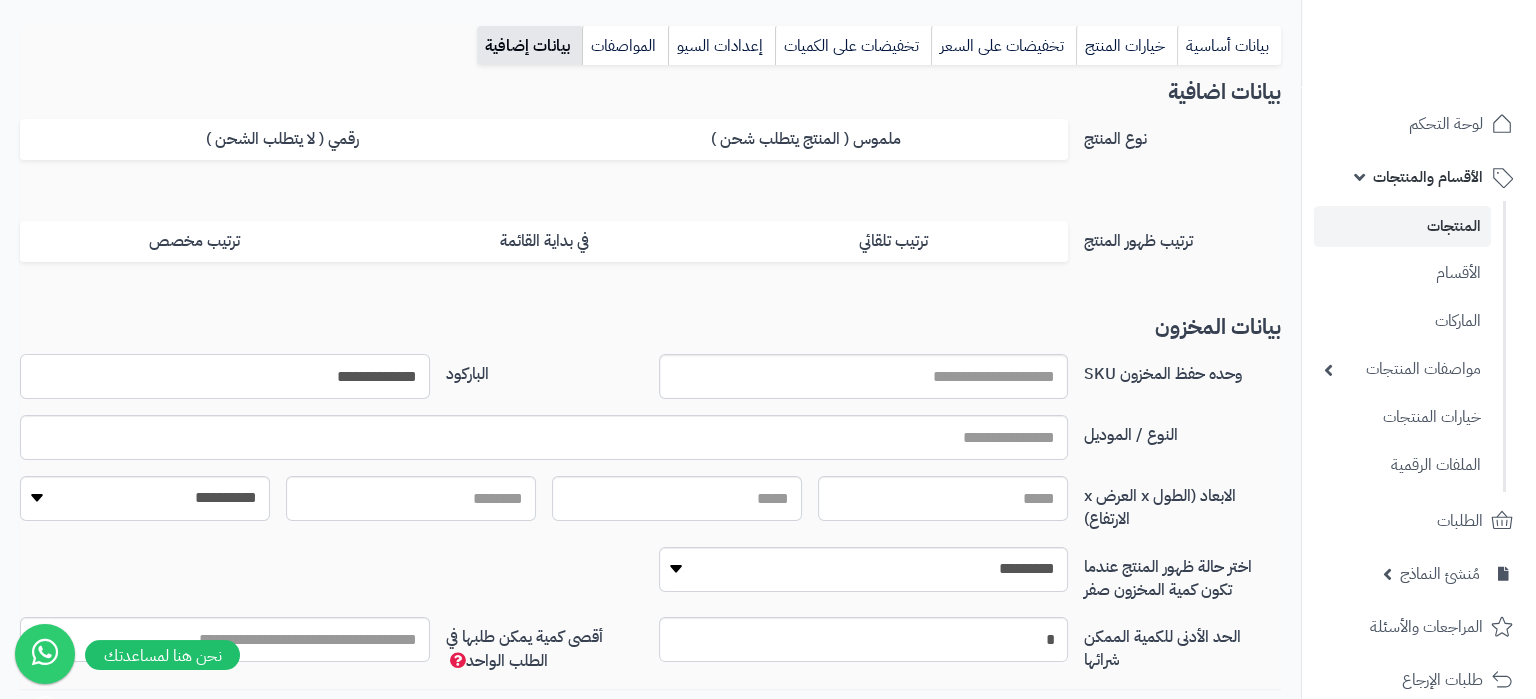 type on "**********" 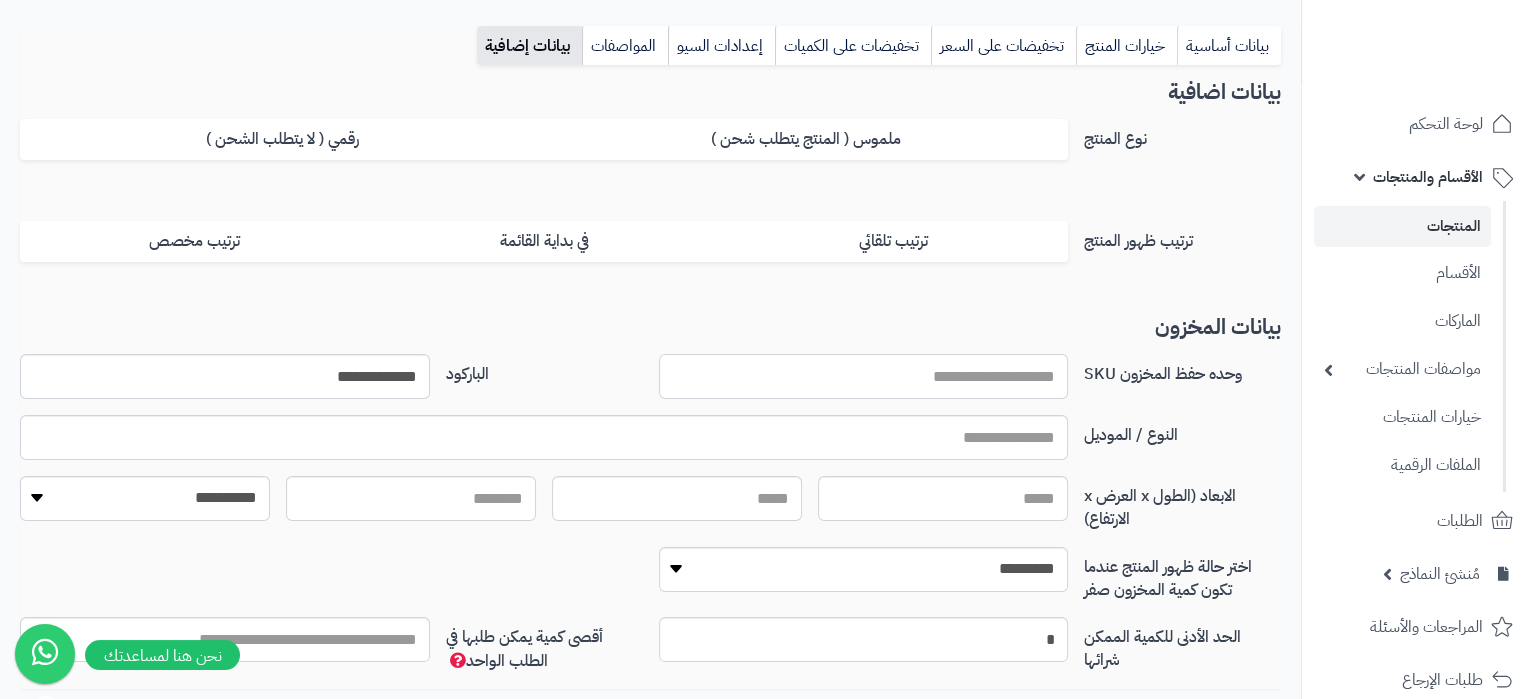 click on "وحده حفظ المخزون SKU" at bounding box center (864, 376) 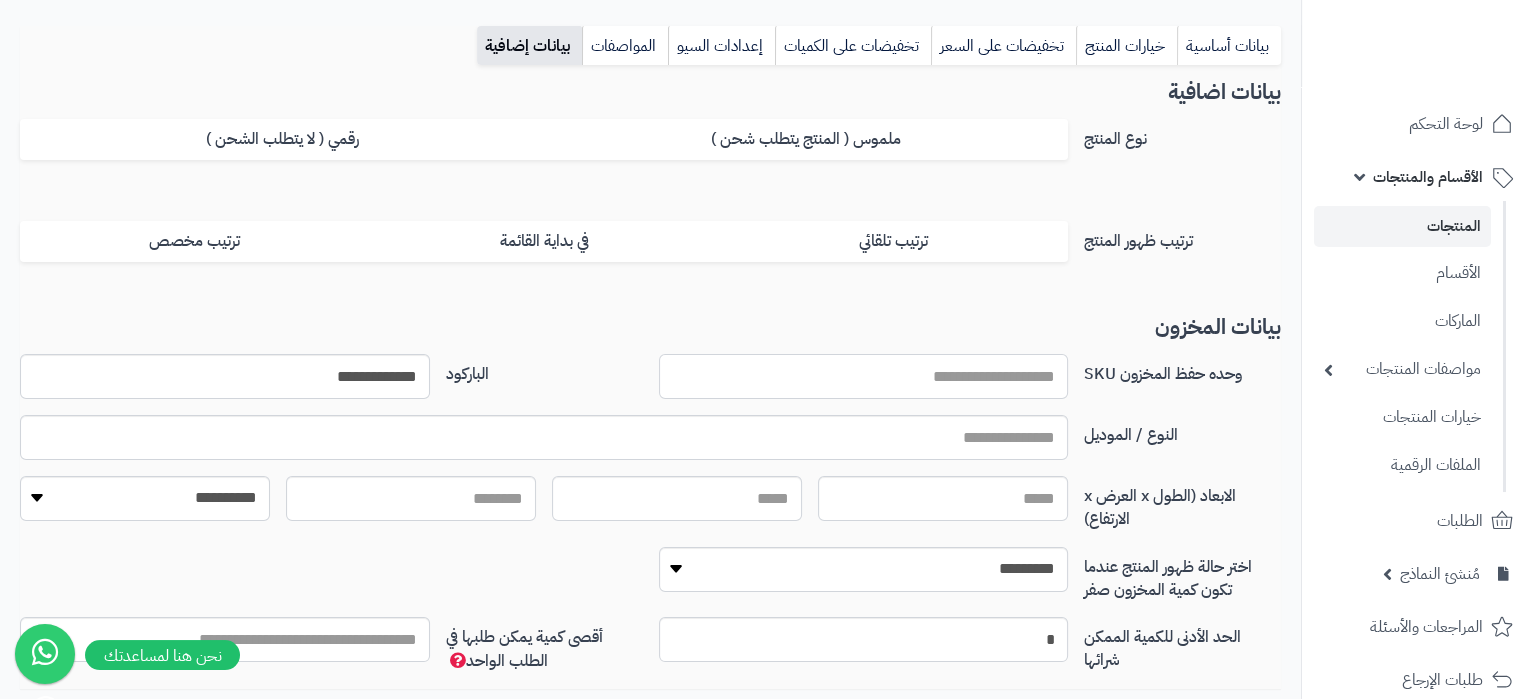 click on "وحده حفظ المخزون SKU" at bounding box center (864, 376) 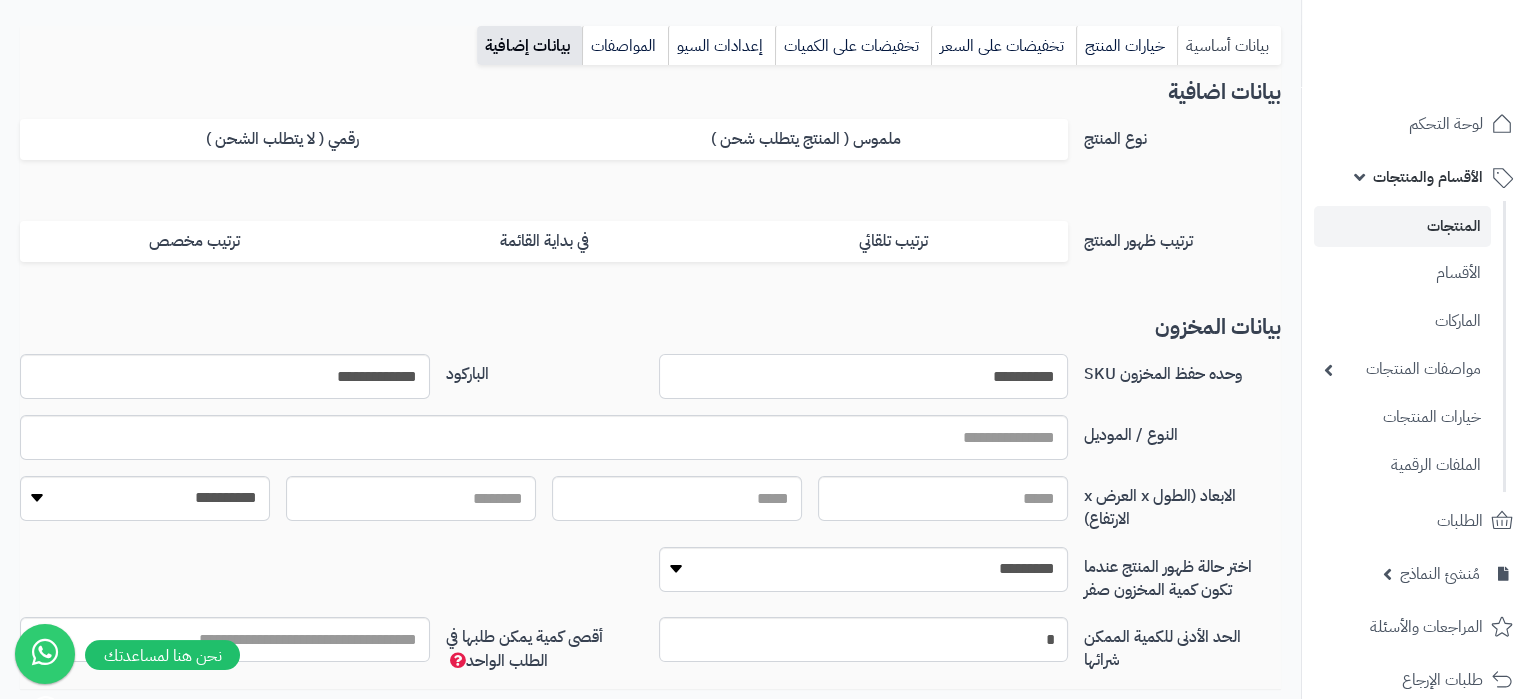 type on "**********" 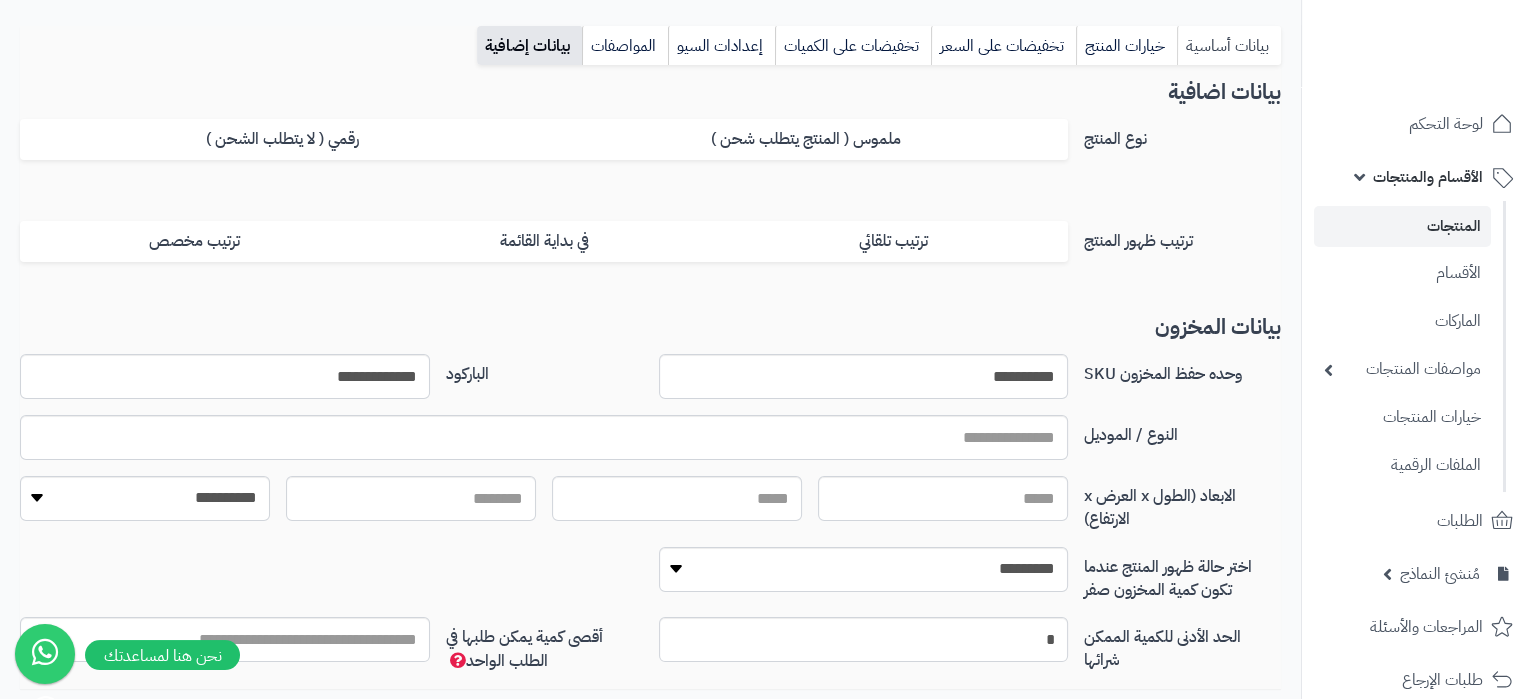 click on "بيانات أساسية" at bounding box center [1229, 46] 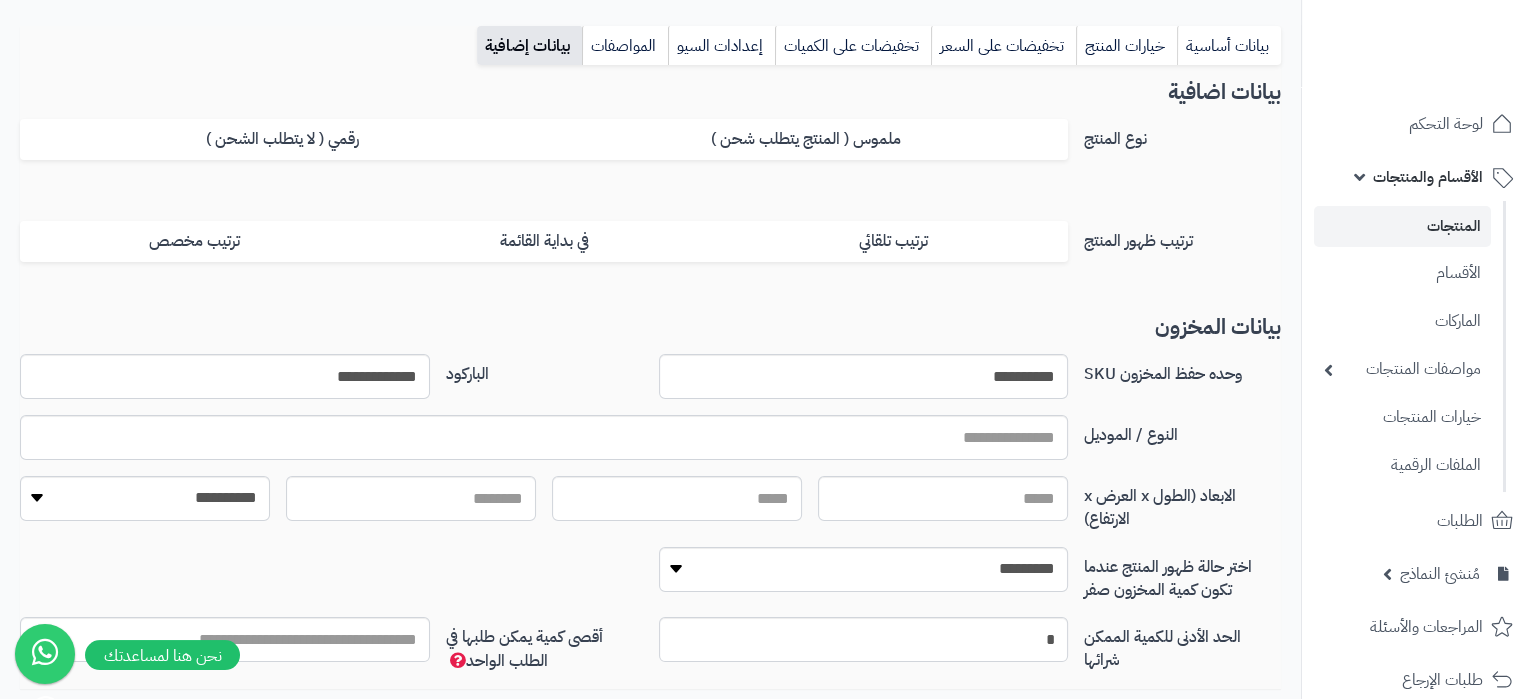 scroll, scrollTop: 792, scrollLeft: 0, axis: vertical 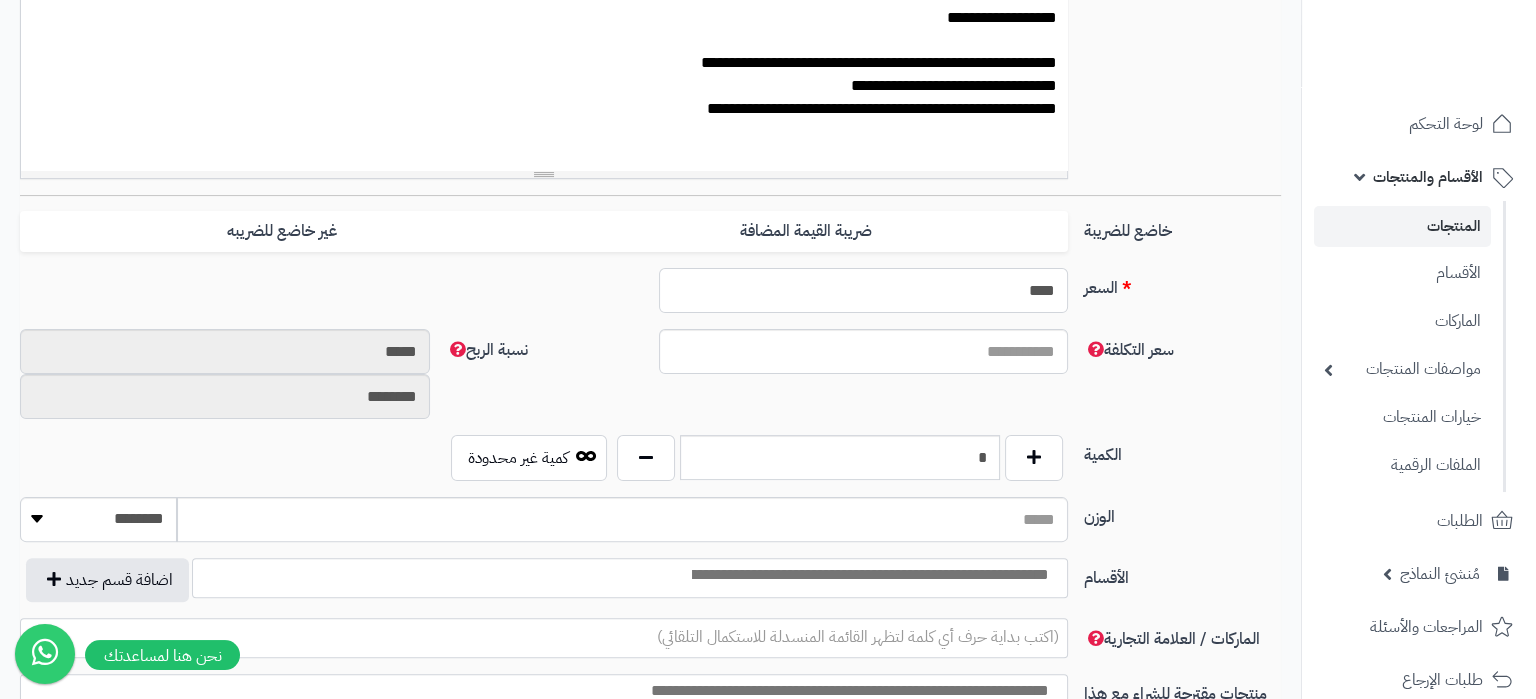 click on "****" at bounding box center [864, 290] 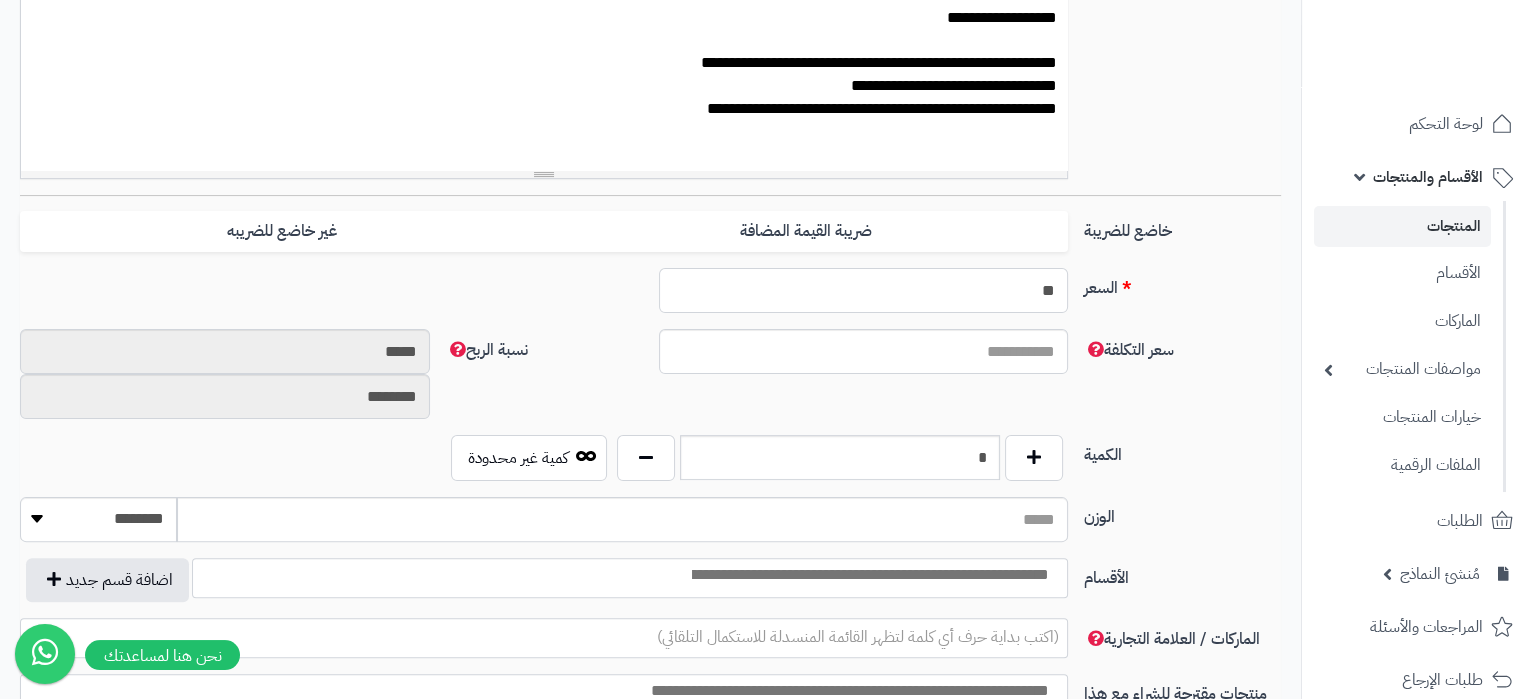 type on "**" 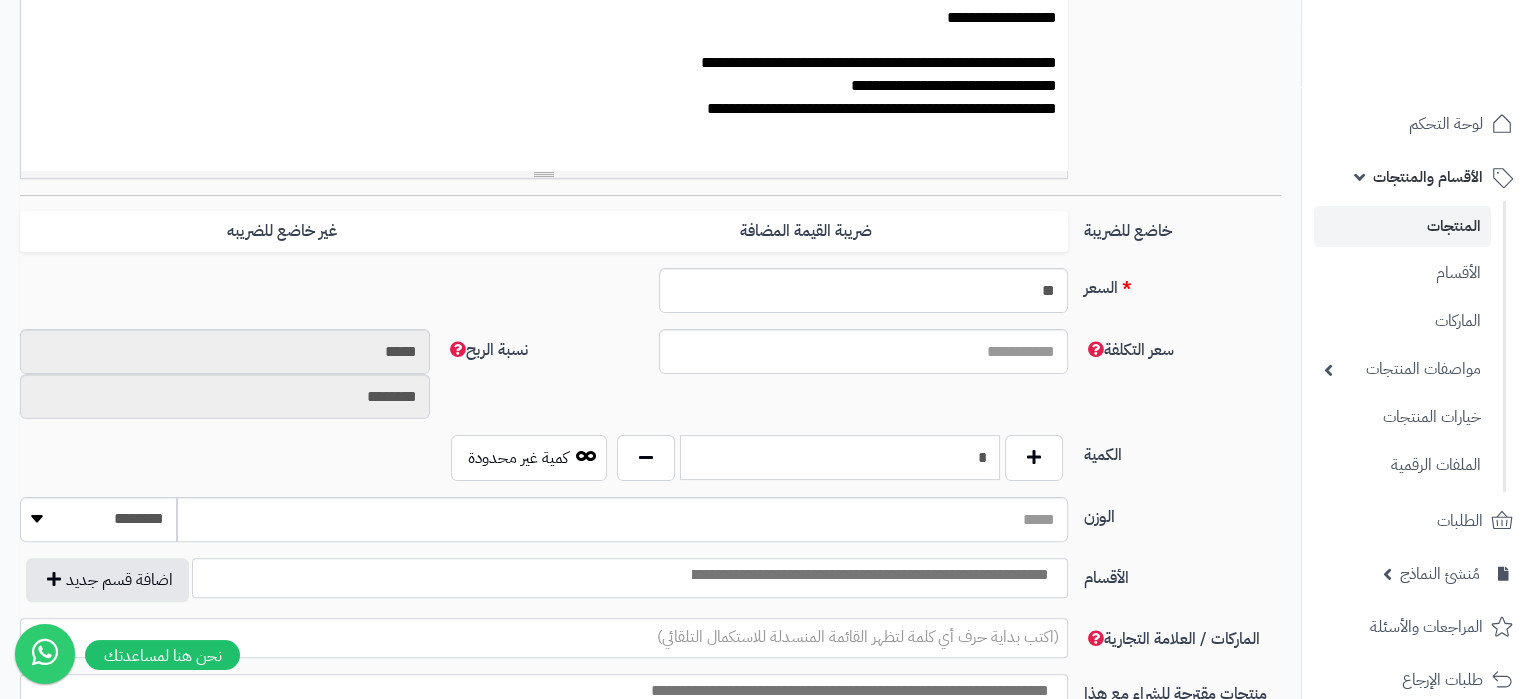 drag, startPoint x: 967, startPoint y: 474, endPoint x: 962, endPoint y: 463, distance: 12.083046 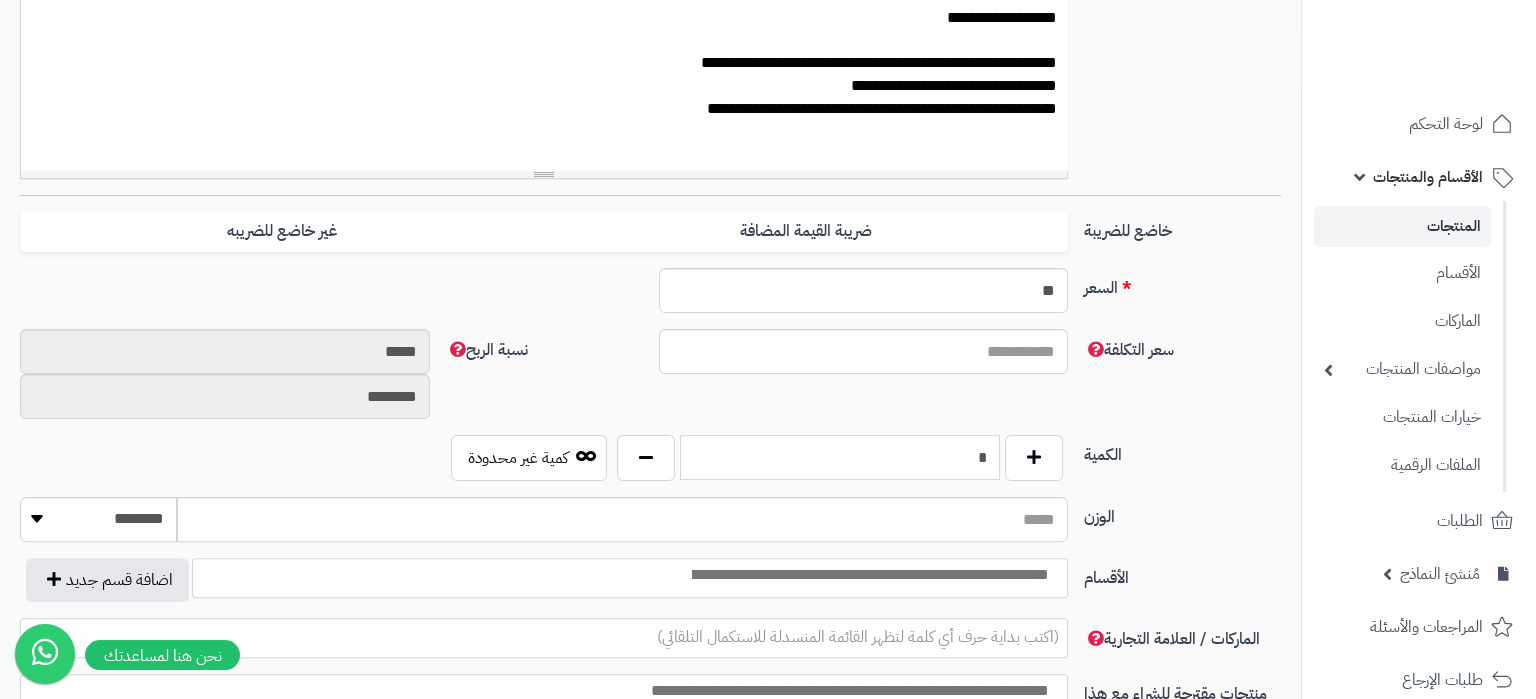 type on "*" 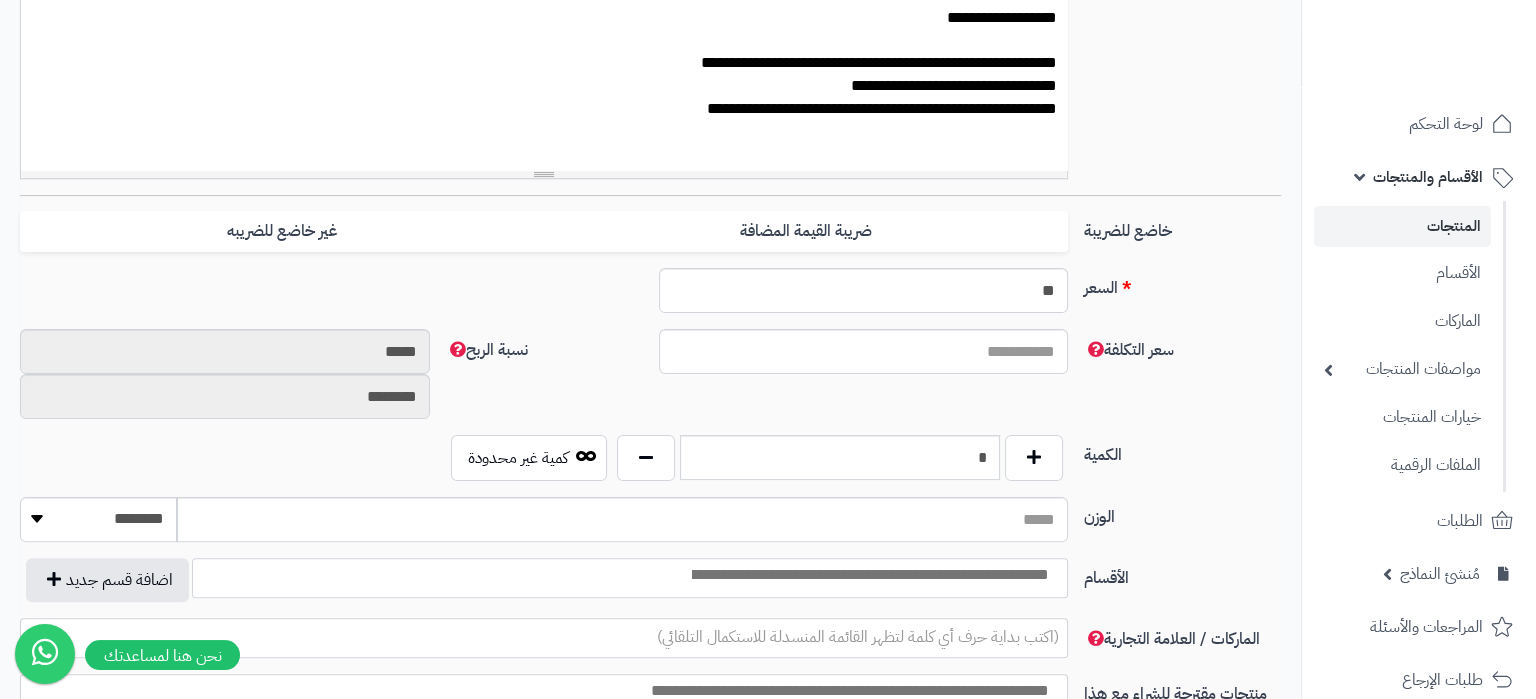 click on "سعر التكلفة
نسبة الربح
*****
********" at bounding box center (650, 382) 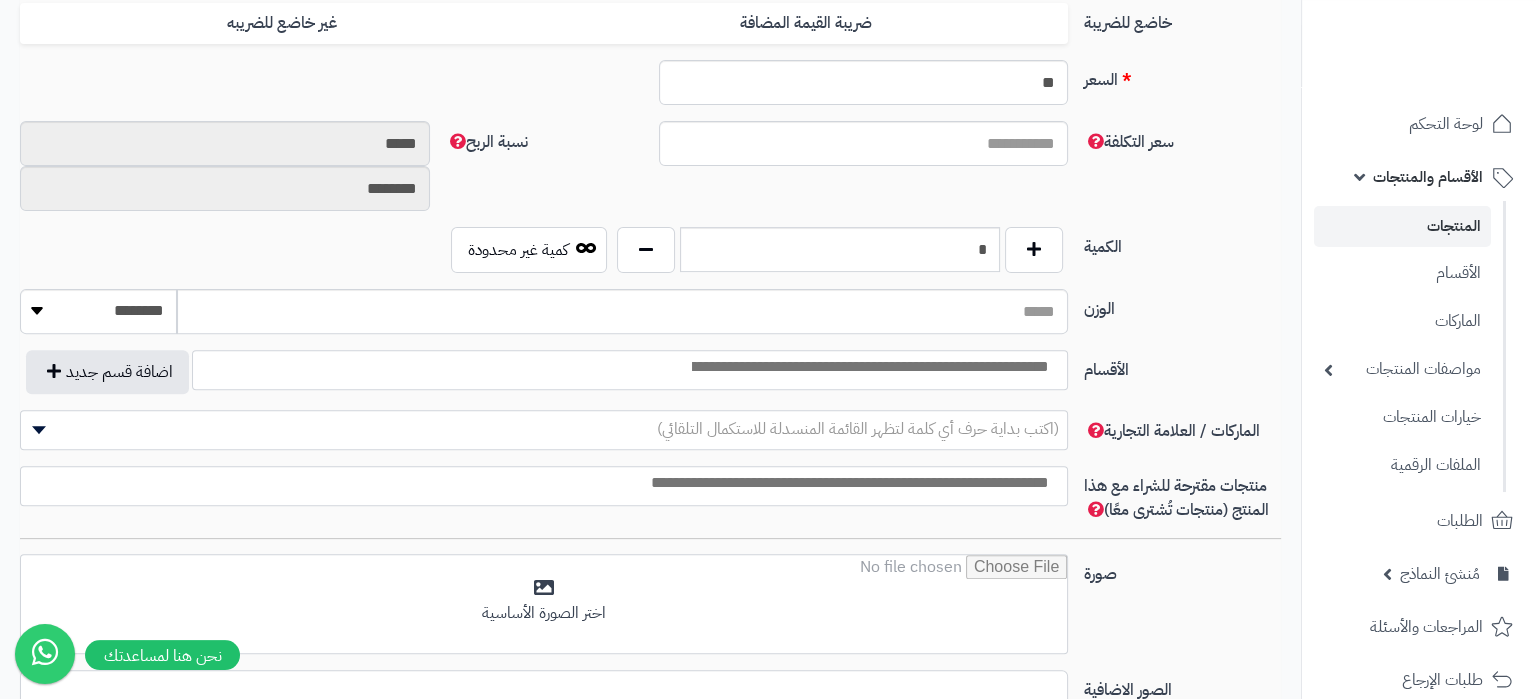 scroll, scrollTop: 840, scrollLeft: 0, axis: vertical 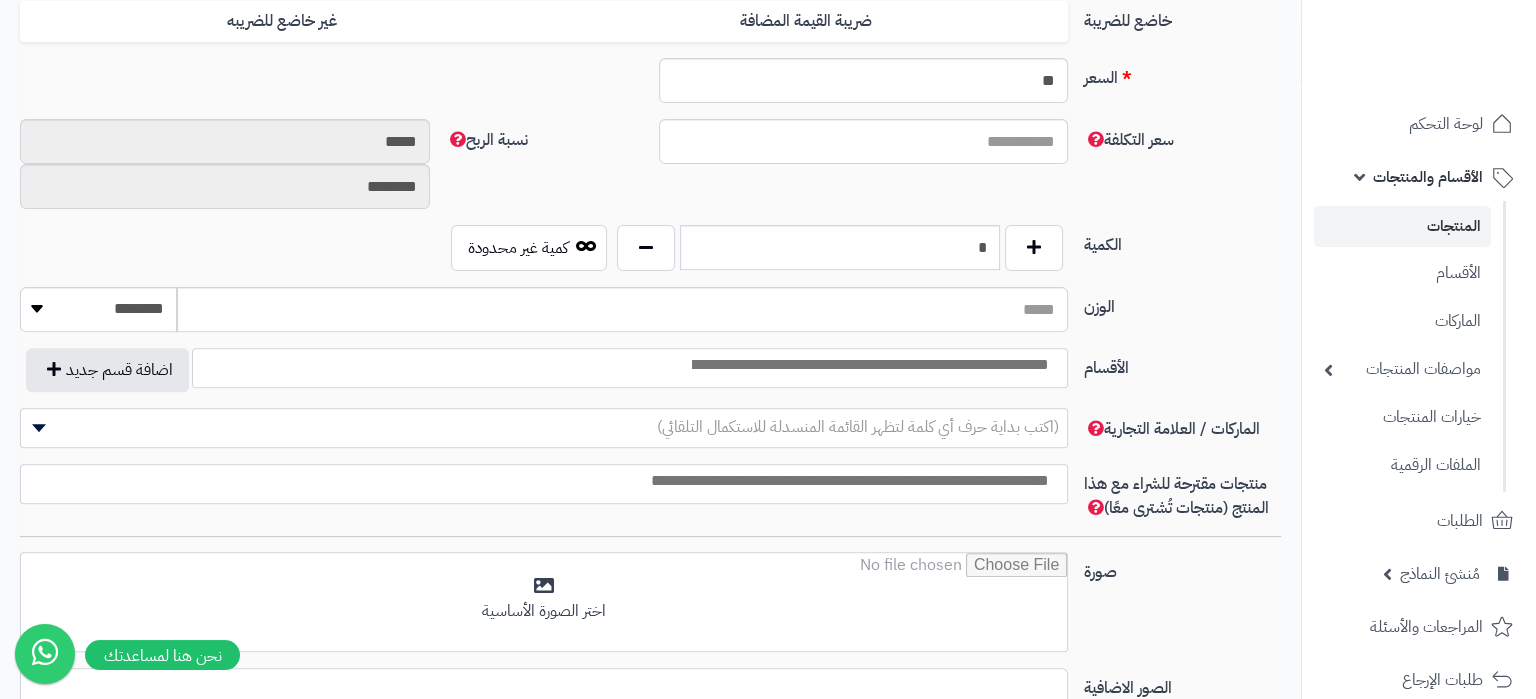 click at bounding box center (869, 365) 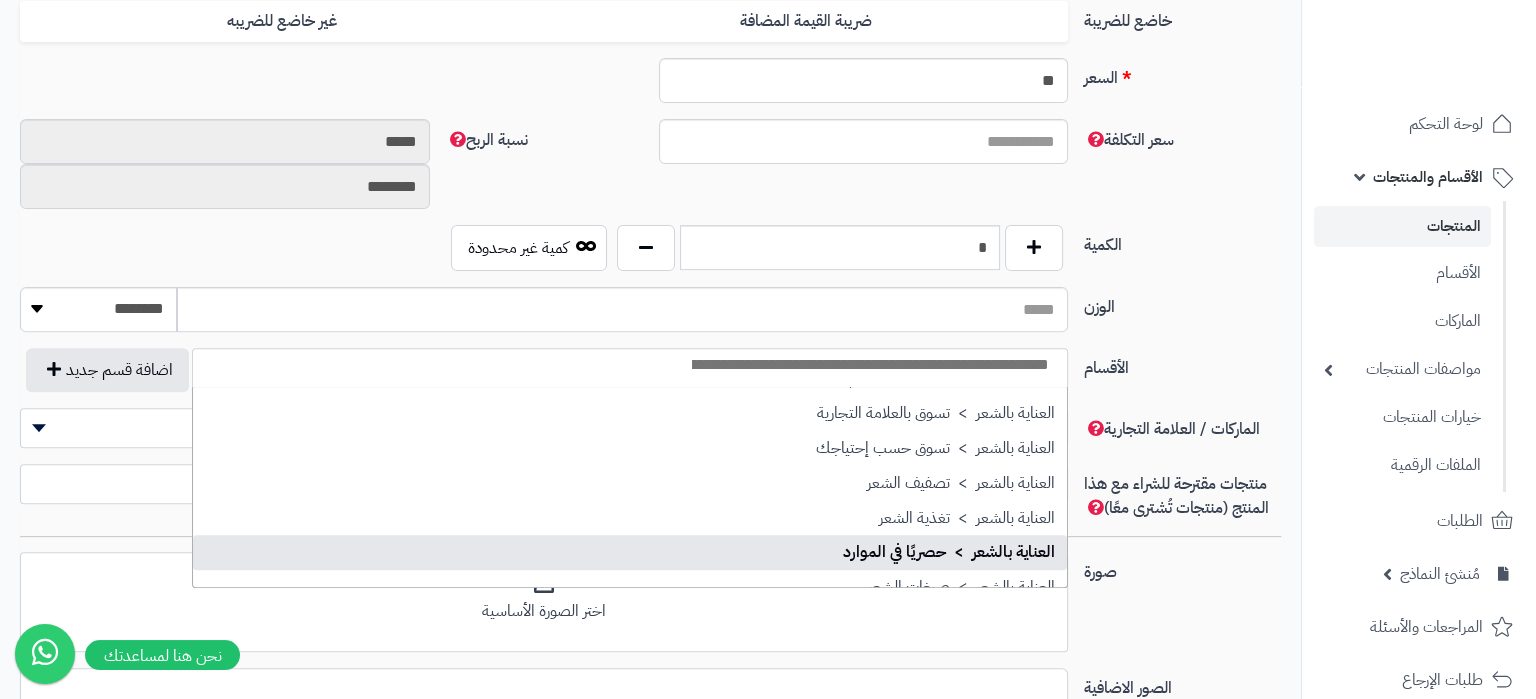 scroll, scrollTop: 2610, scrollLeft: 0, axis: vertical 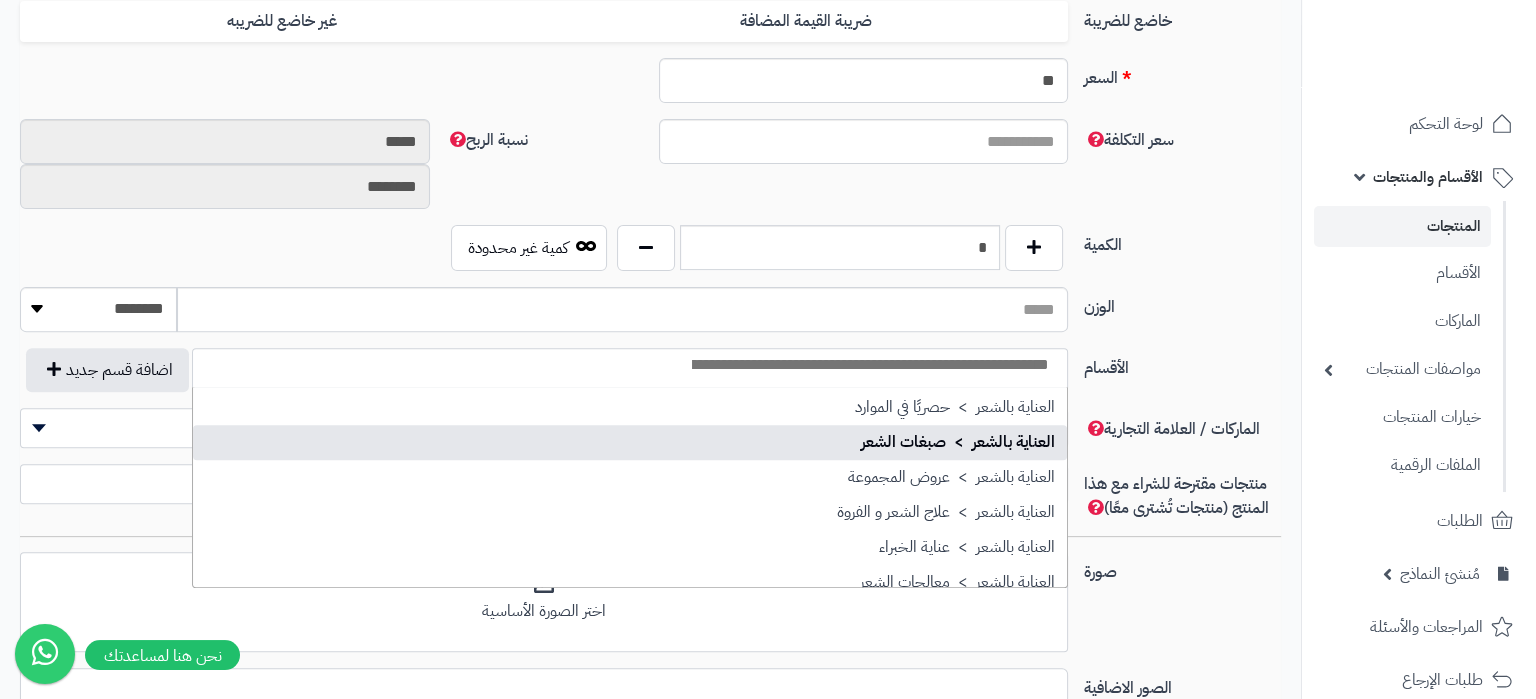 select on "***" 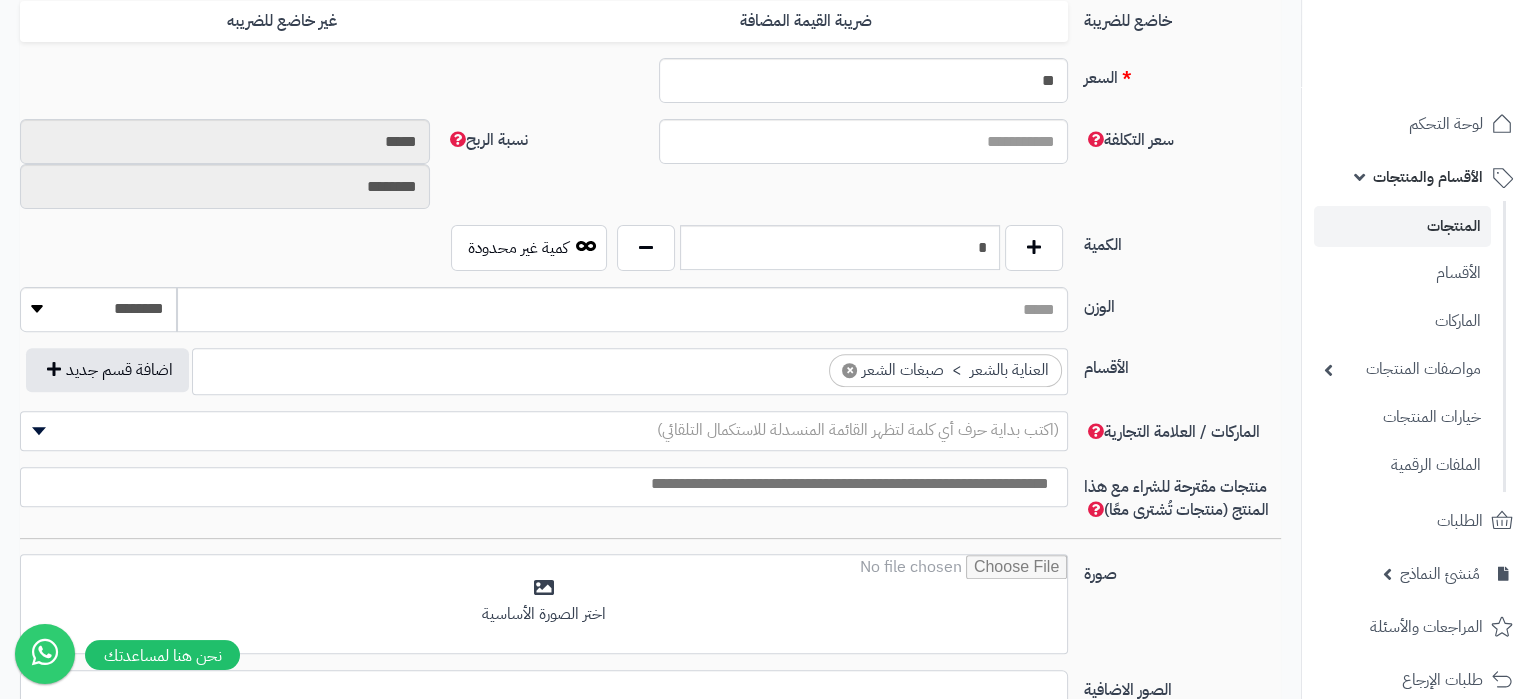 click on "(اكتب بداية حرف أي كلمة لتظهر القائمة المنسدلة للاستكمال التلقائي)" at bounding box center (544, 431) 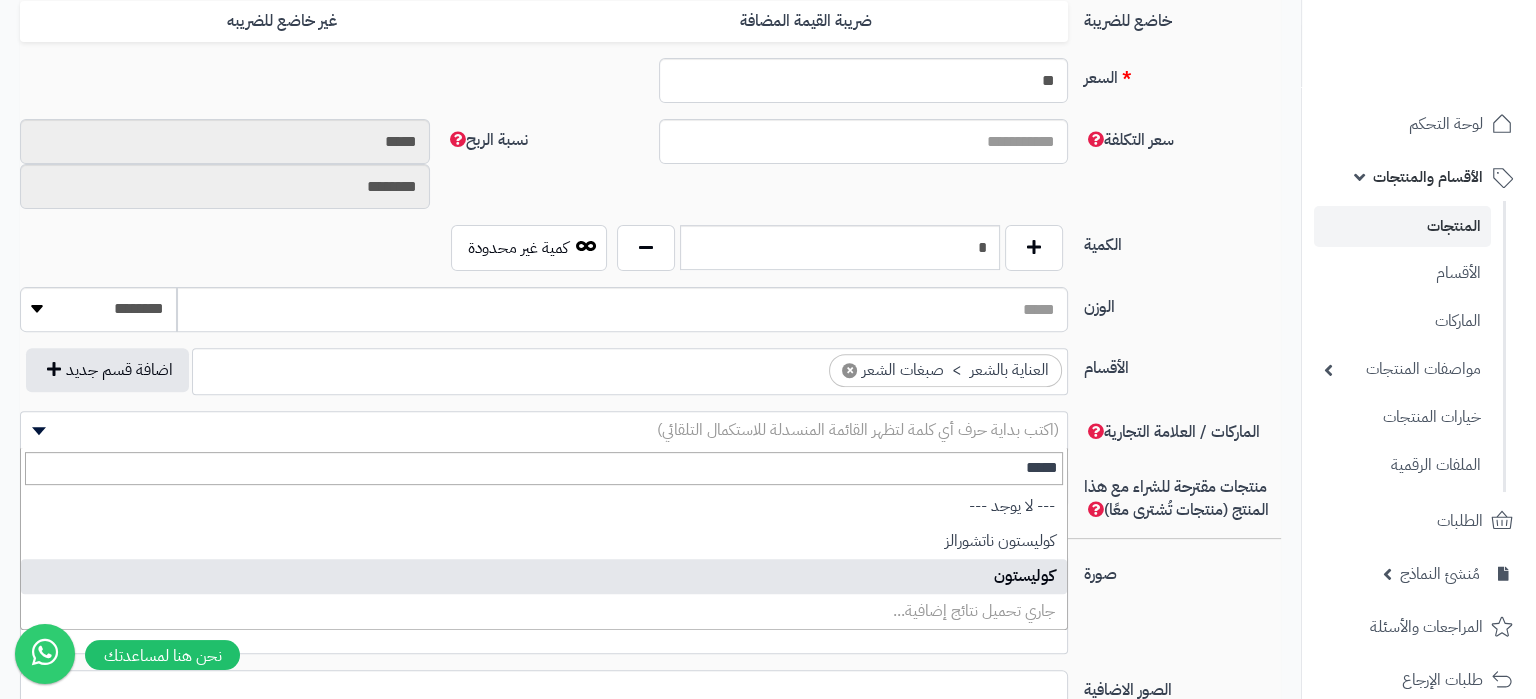 type on "*****" 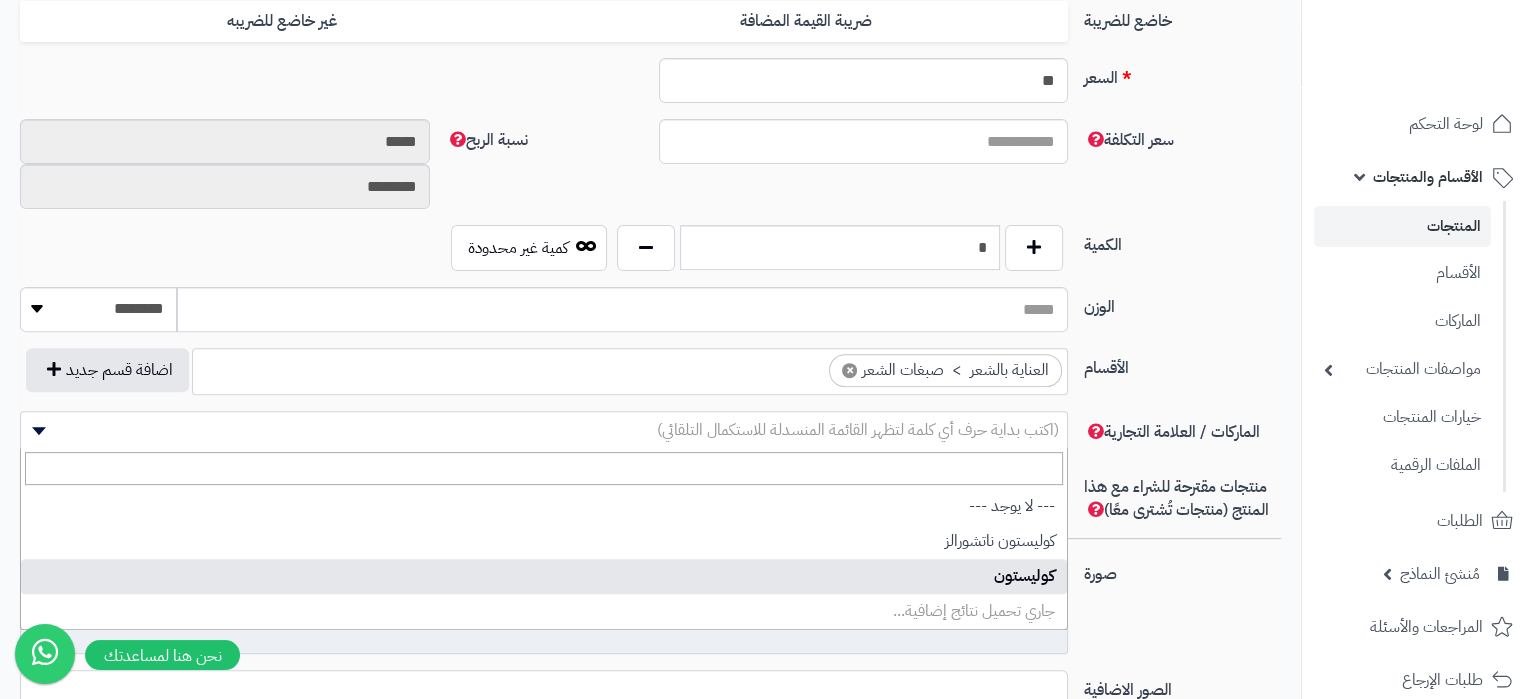 select on "****" 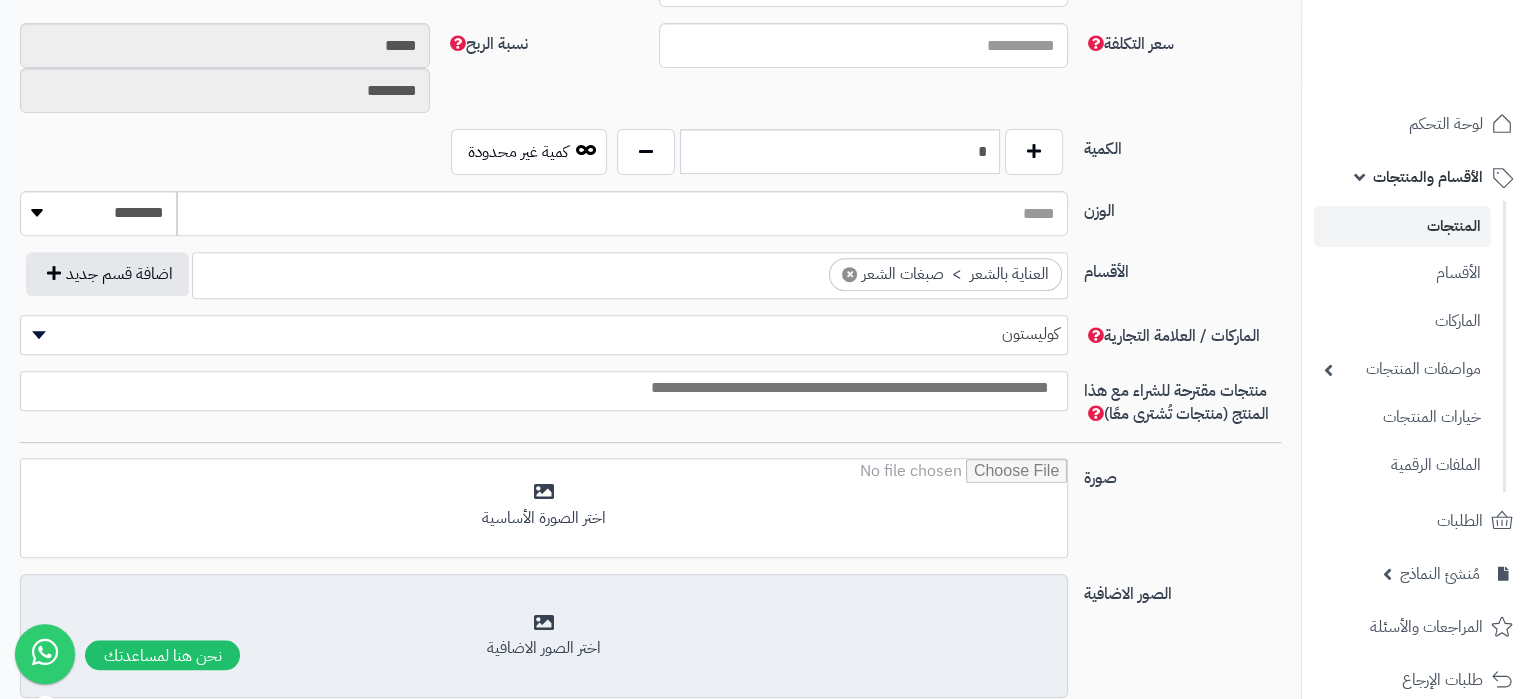 scroll, scrollTop: 1050, scrollLeft: 0, axis: vertical 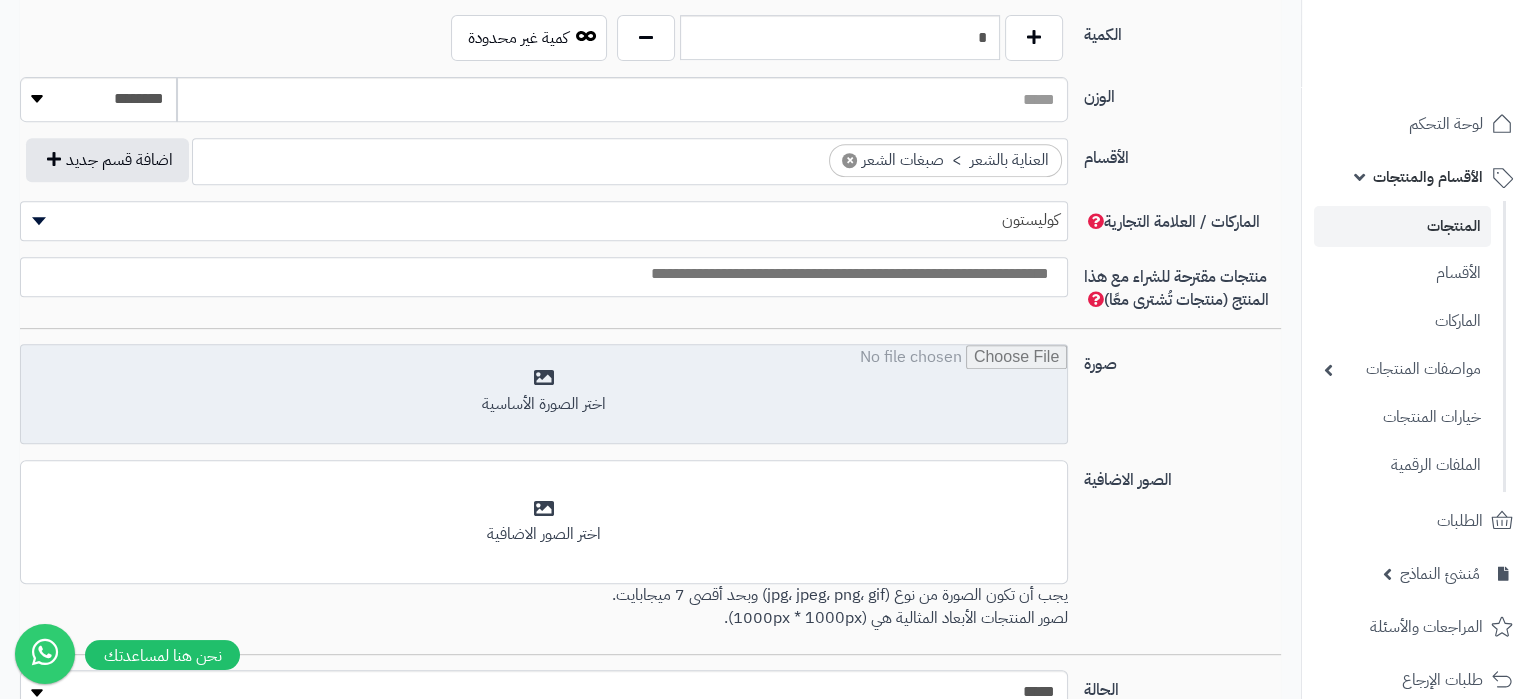 click at bounding box center (544, 395) 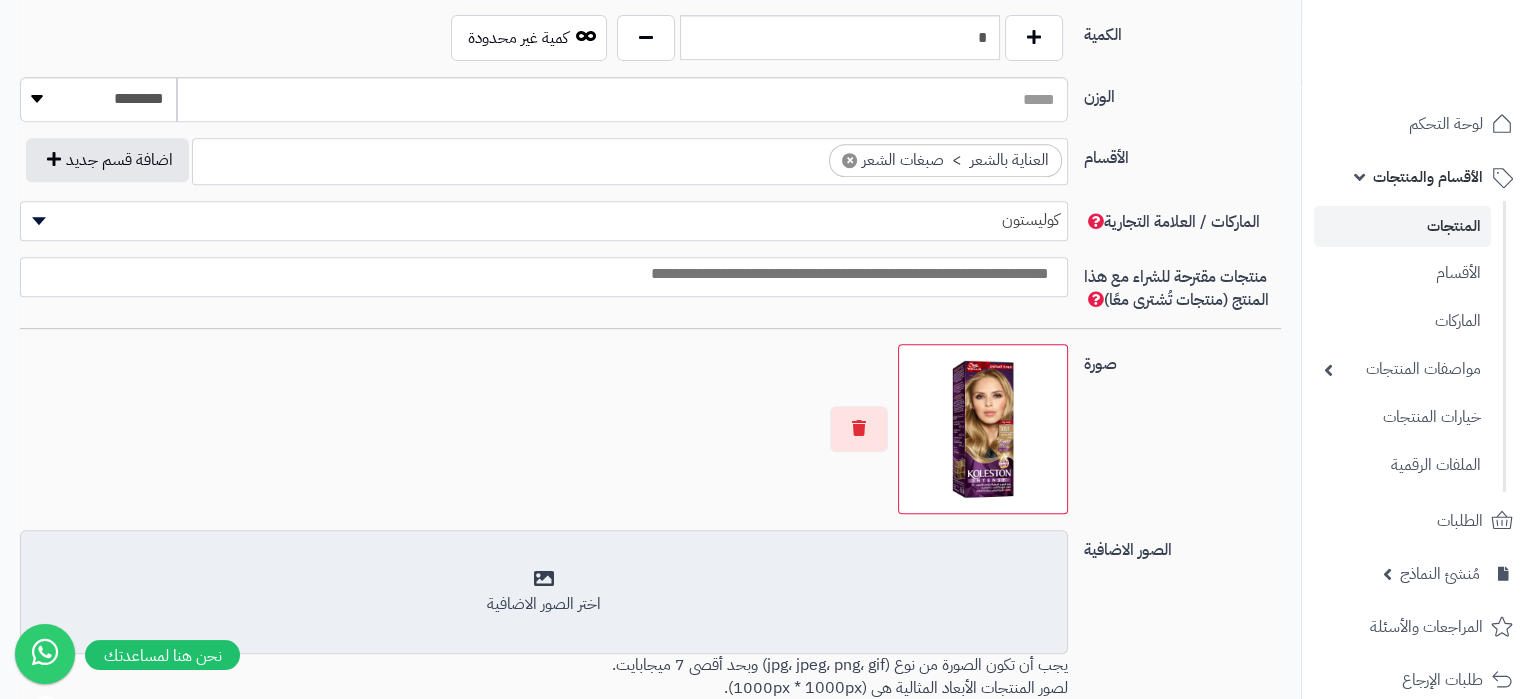 click on "أضف الصور الاضافية
اختر الصور الاضافية" at bounding box center [544, 592] 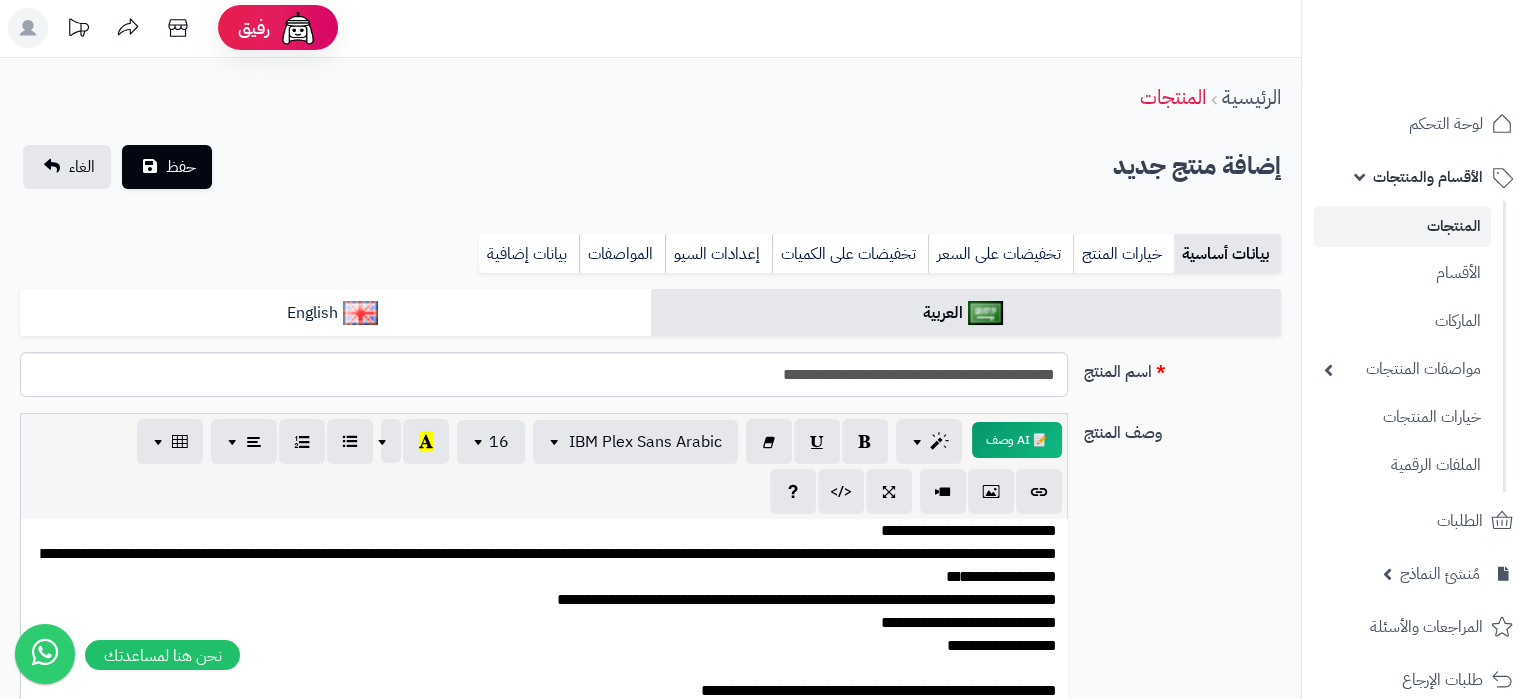 scroll, scrollTop: 0, scrollLeft: 0, axis: both 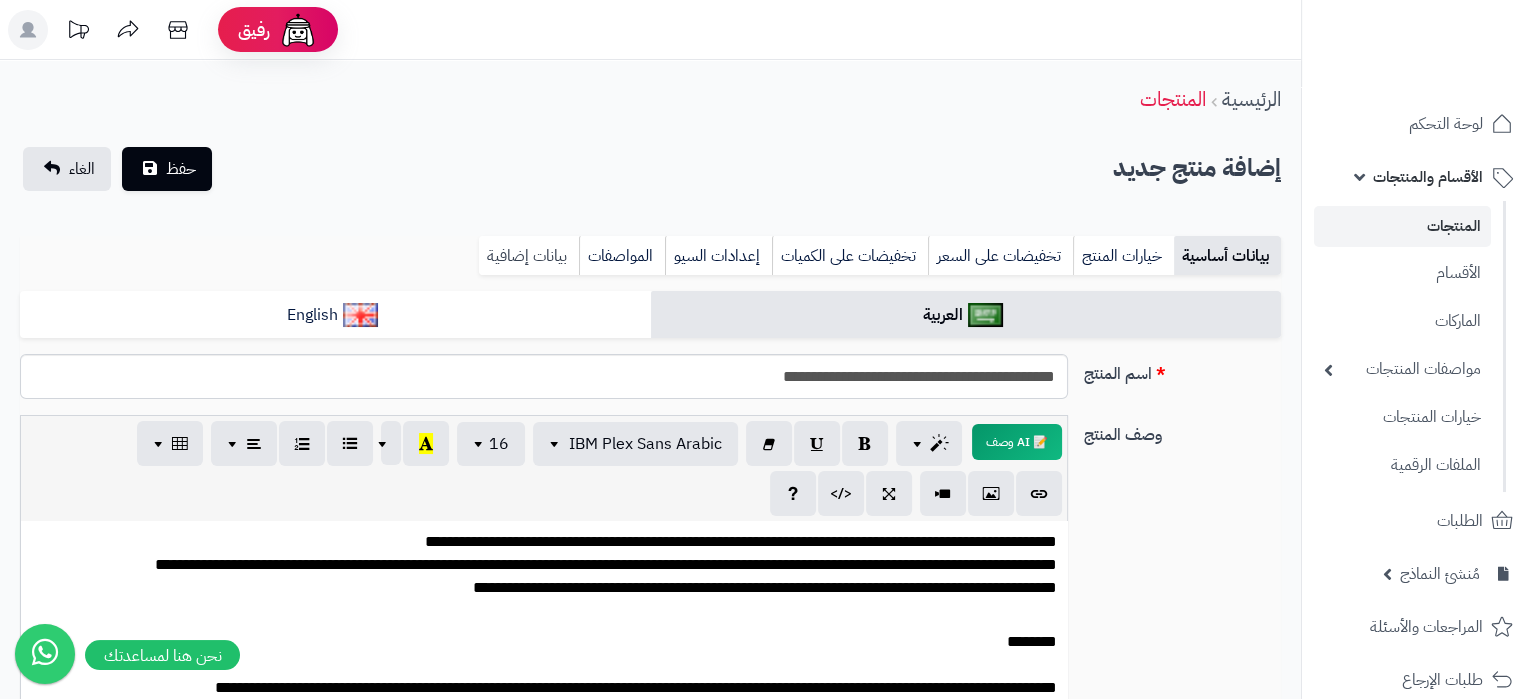 click on "بيانات إضافية" at bounding box center (529, 256) 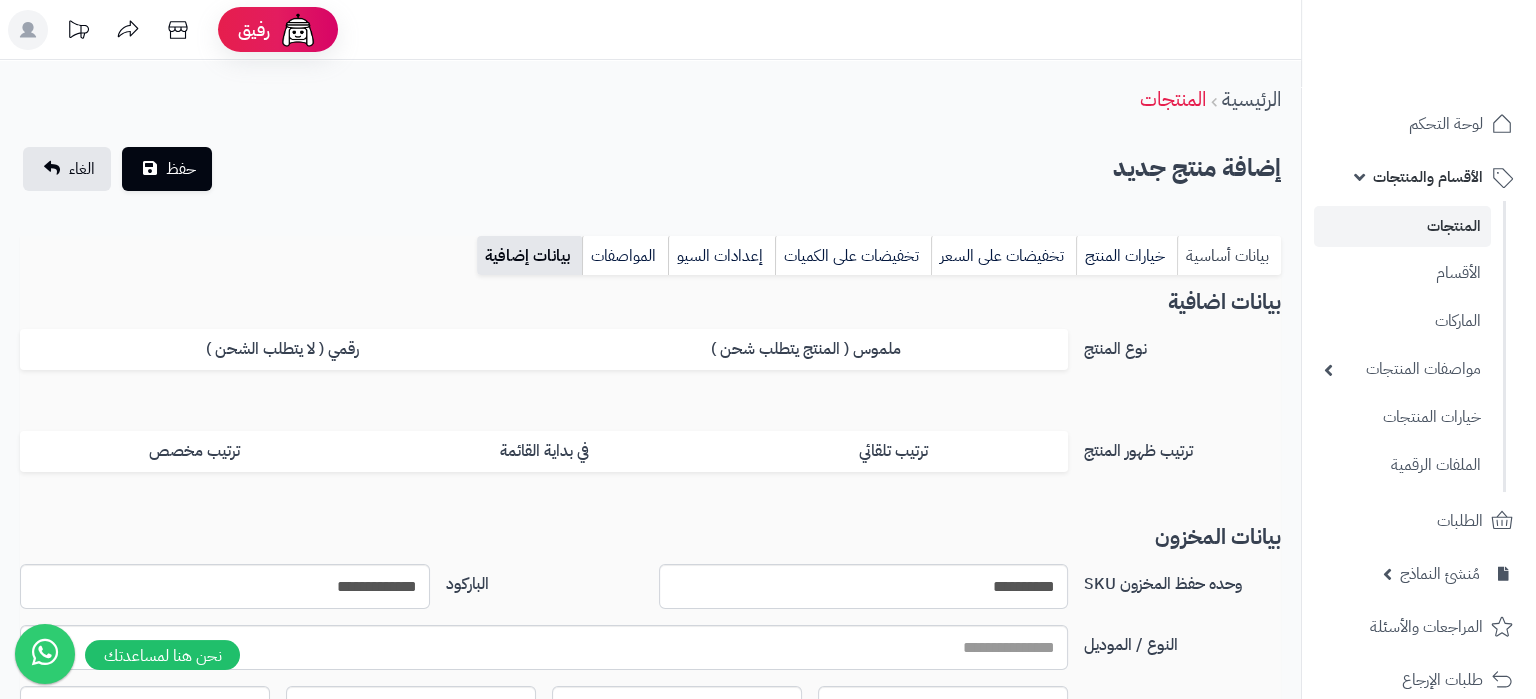 click on "بيانات أساسية" at bounding box center (1229, 256) 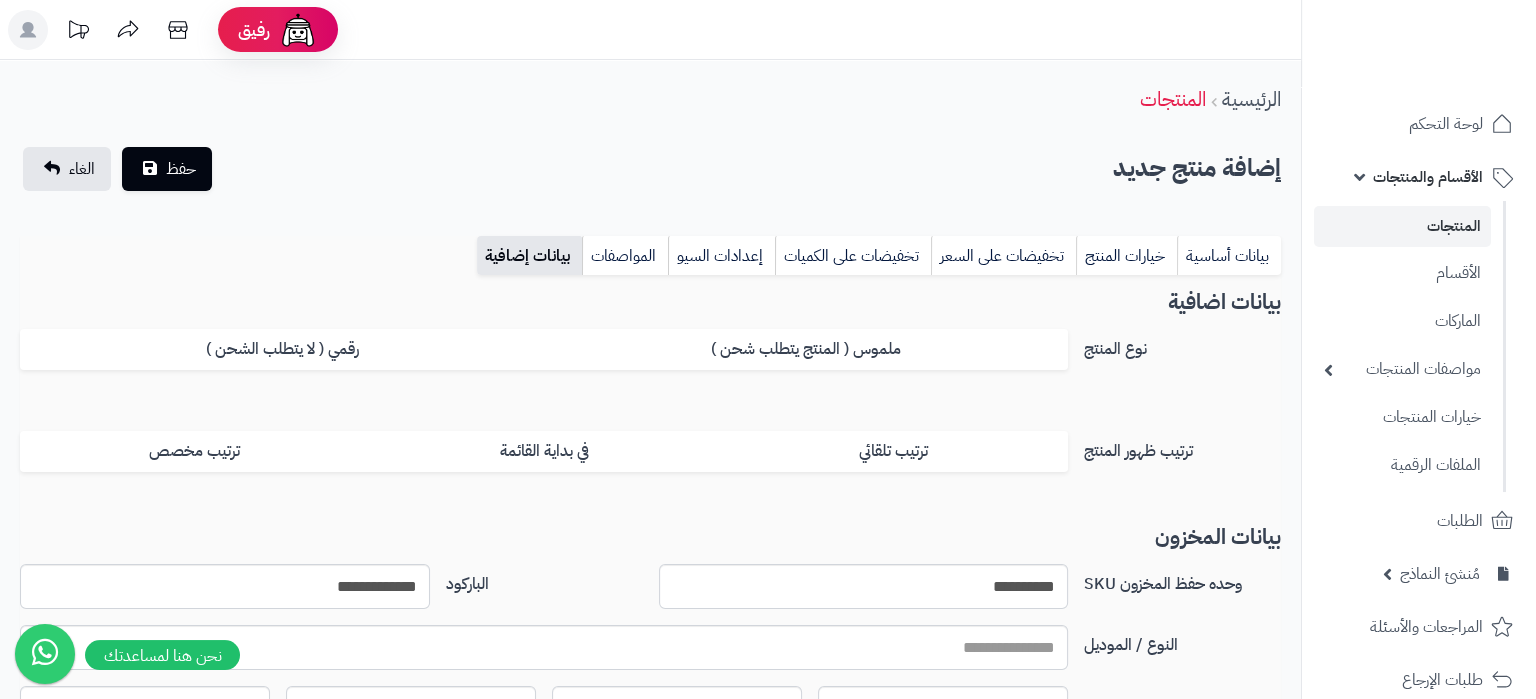 scroll, scrollTop: 2141, scrollLeft: 0, axis: vertical 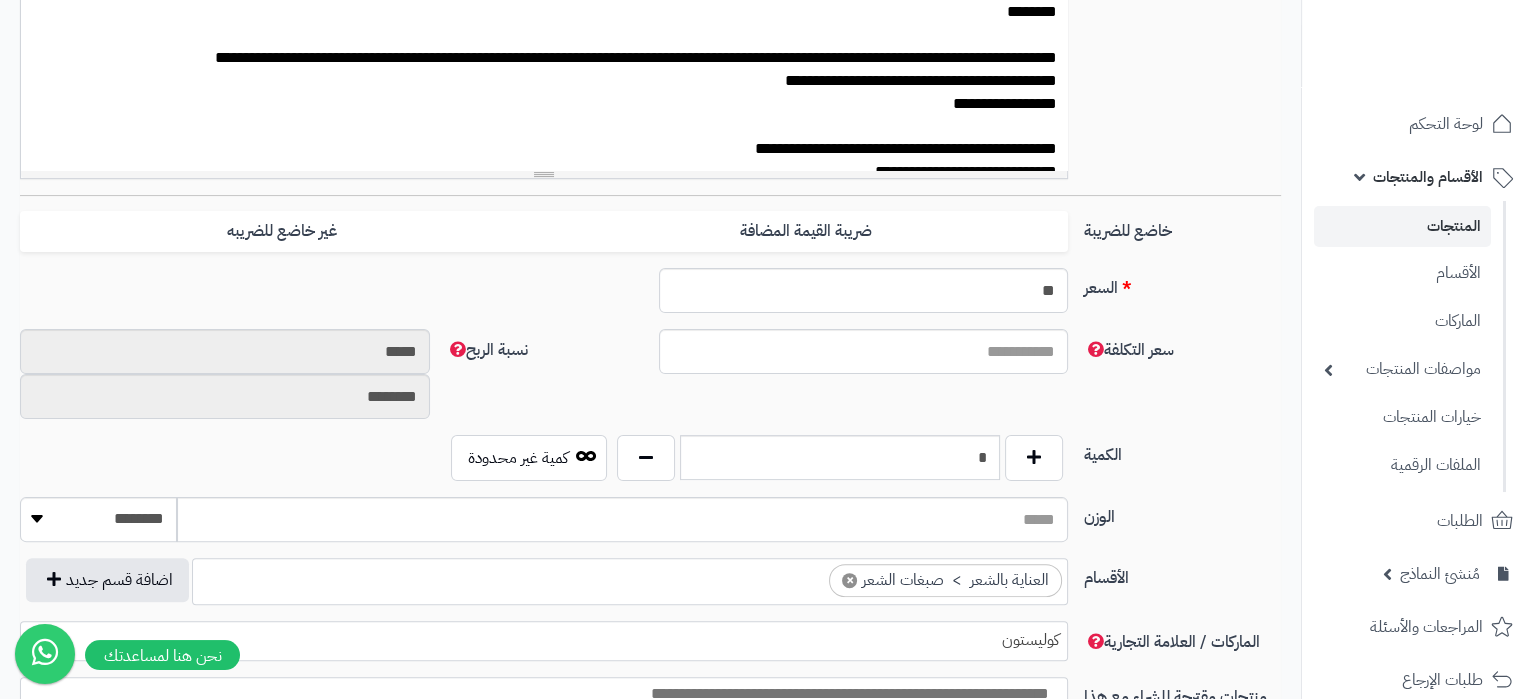 click on "**********" at bounding box center (650, 486) 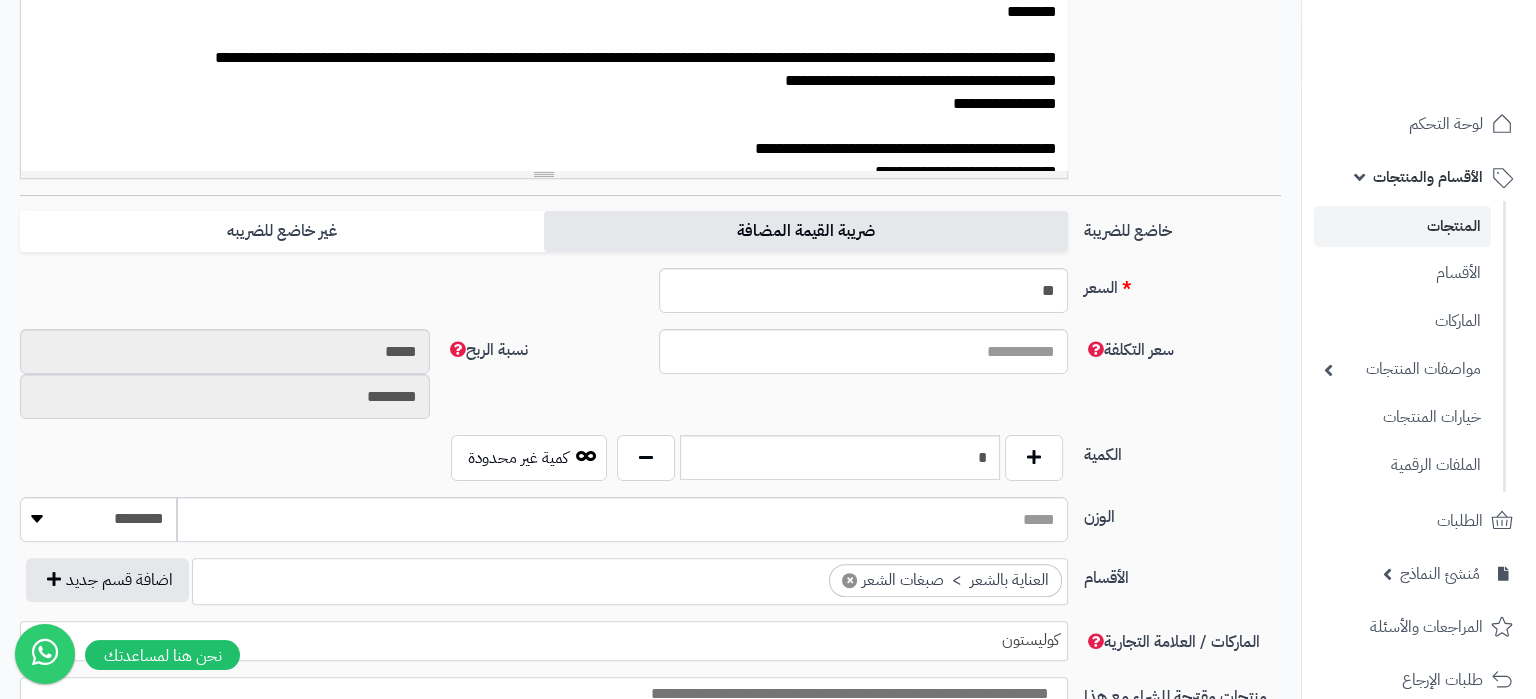 click on "ضريبة القيمة المضافة" at bounding box center [806, 231] 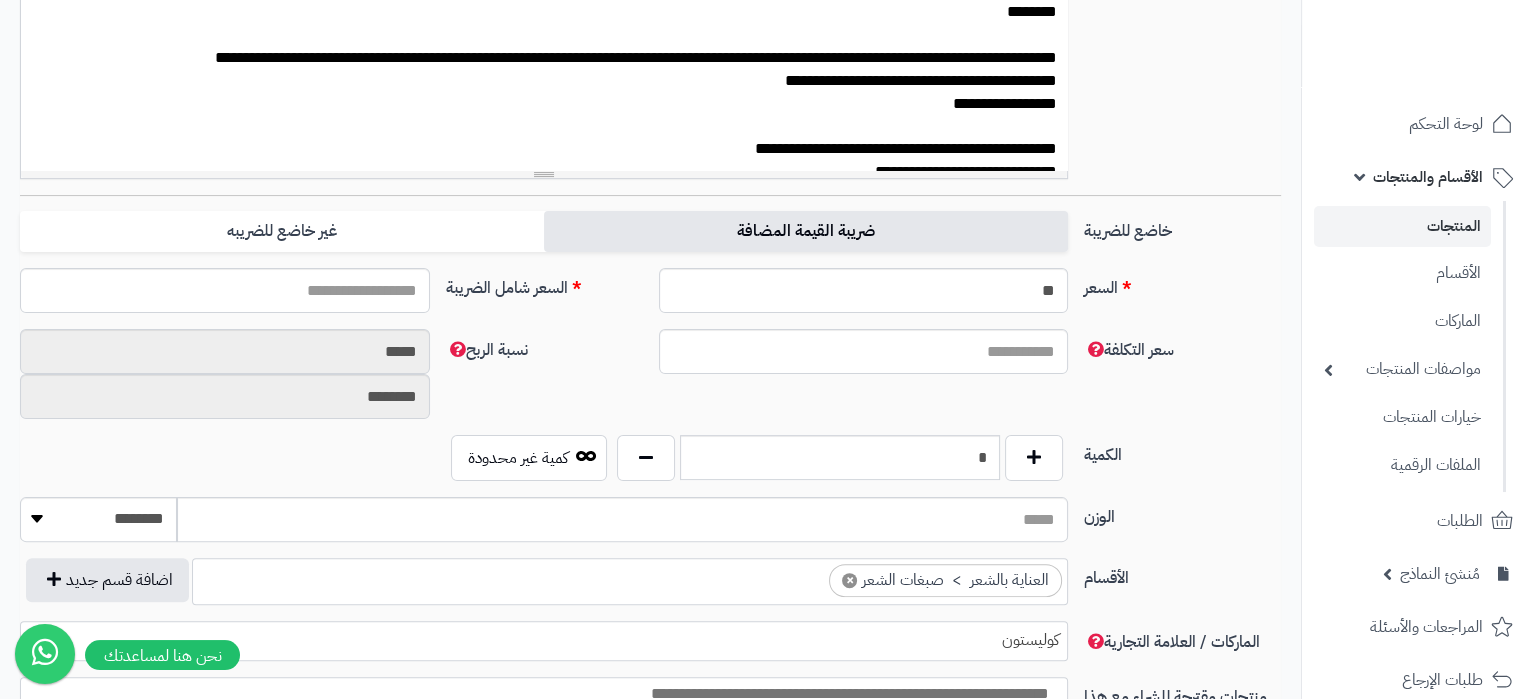 type on "*****" 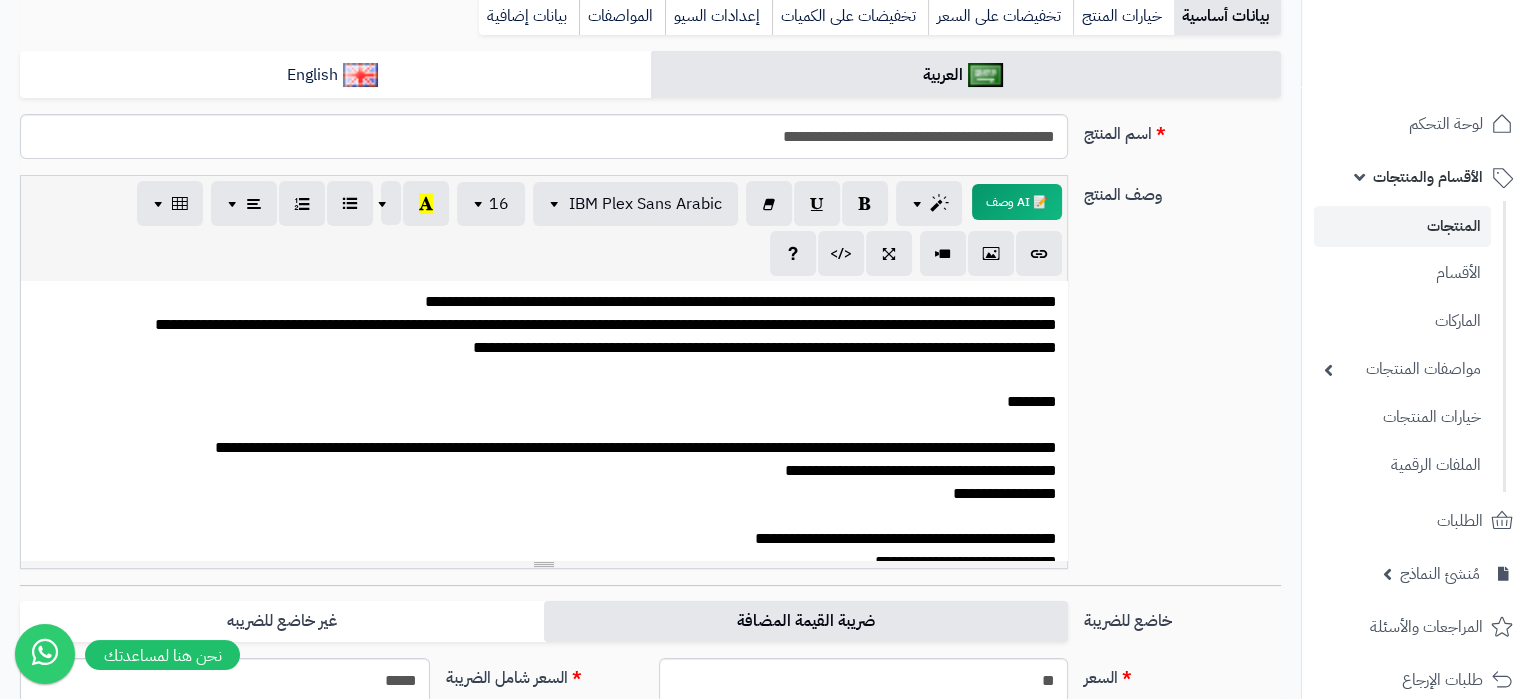 scroll, scrollTop: 0, scrollLeft: 0, axis: both 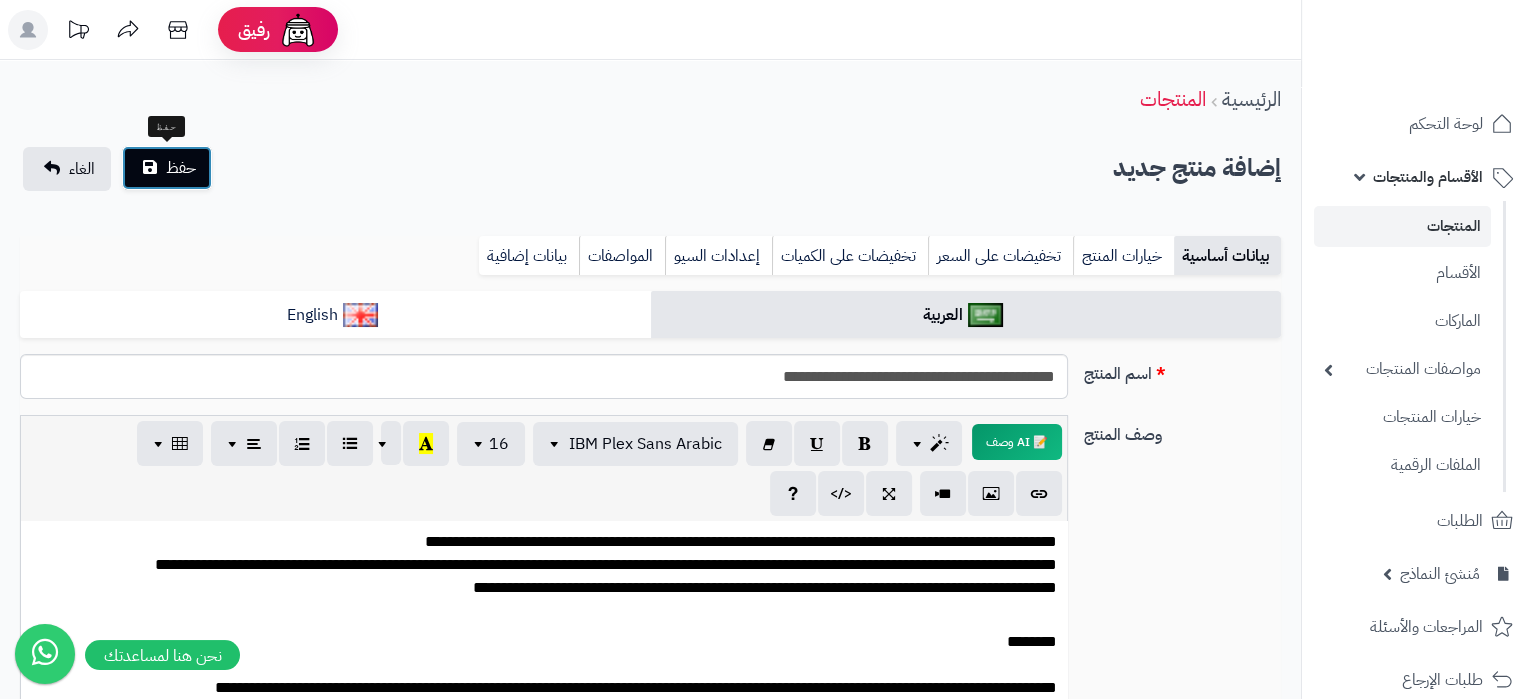 click on "حفظ" at bounding box center [167, 168] 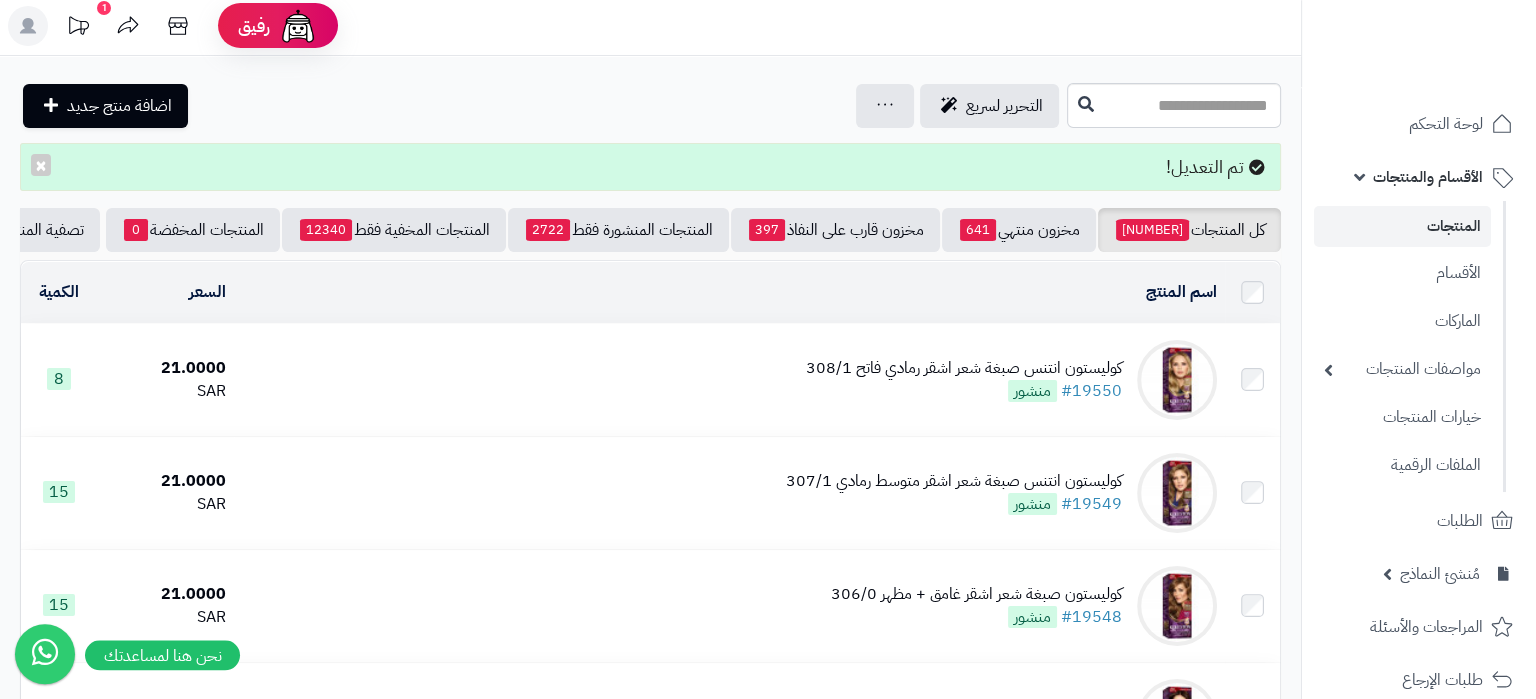 scroll, scrollTop: 0, scrollLeft: 0, axis: both 